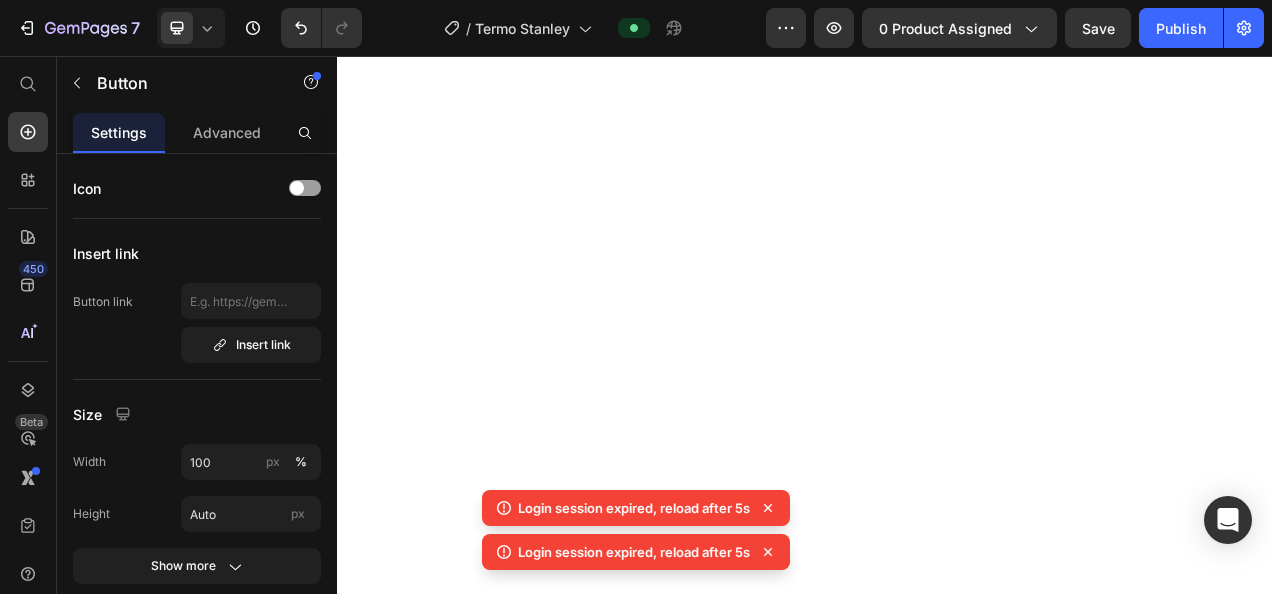 scroll, scrollTop: 0, scrollLeft: 0, axis: both 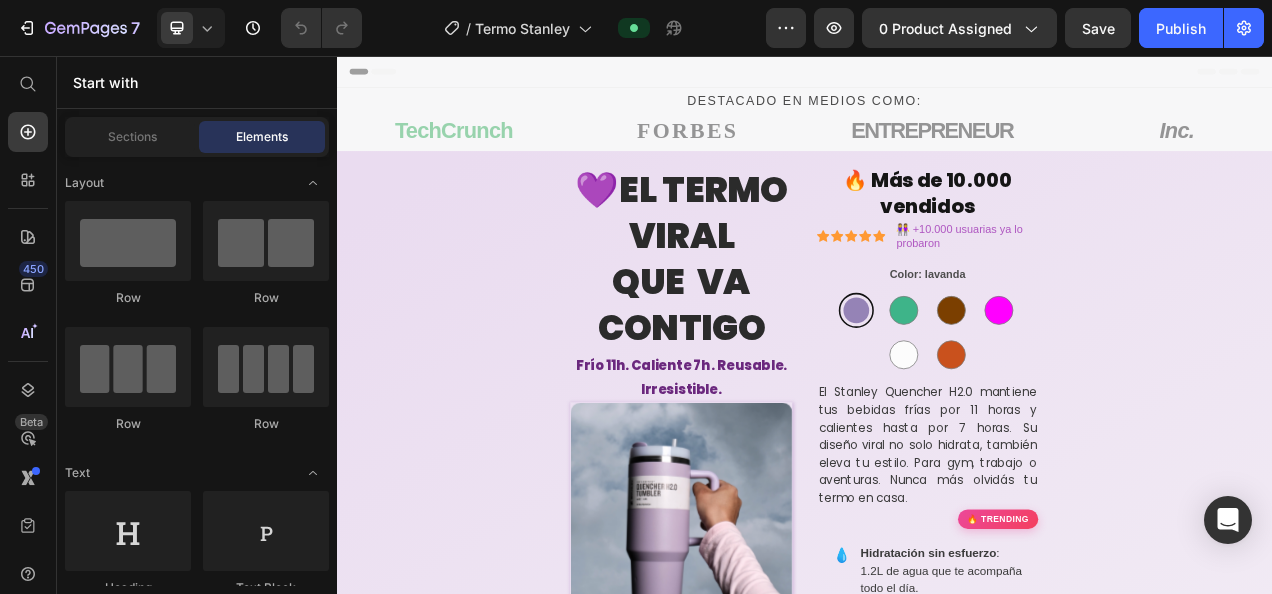 drag, startPoint x: 1526, startPoint y: 589, endPoint x: 1608, endPoint y: 94, distance: 501.74594 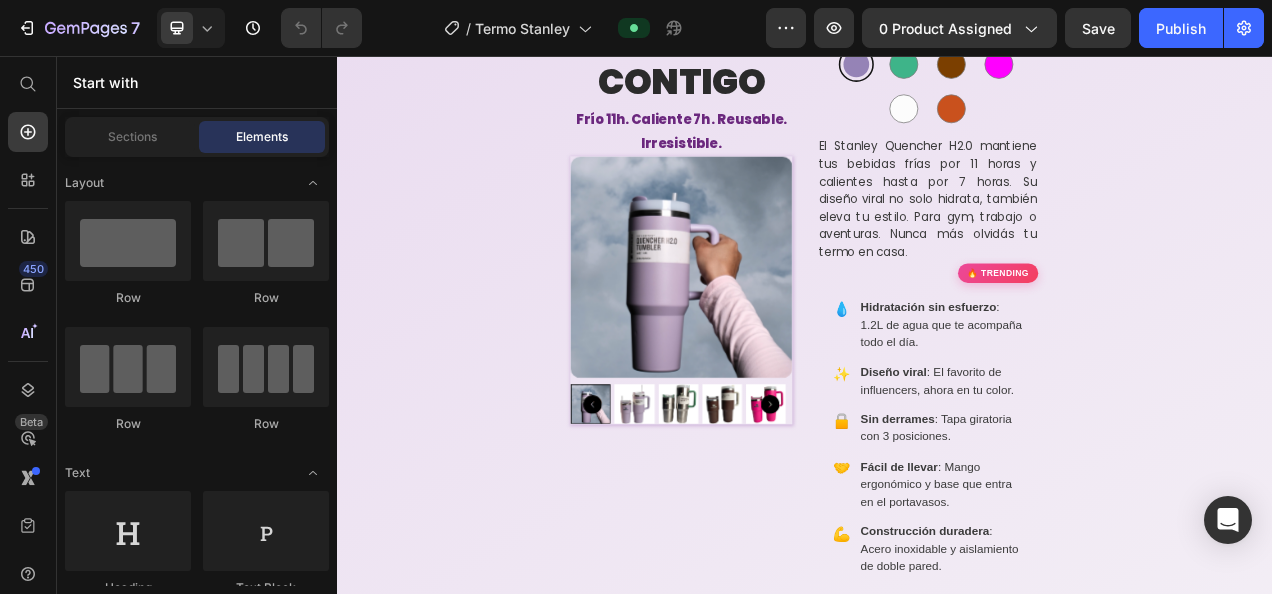 scroll, scrollTop: 309, scrollLeft: 0, axis: vertical 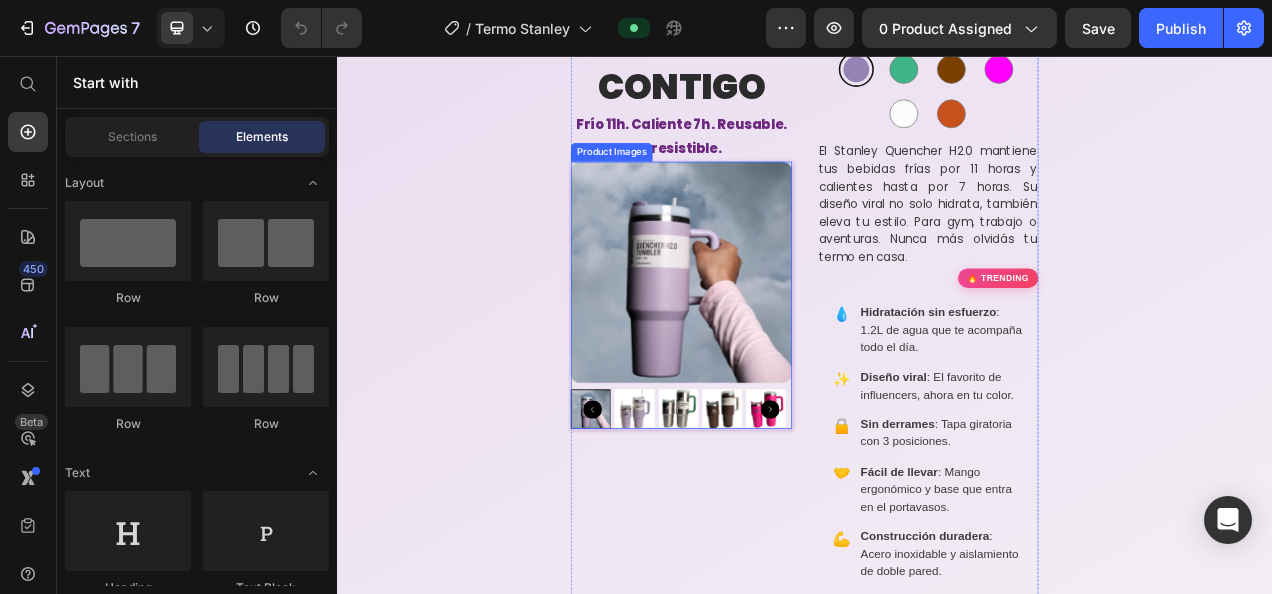 click at bounding box center (779, 334) 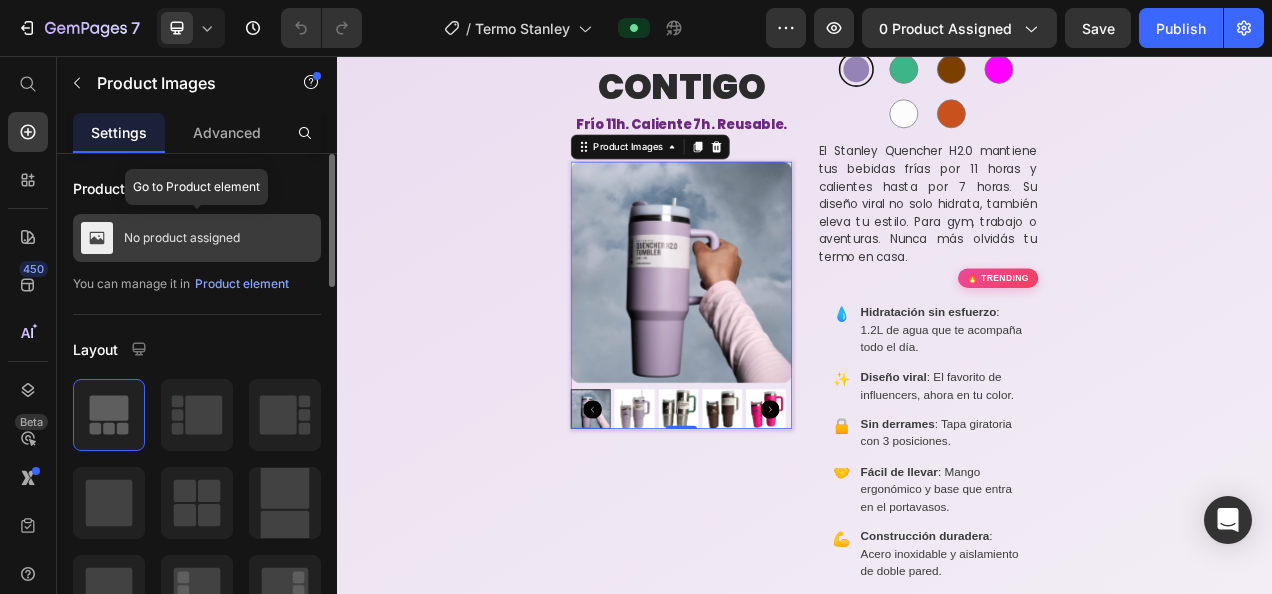 click on "No product assigned" at bounding box center (182, 238) 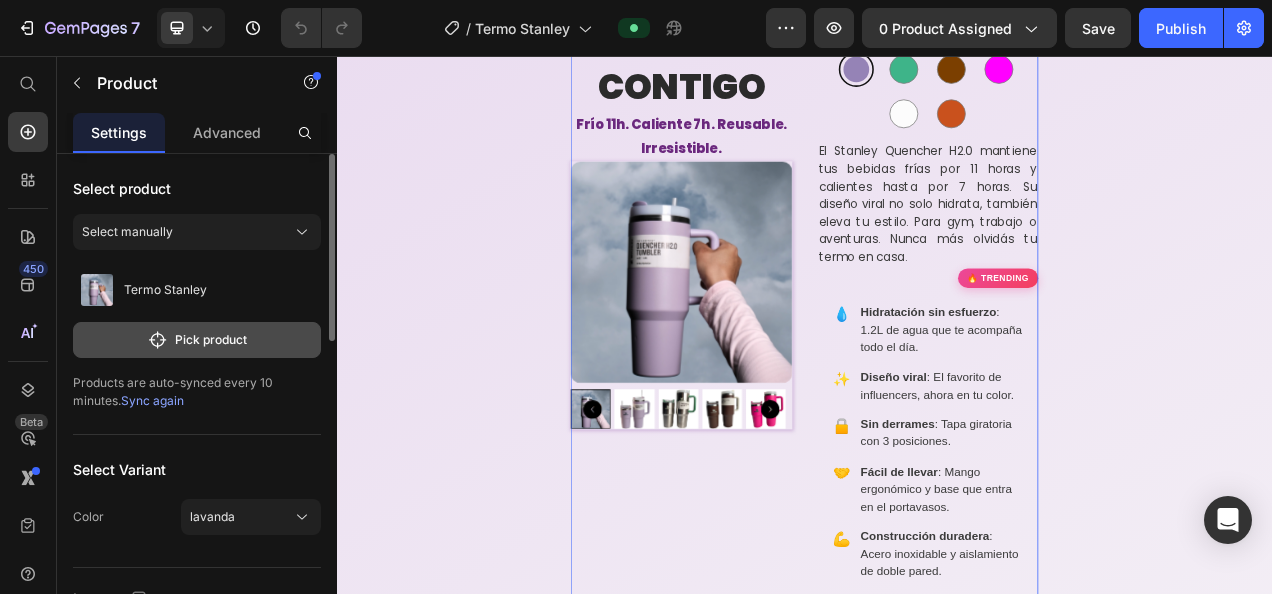 click on "Pick product" 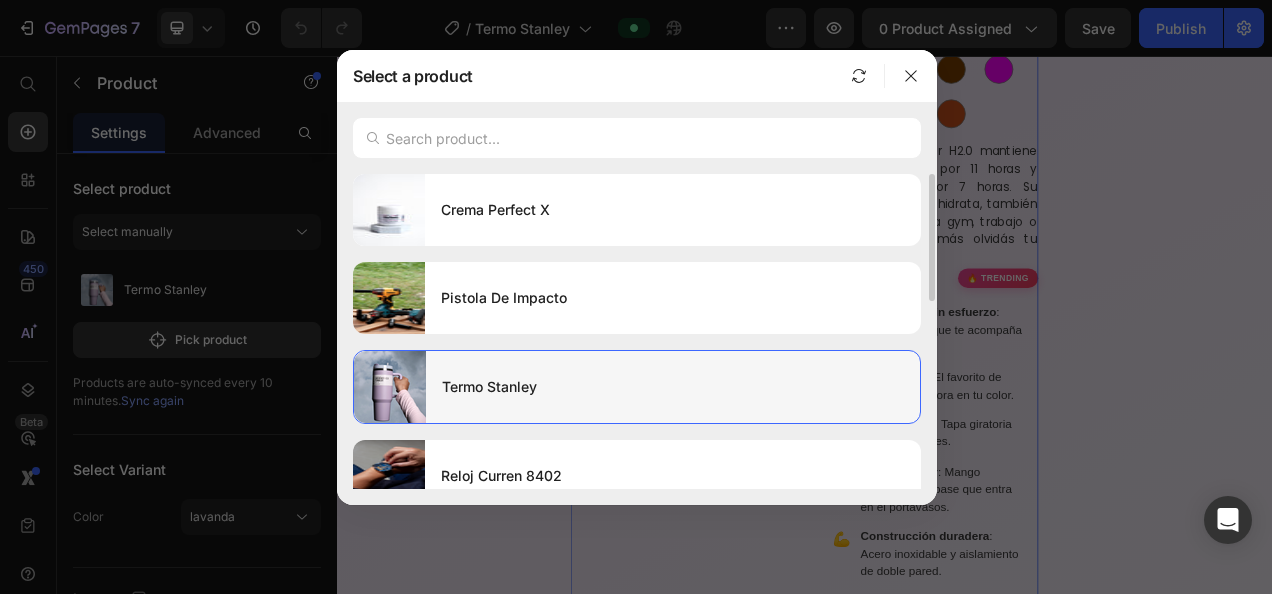 click on "Termo Stanley" at bounding box center (673, 387) 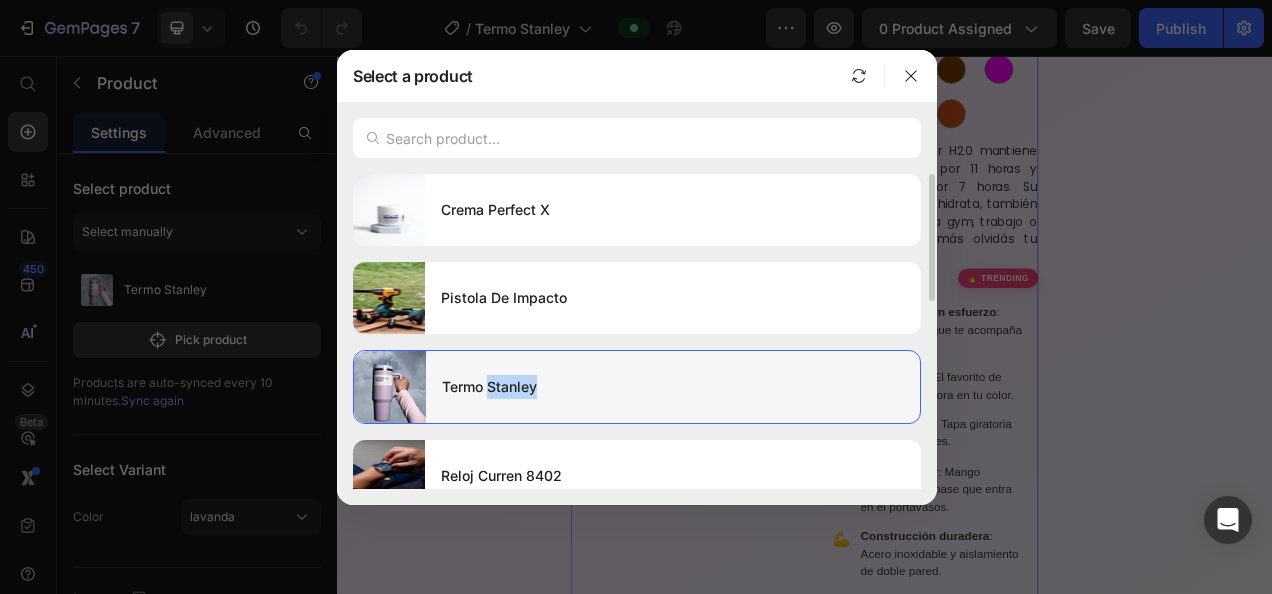 click on "Termo Stanley" at bounding box center [673, 387] 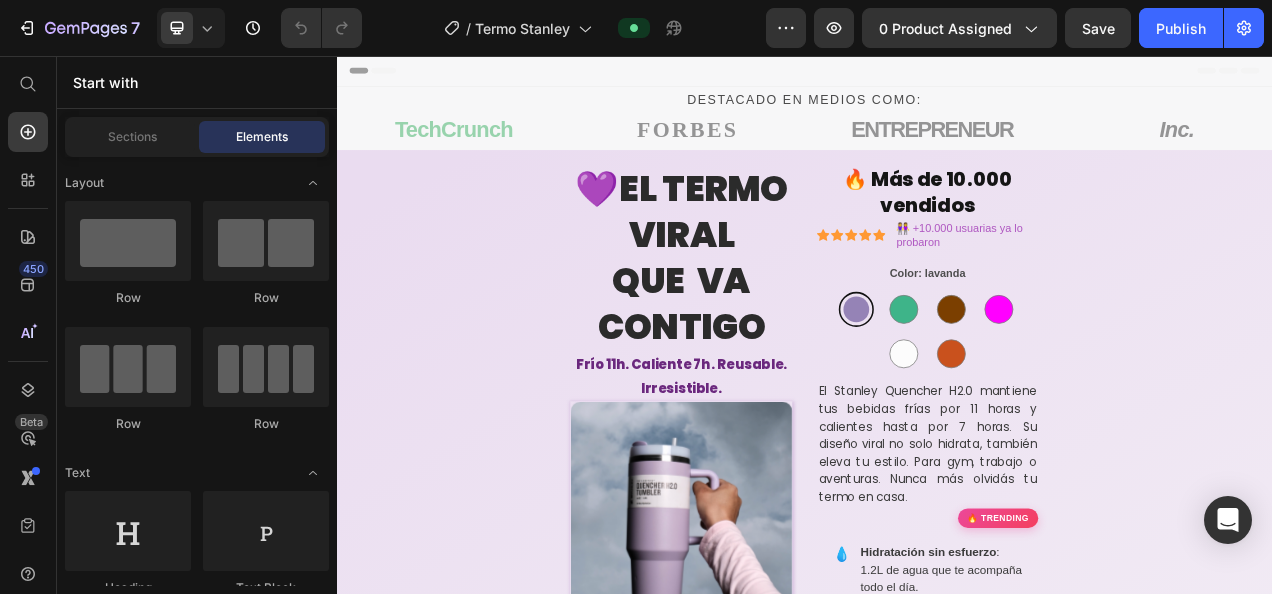 scroll, scrollTop: 0, scrollLeft: 0, axis: both 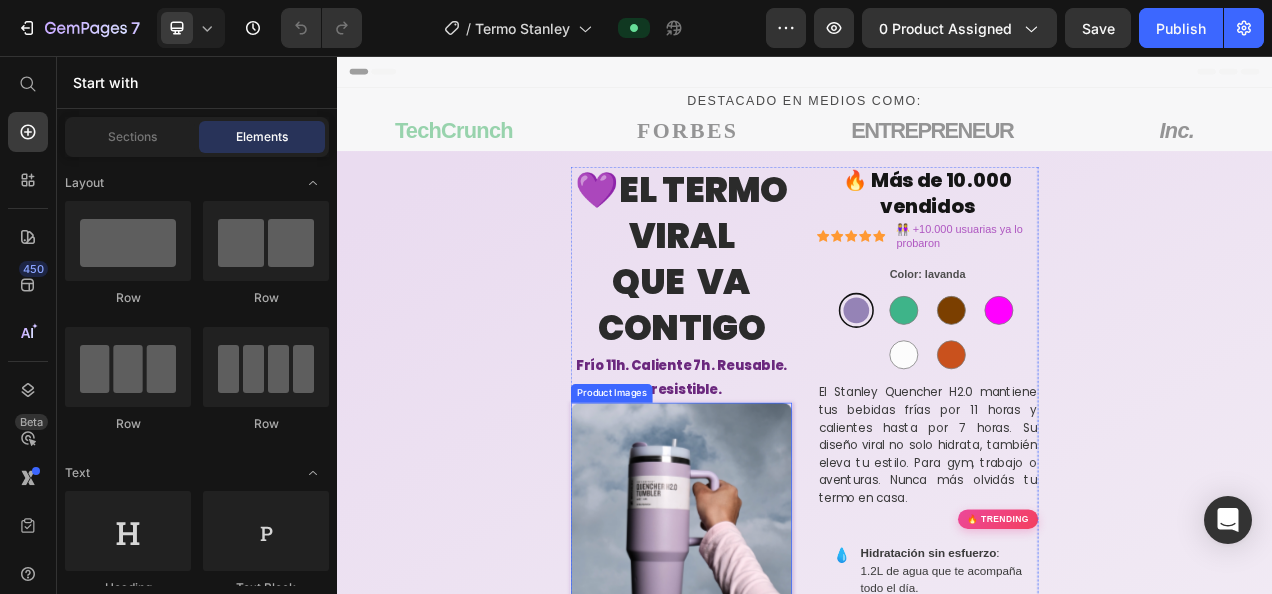 click at bounding box center (779, 643) 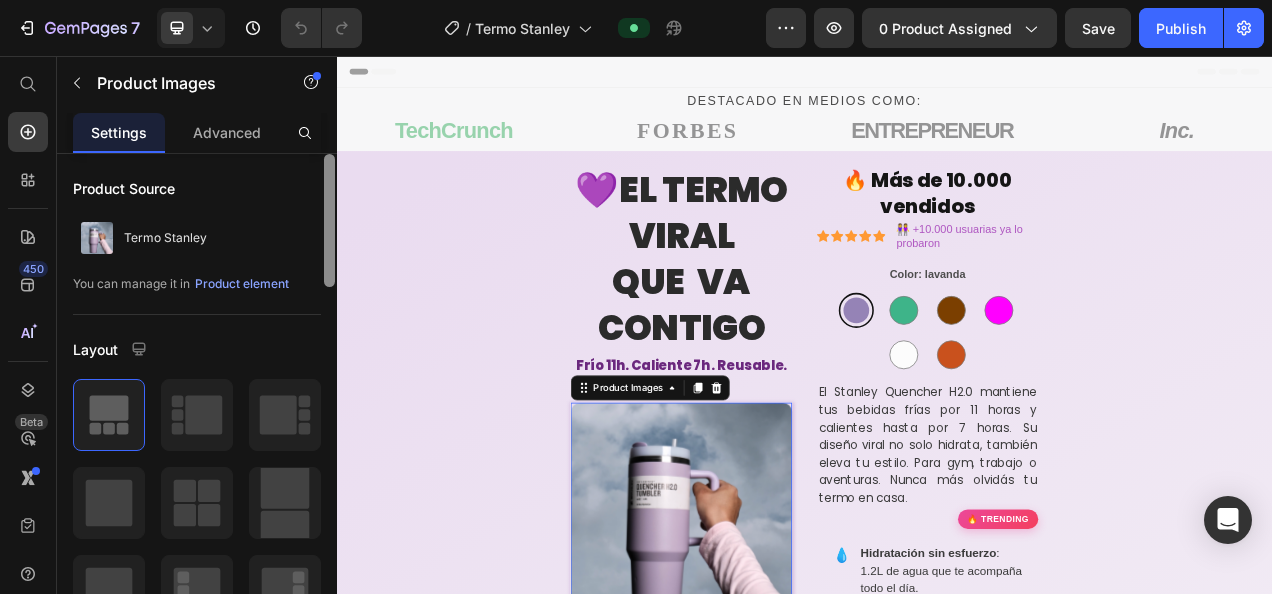 click at bounding box center (329, 220) 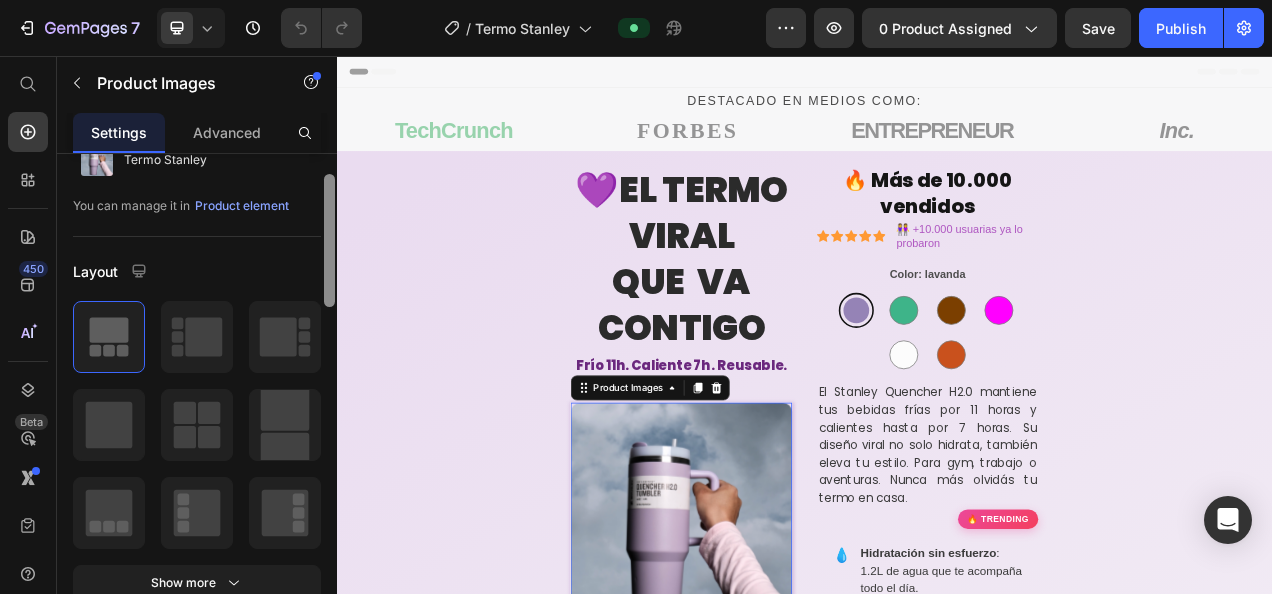 scroll, scrollTop: 0, scrollLeft: 0, axis: both 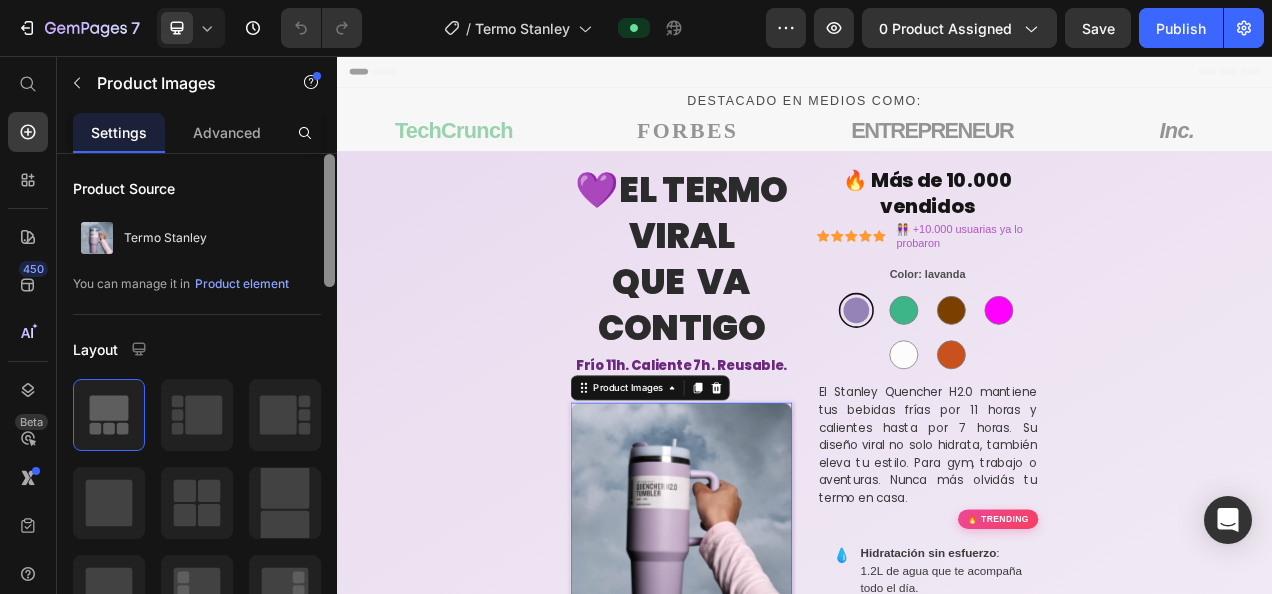 drag, startPoint x: 329, startPoint y: 230, endPoint x: 329, endPoint y: 168, distance: 62 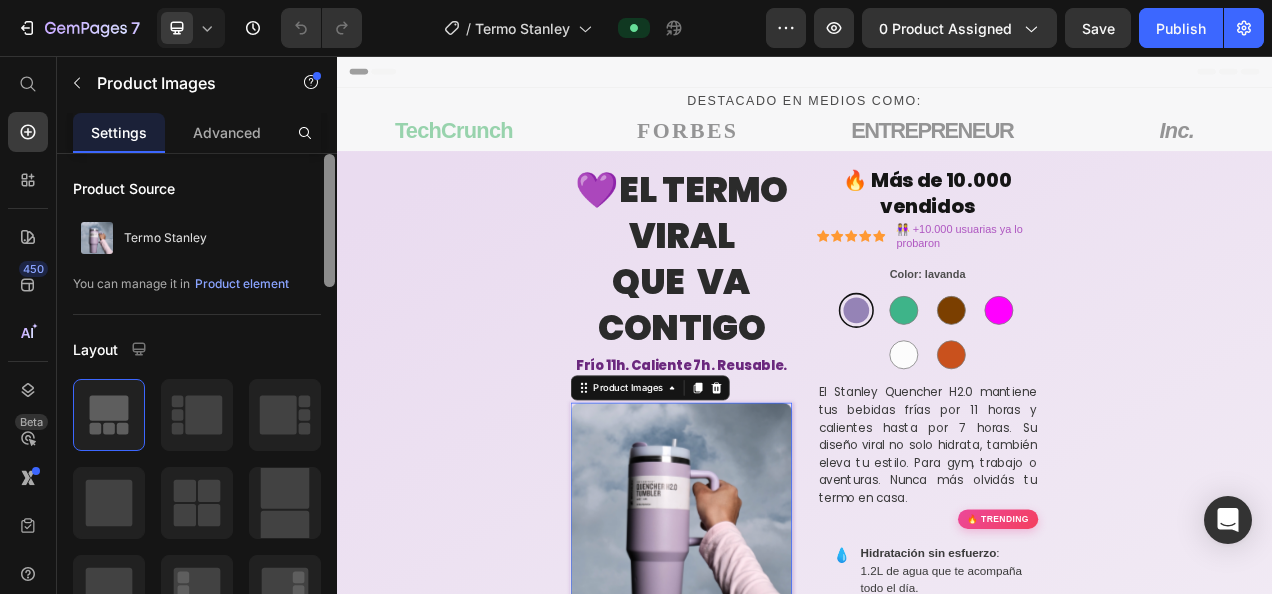 scroll, scrollTop: 90, scrollLeft: 0, axis: vertical 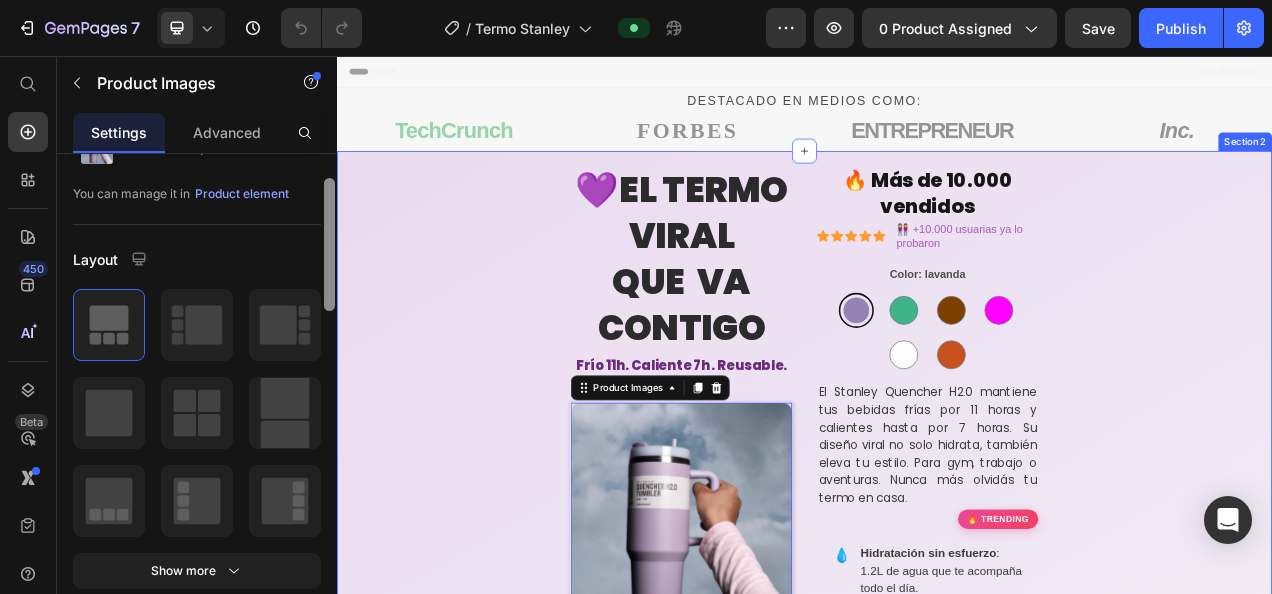 drag, startPoint x: 667, startPoint y: 239, endPoint x: 339, endPoint y: 261, distance: 328.73697 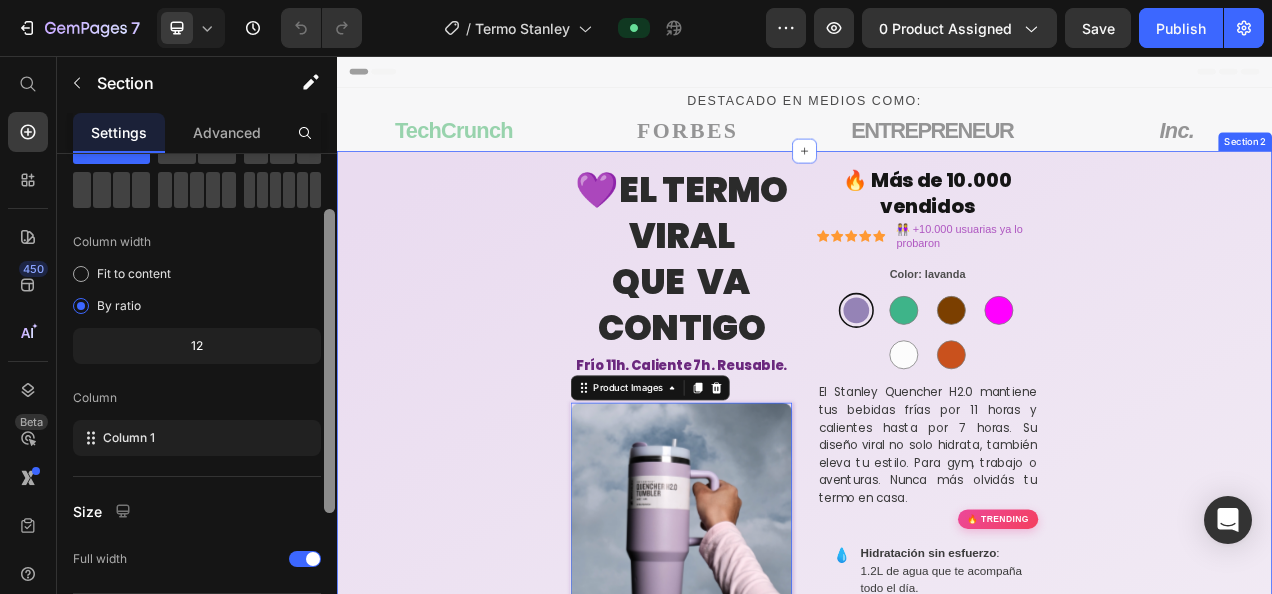 scroll, scrollTop: 0, scrollLeft: 0, axis: both 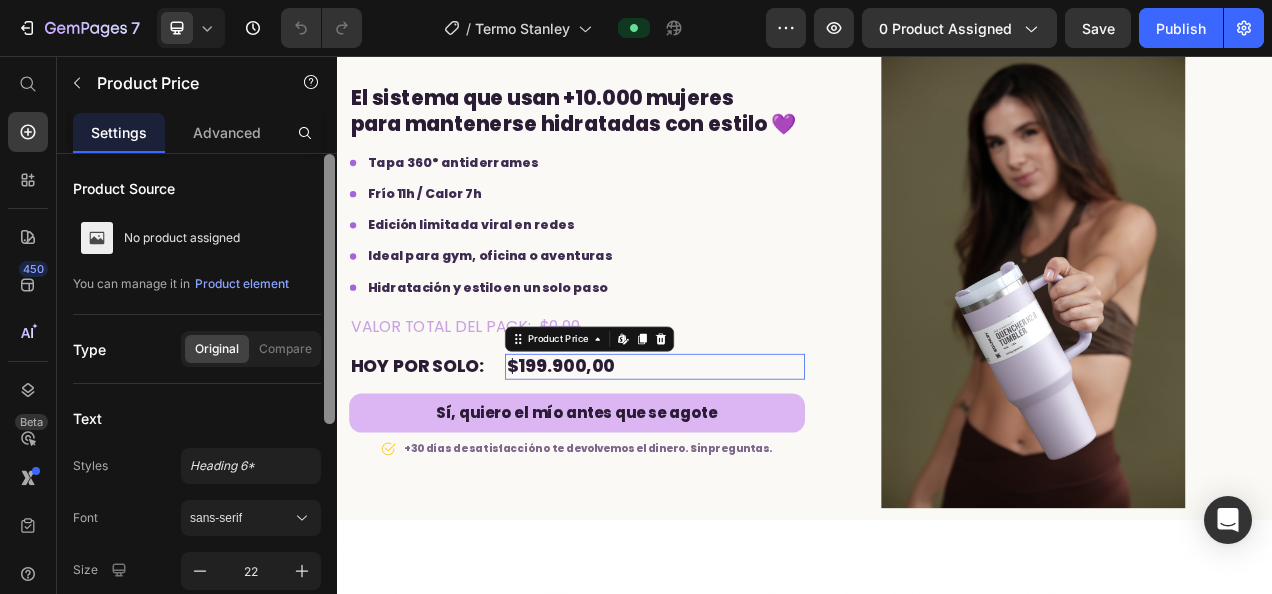 click on "$199.900,00" at bounding box center (744, 454) 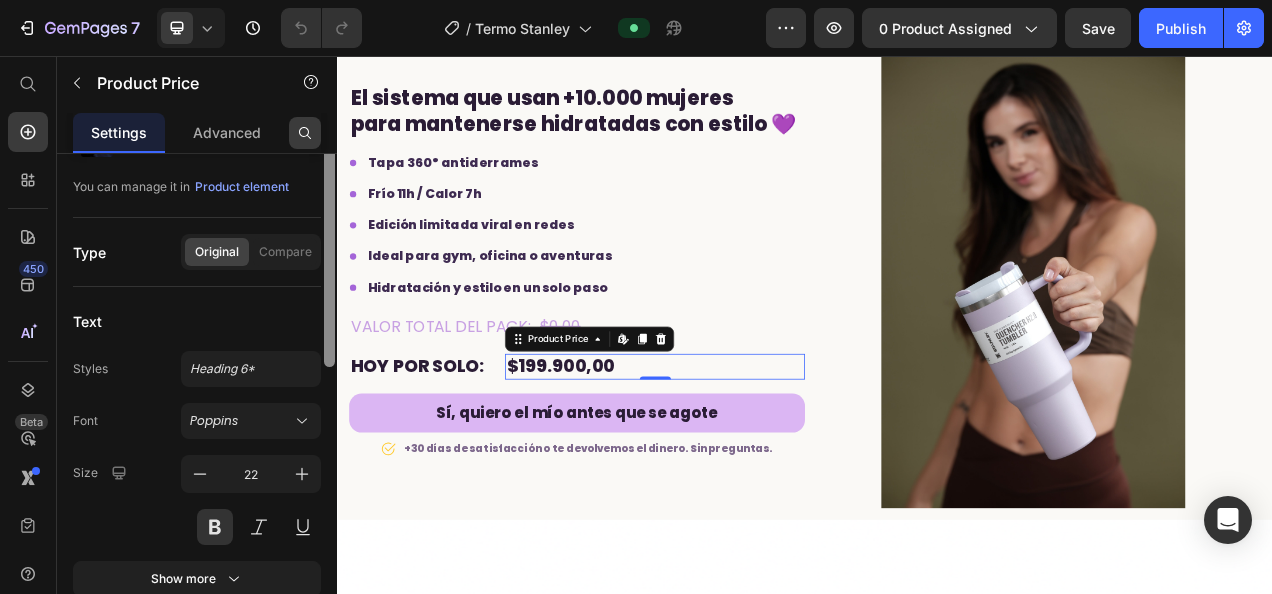 scroll, scrollTop: 0, scrollLeft: 0, axis: both 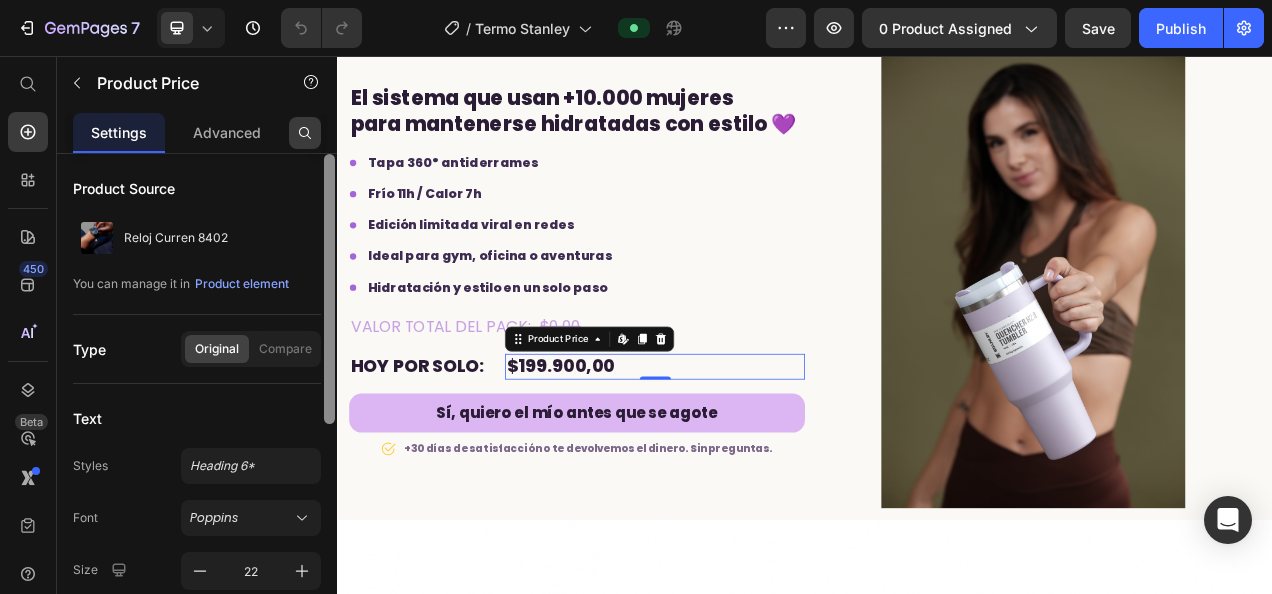 click at bounding box center (305, 133) 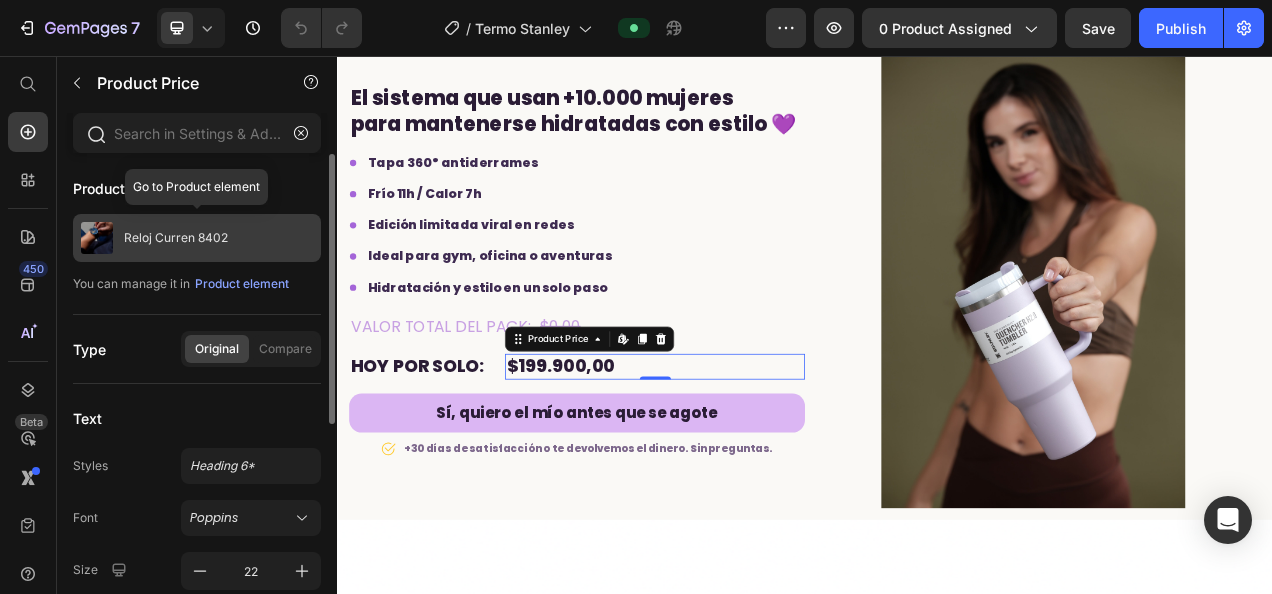 click on "Reloj Curren 8402" at bounding box center (176, 238) 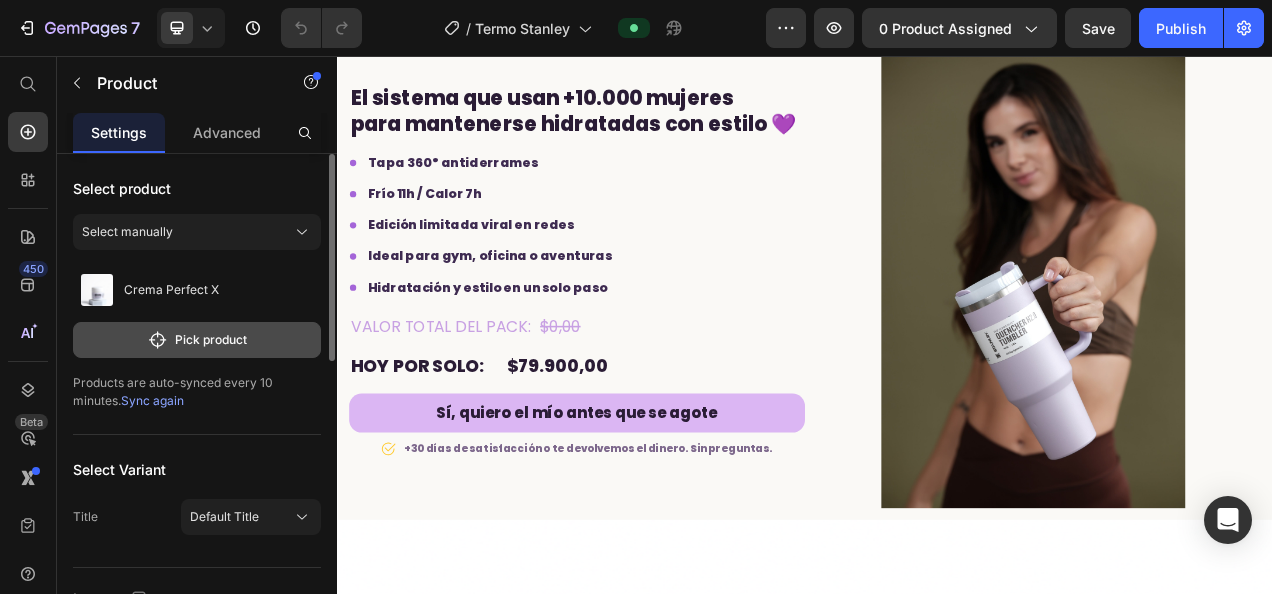 click on "Pick product" at bounding box center (197, 340) 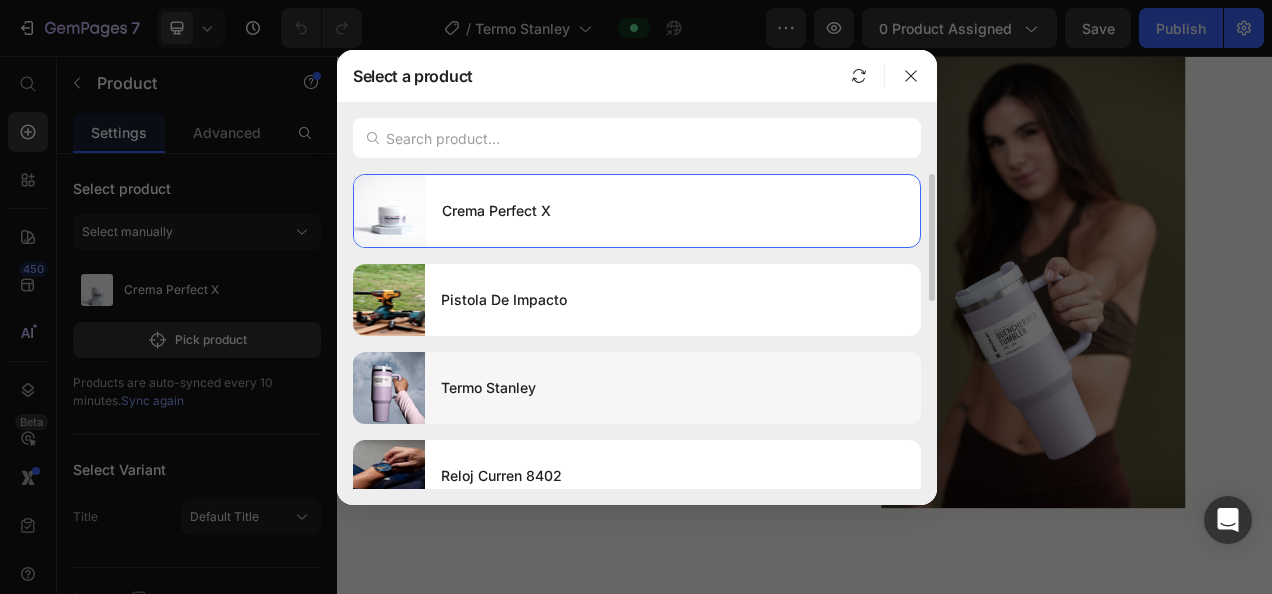 click on "Termo Stanley" at bounding box center (673, 388) 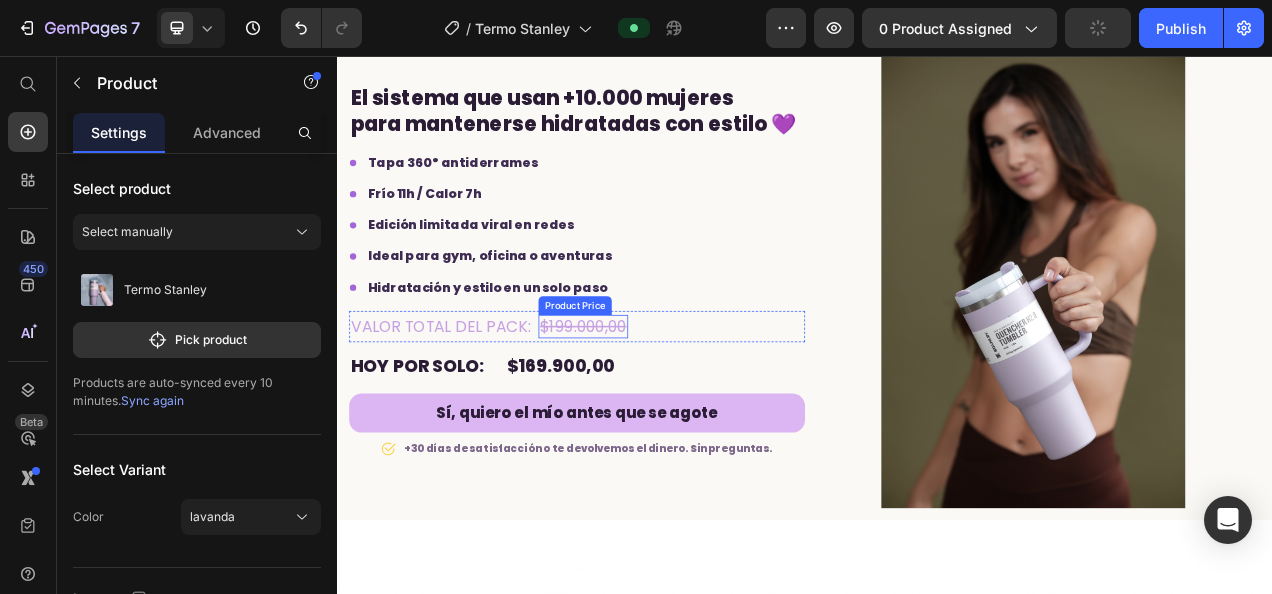 click on "$199.000,00" at bounding box center [652, 403] 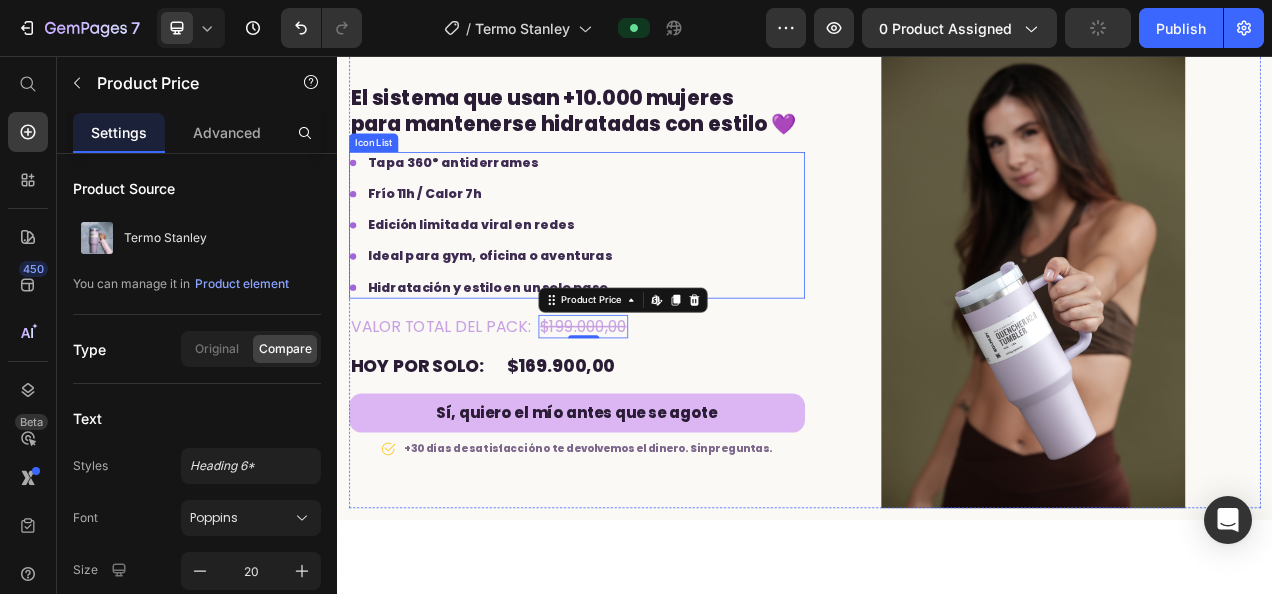 click on "Icon Tapa 360° antiderrames Text block
Icon Frío 11h / Calor 7h Text block
Icon Edición limitada viral en redes Text block
Icon Ideal para gym, oficina o aventuras Text block
Icon Hidratación y estilo en un solo paso Text block" at bounding box center (644, 273) 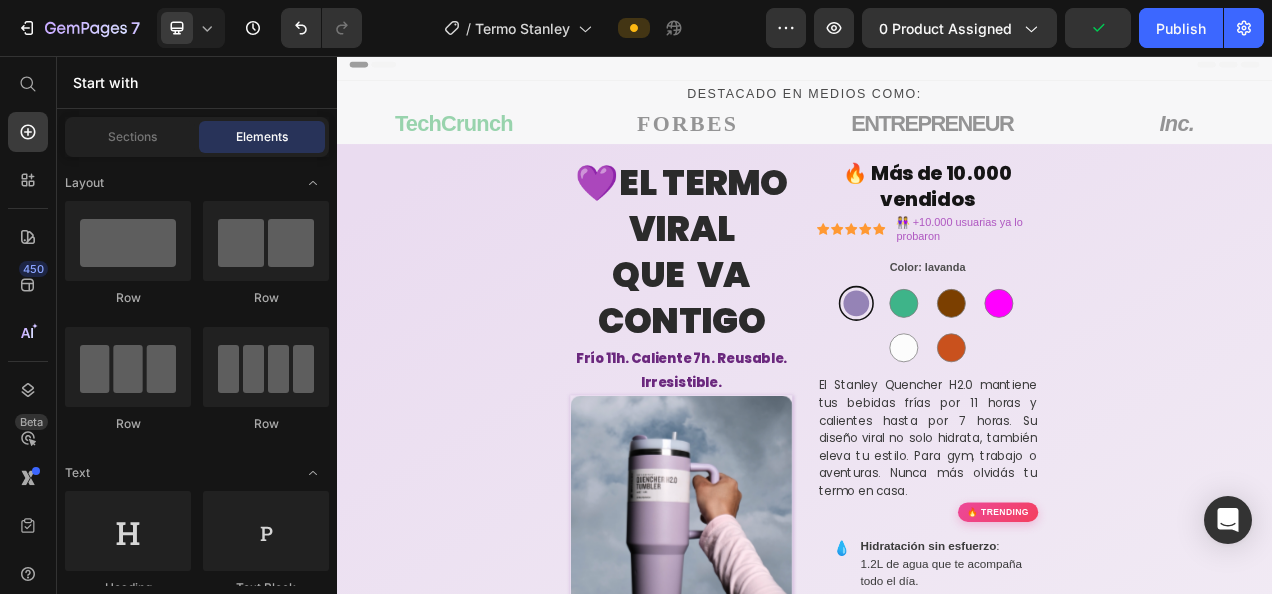scroll, scrollTop: 0, scrollLeft: 0, axis: both 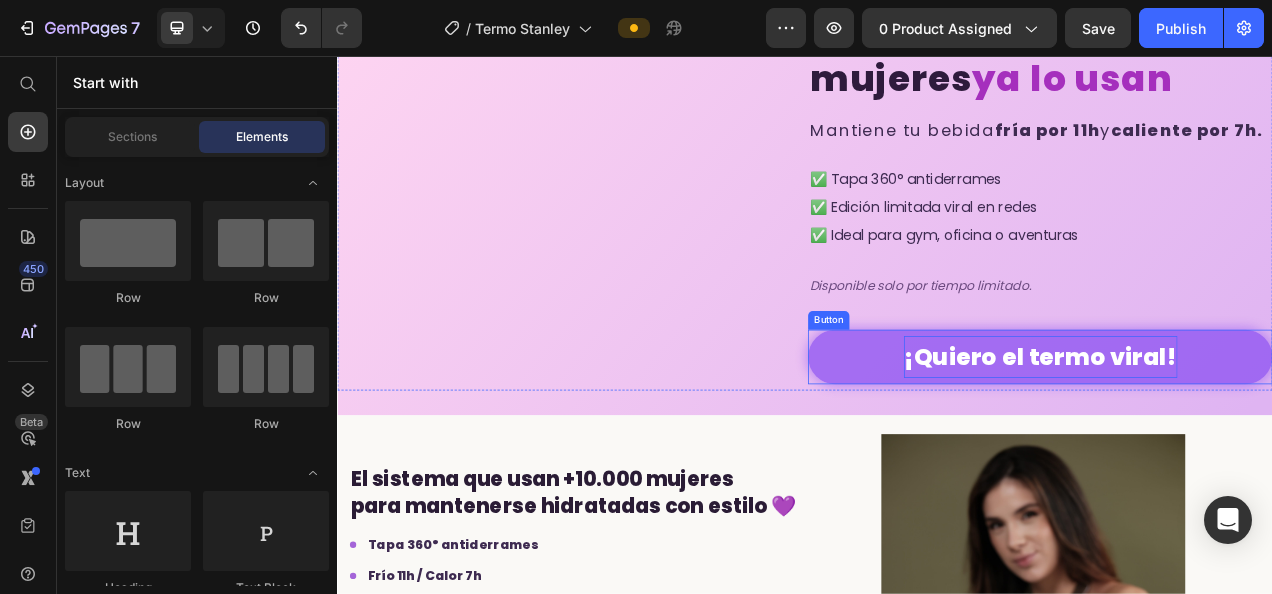 click on "¡Quiero el termo viral!" at bounding box center (1239, 442) 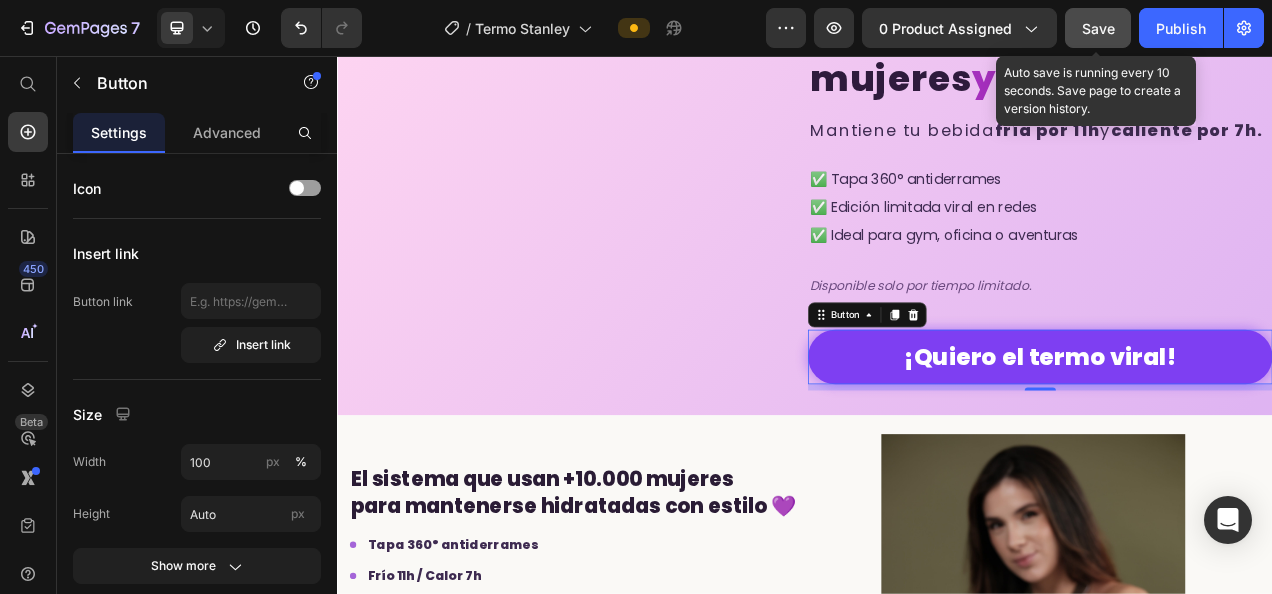 click on "Save" at bounding box center [1098, 28] 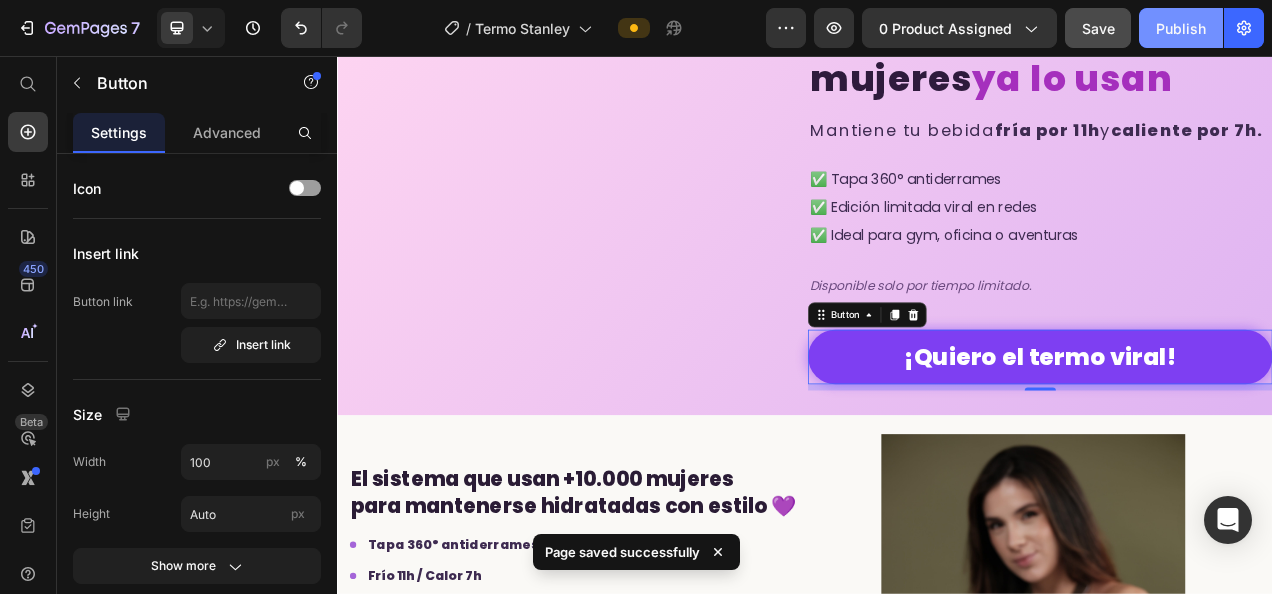 click on "Publish" at bounding box center [1181, 28] 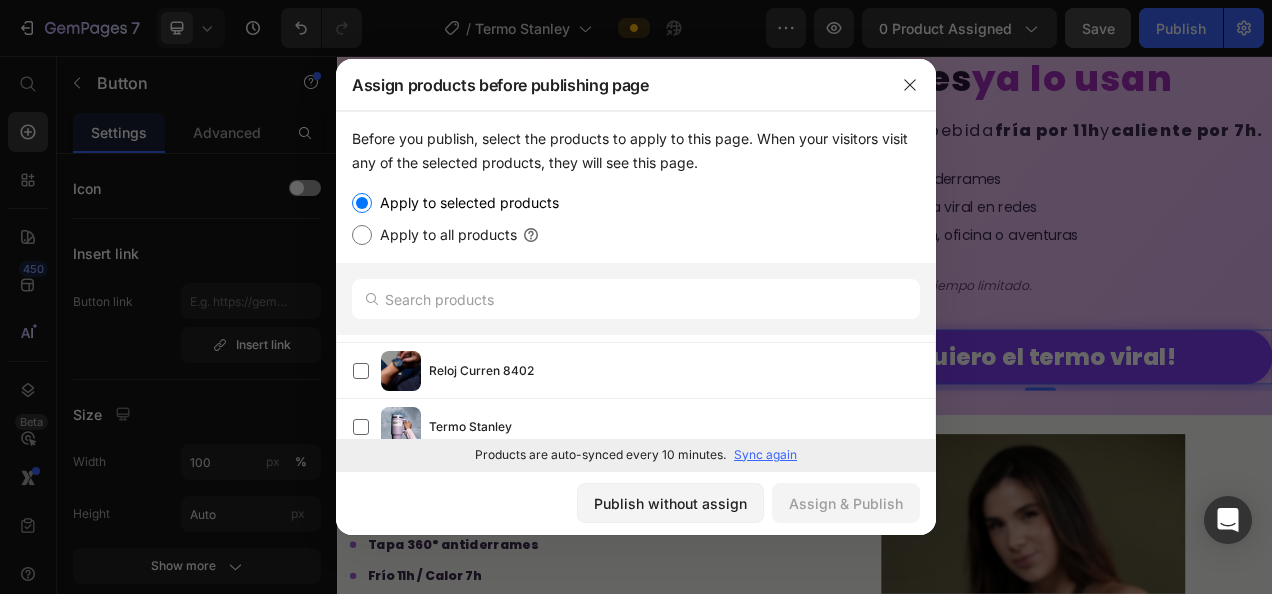 scroll, scrollTop: 400, scrollLeft: 0, axis: vertical 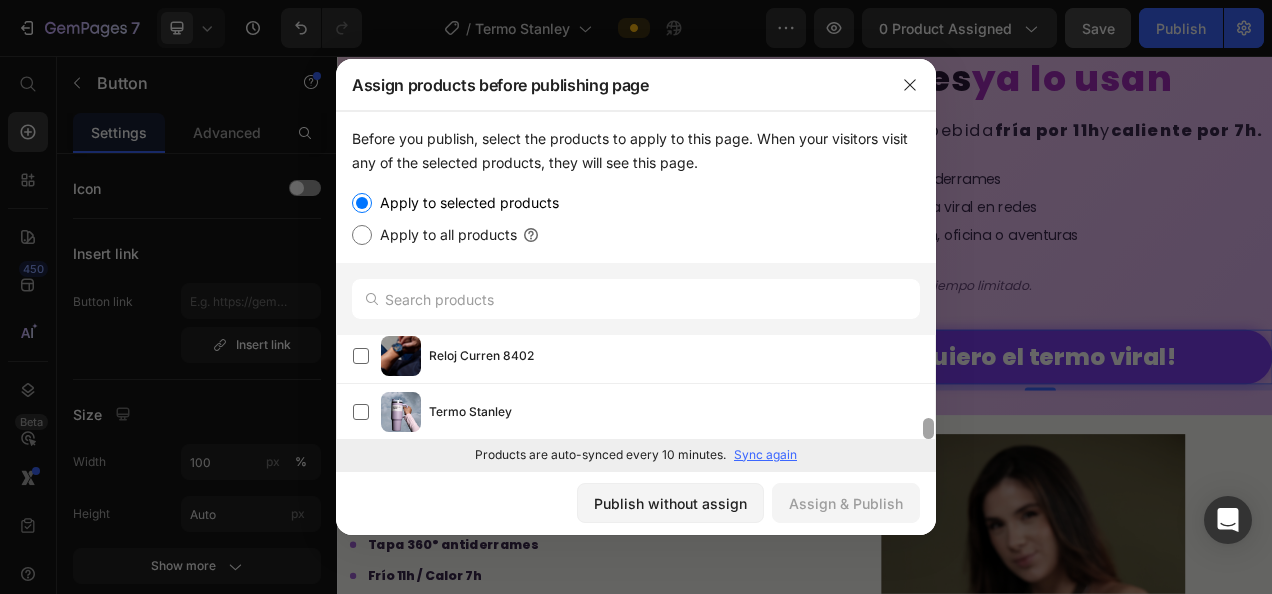 drag, startPoint x: 931, startPoint y: 349, endPoint x: 954, endPoint y: 468, distance: 121.20231 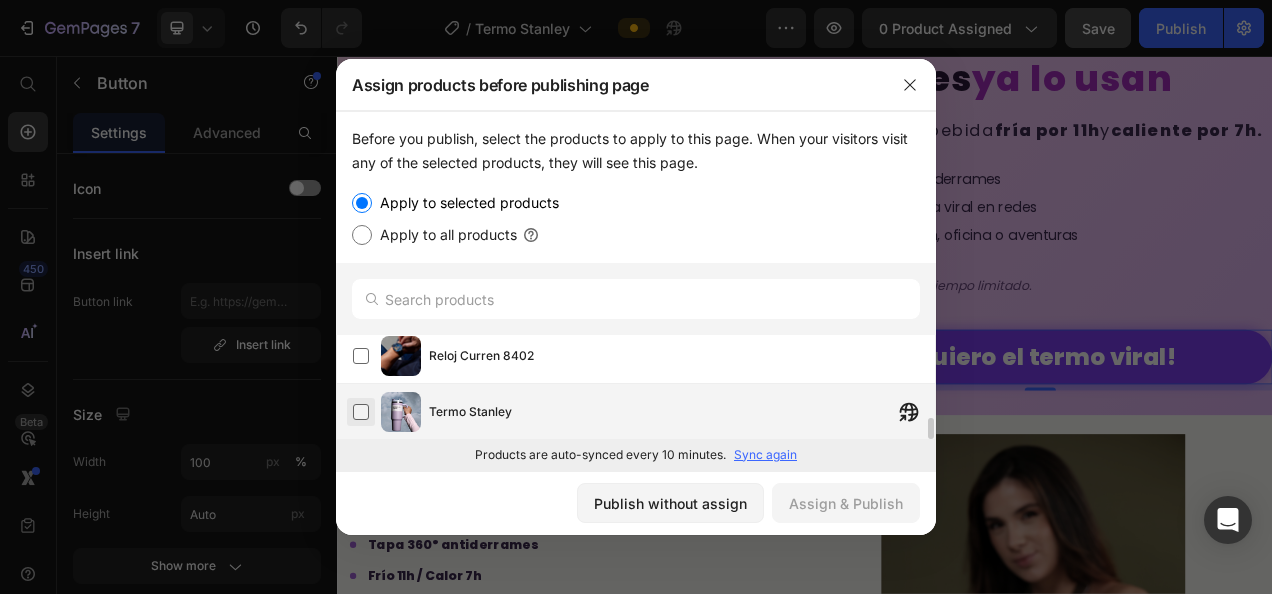 click at bounding box center [361, 412] 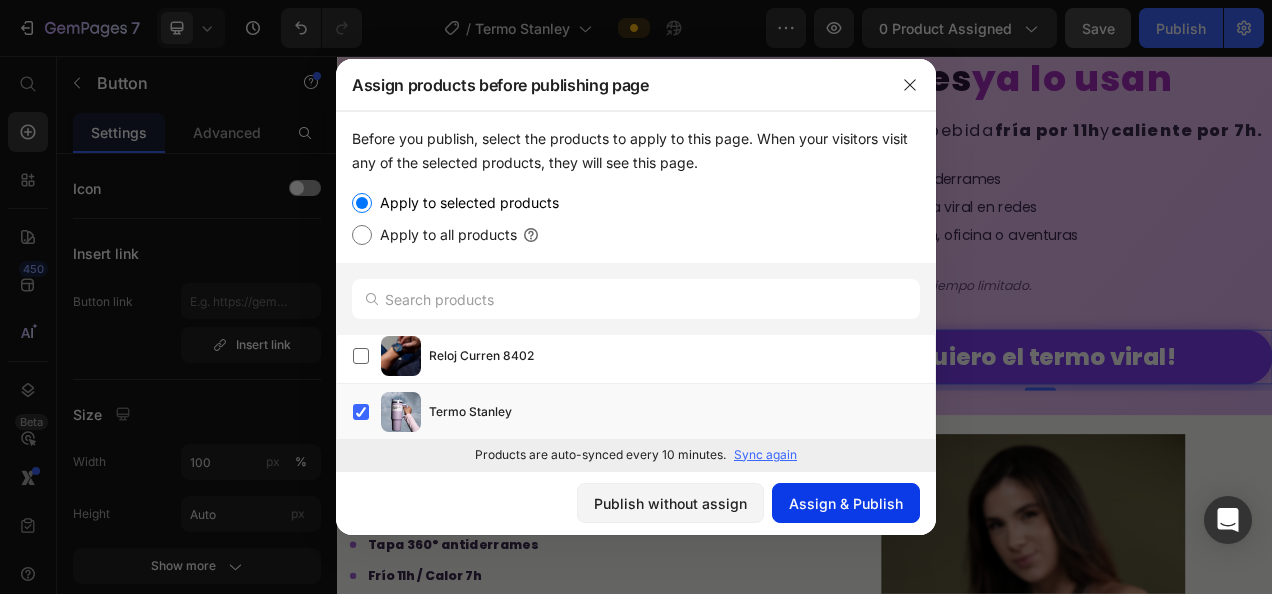 click on "Assign & Publish" at bounding box center (846, 503) 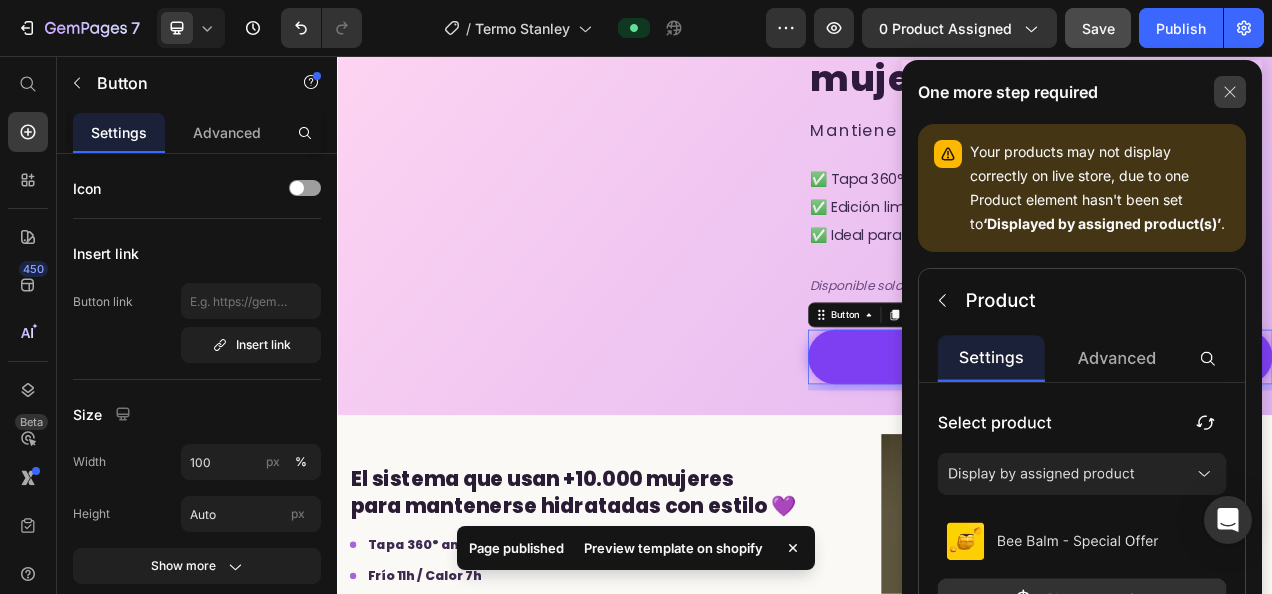 click 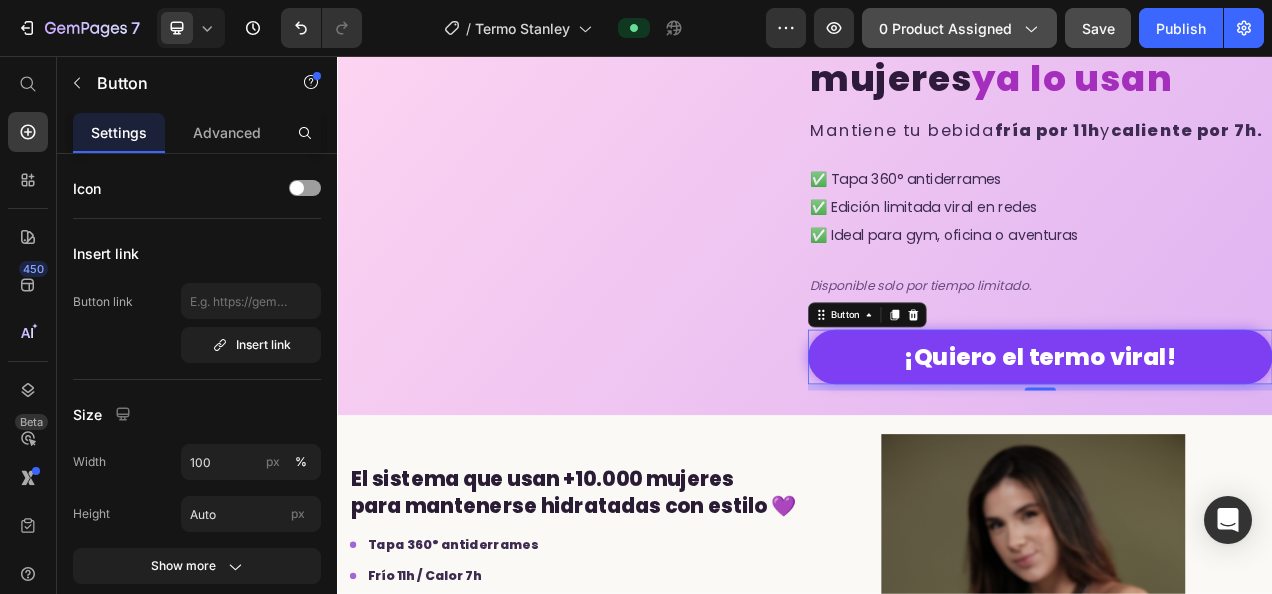click 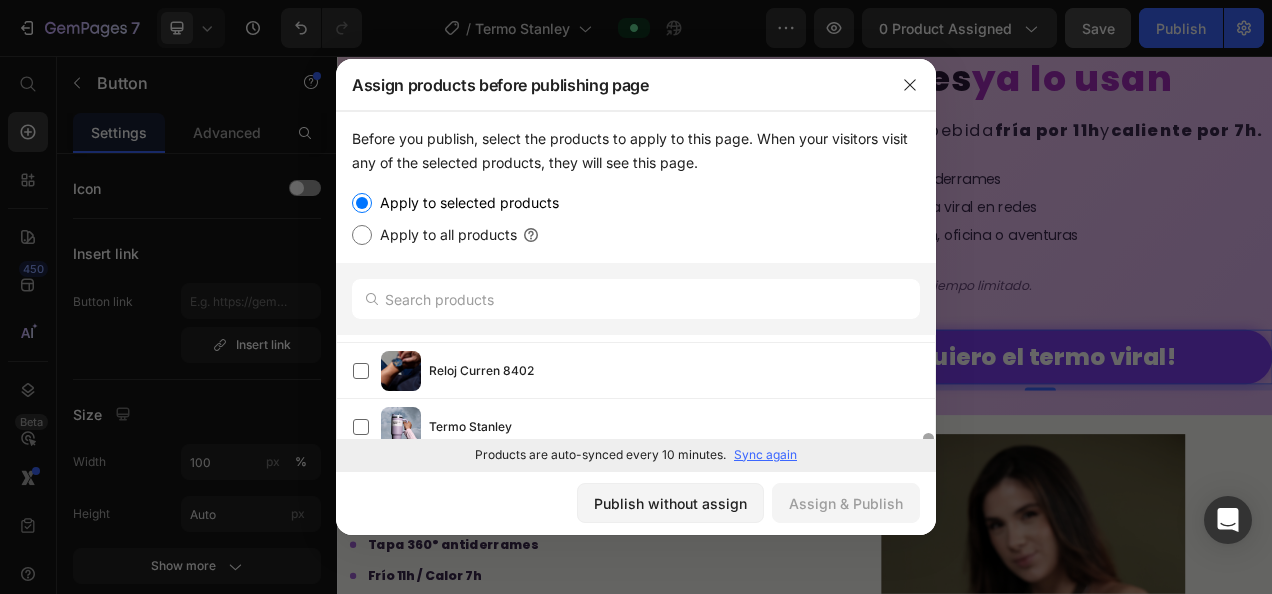 scroll, scrollTop: 400, scrollLeft: 0, axis: vertical 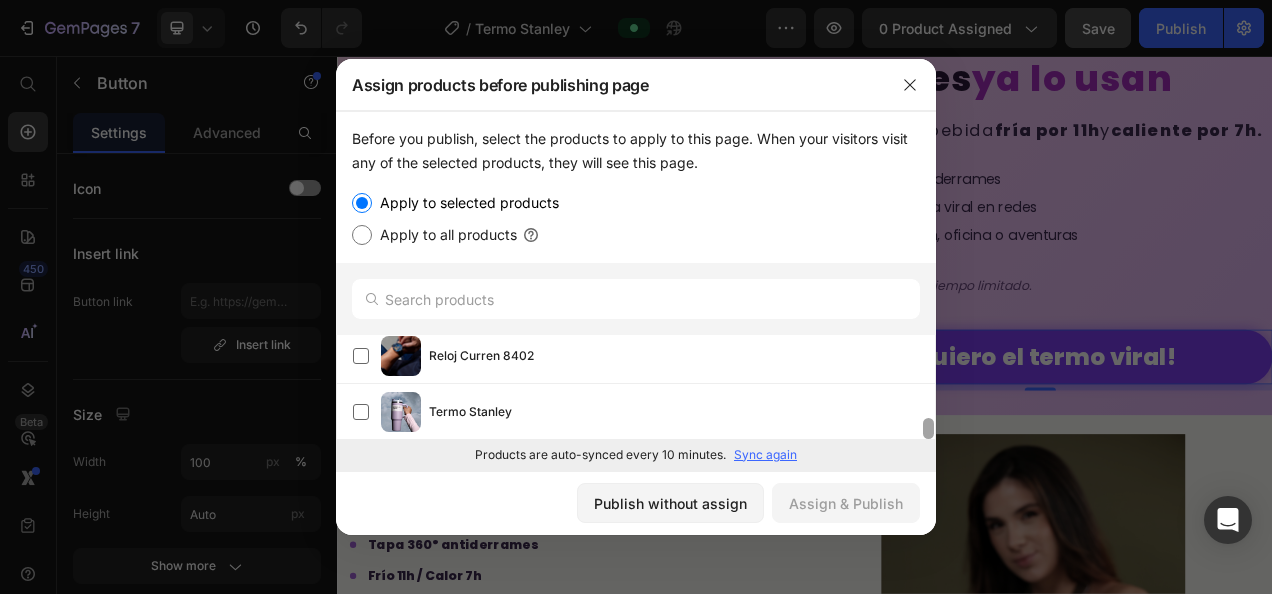 drag, startPoint x: 932, startPoint y: 342, endPoint x: 960, endPoint y: 452, distance: 113.507706 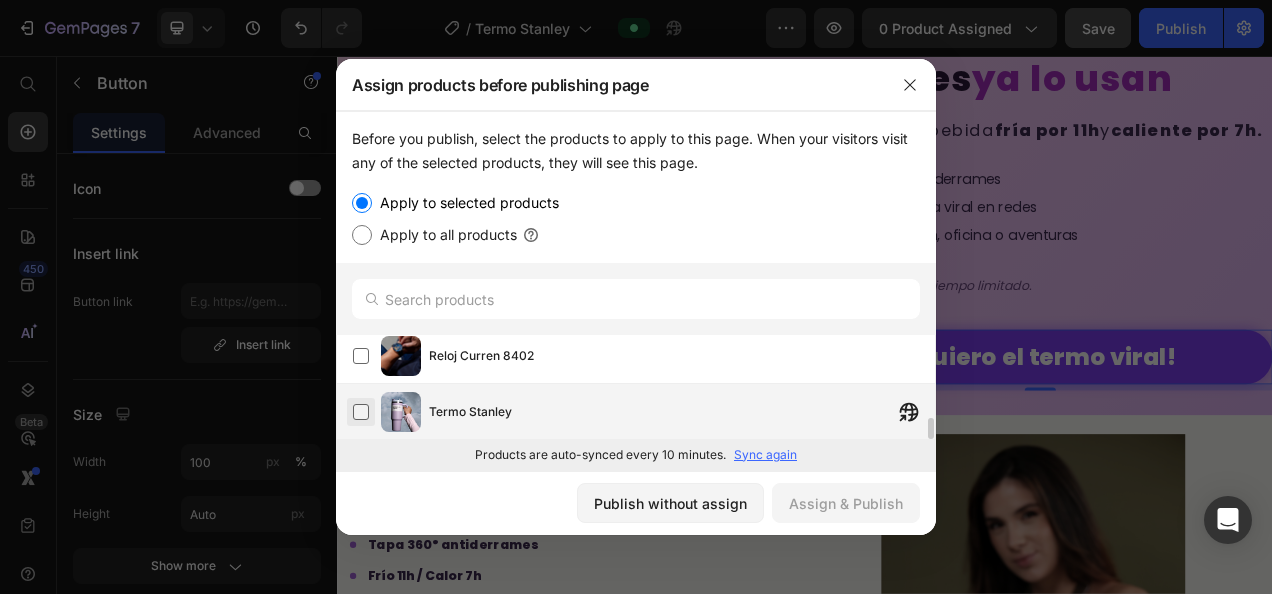 click at bounding box center (361, 412) 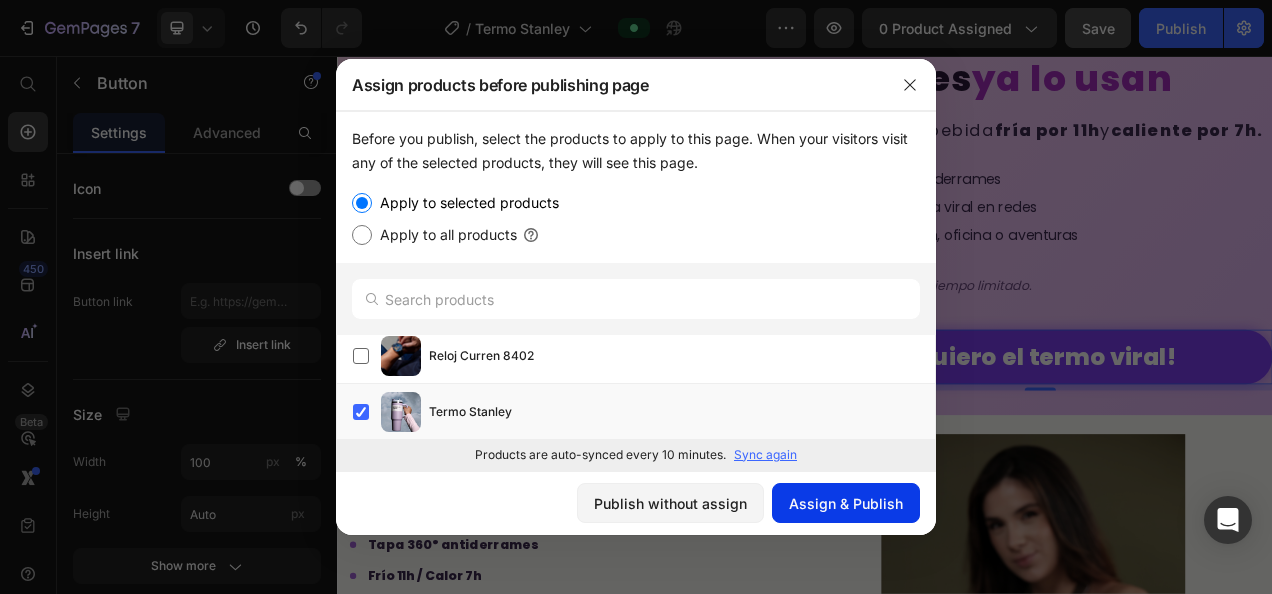 click on "Assign & Publish" at bounding box center [846, 503] 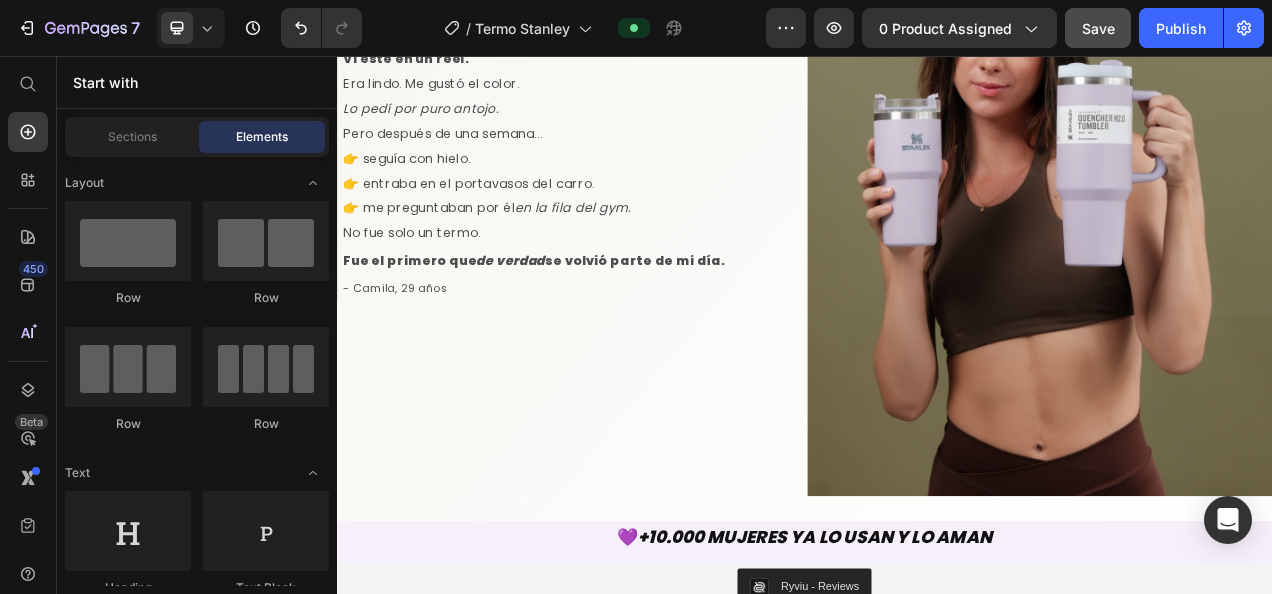 scroll, scrollTop: 2498, scrollLeft: 0, axis: vertical 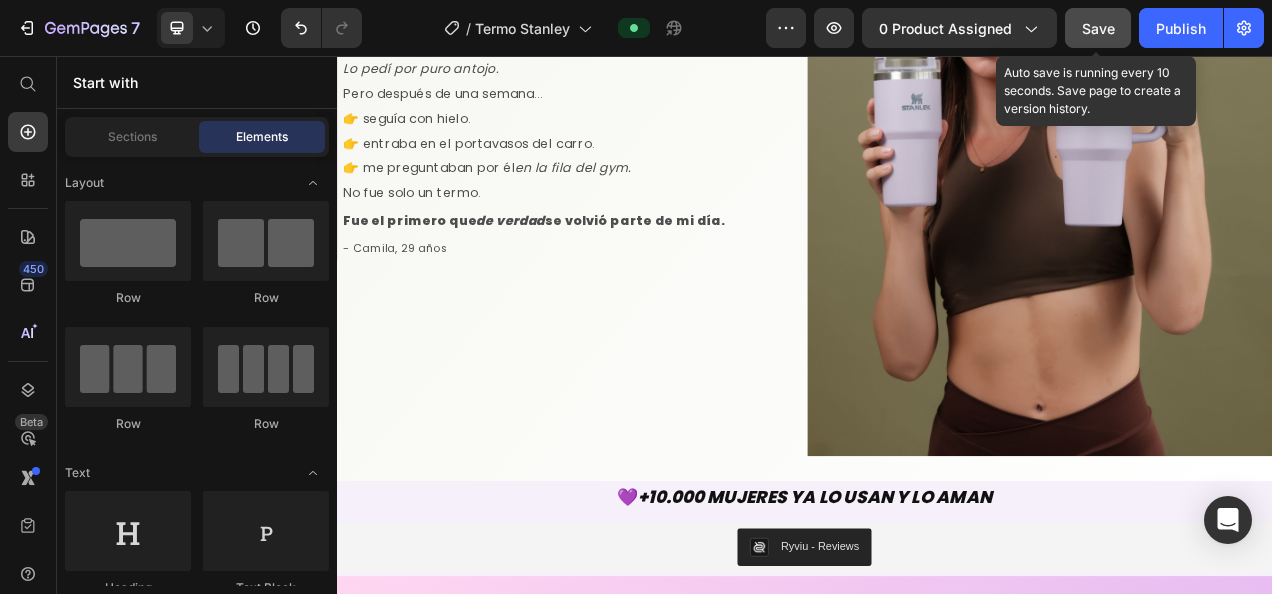 click on "Save" at bounding box center [1098, 28] 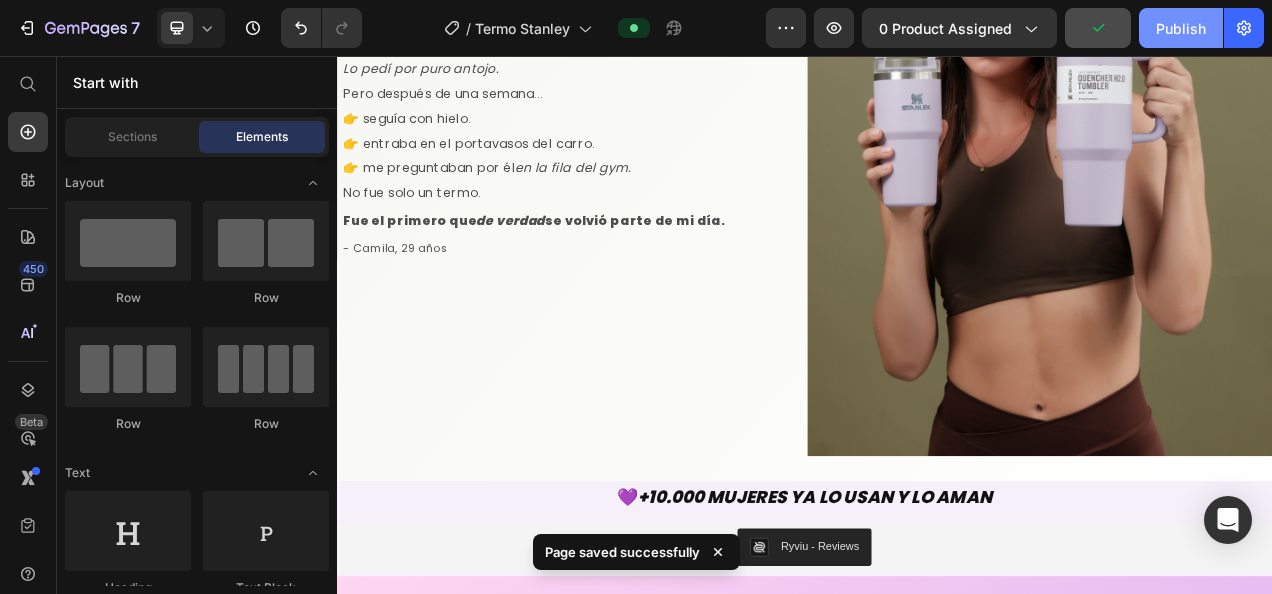 click on "Publish" at bounding box center (1181, 28) 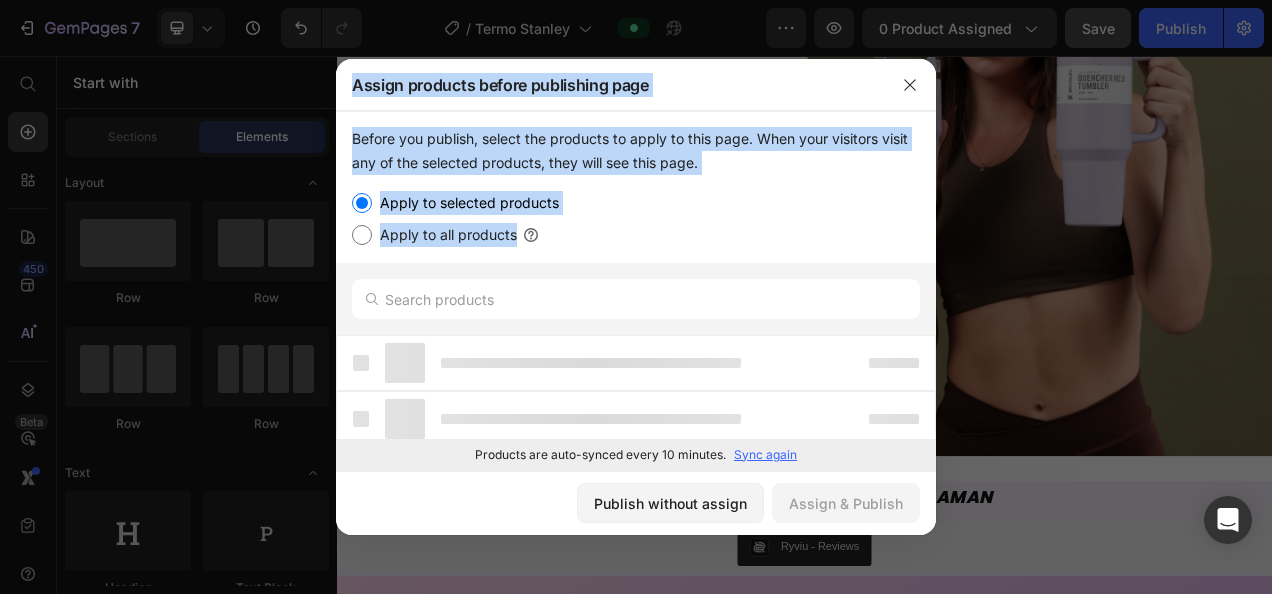 drag, startPoint x: 930, startPoint y: 313, endPoint x: 938, endPoint y: 390, distance: 77.41447 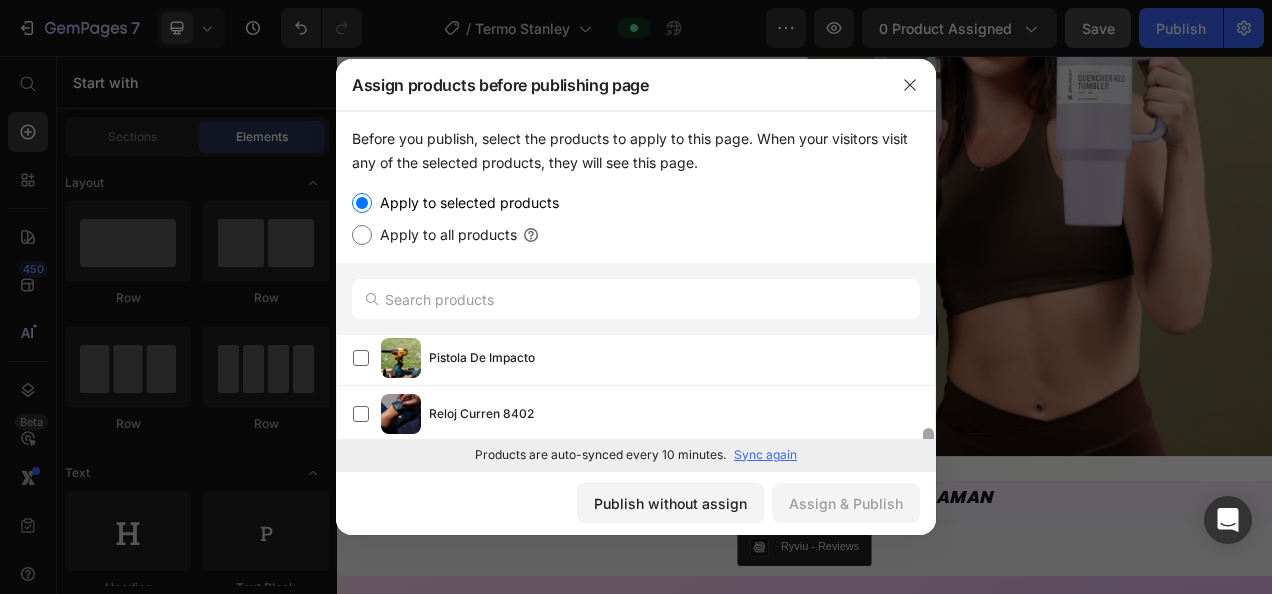scroll, scrollTop: 400, scrollLeft: 0, axis: vertical 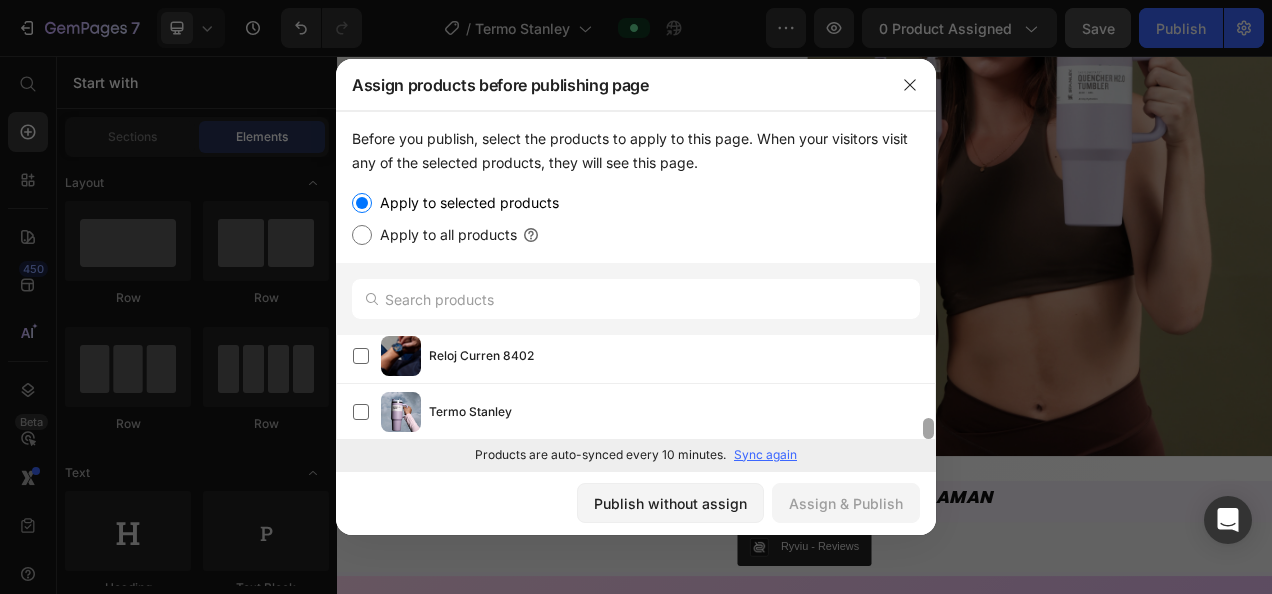 drag, startPoint x: 926, startPoint y: 345, endPoint x: 935, endPoint y: 445, distance: 100.40418 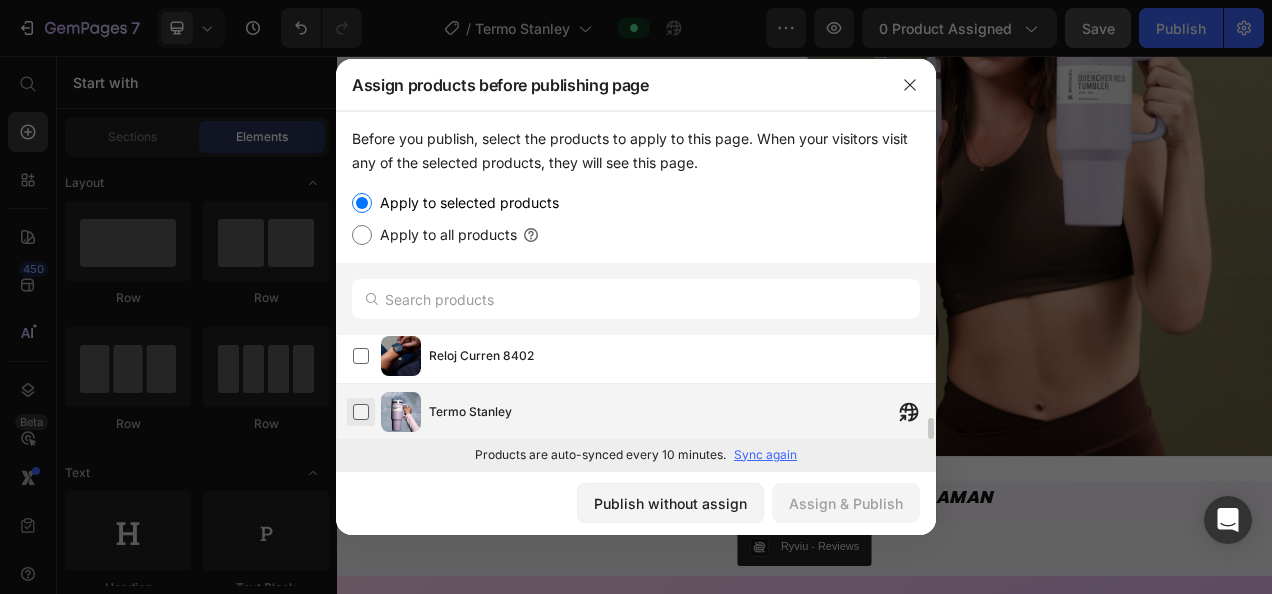 click at bounding box center [361, 412] 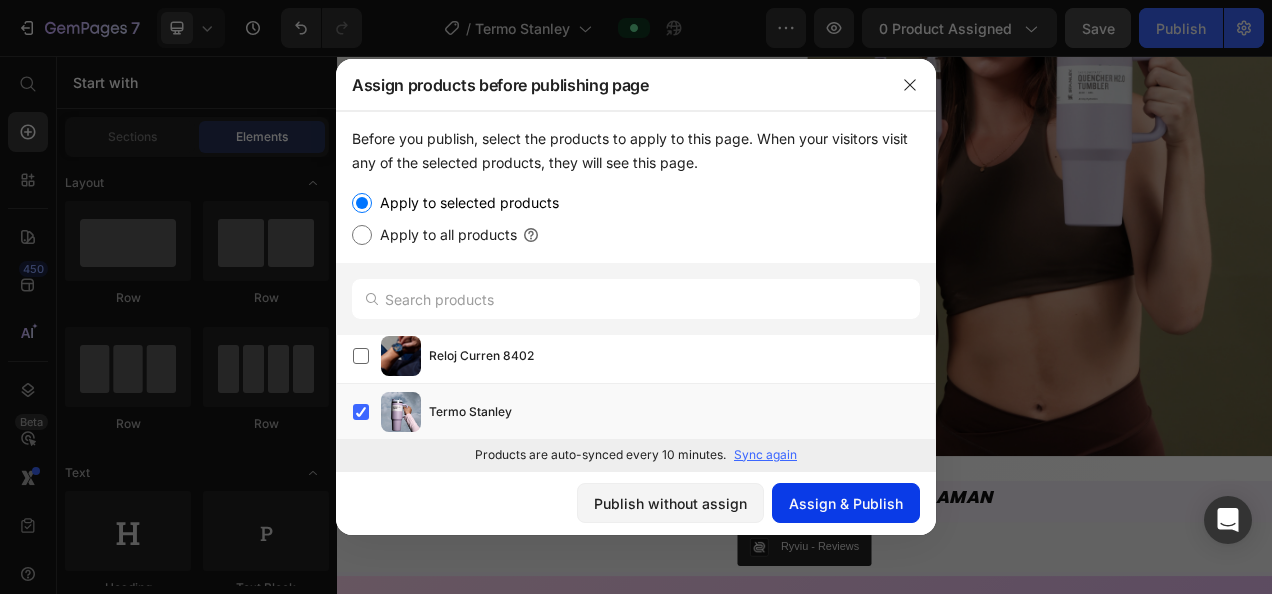 click on "Assign & Publish" at bounding box center [846, 503] 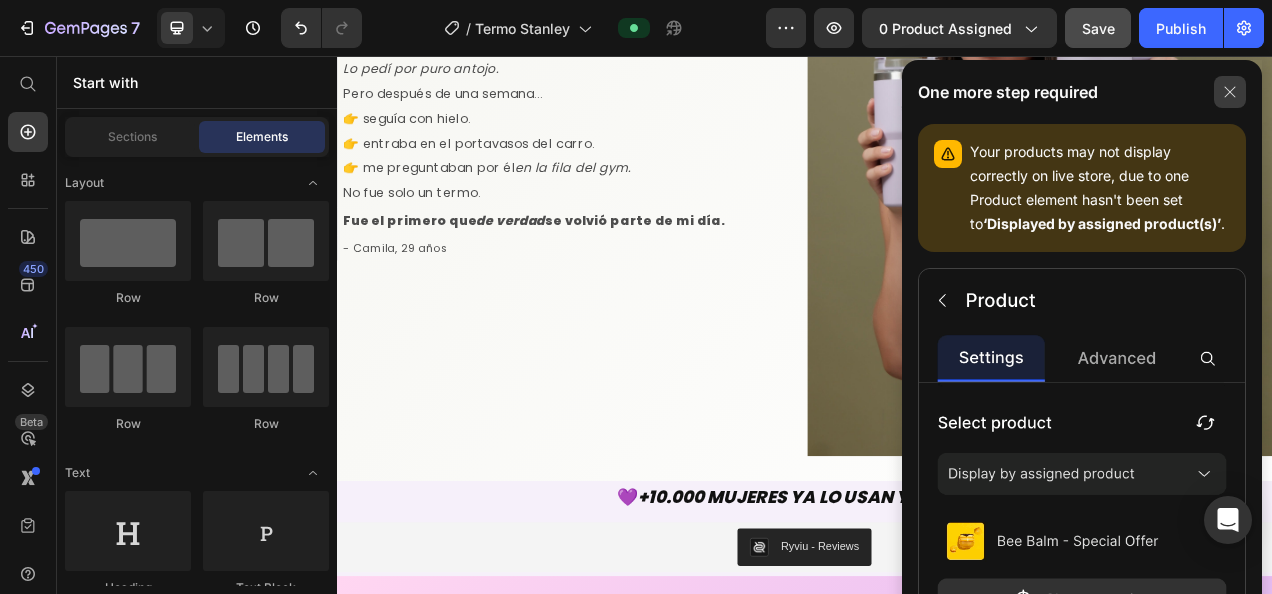 click 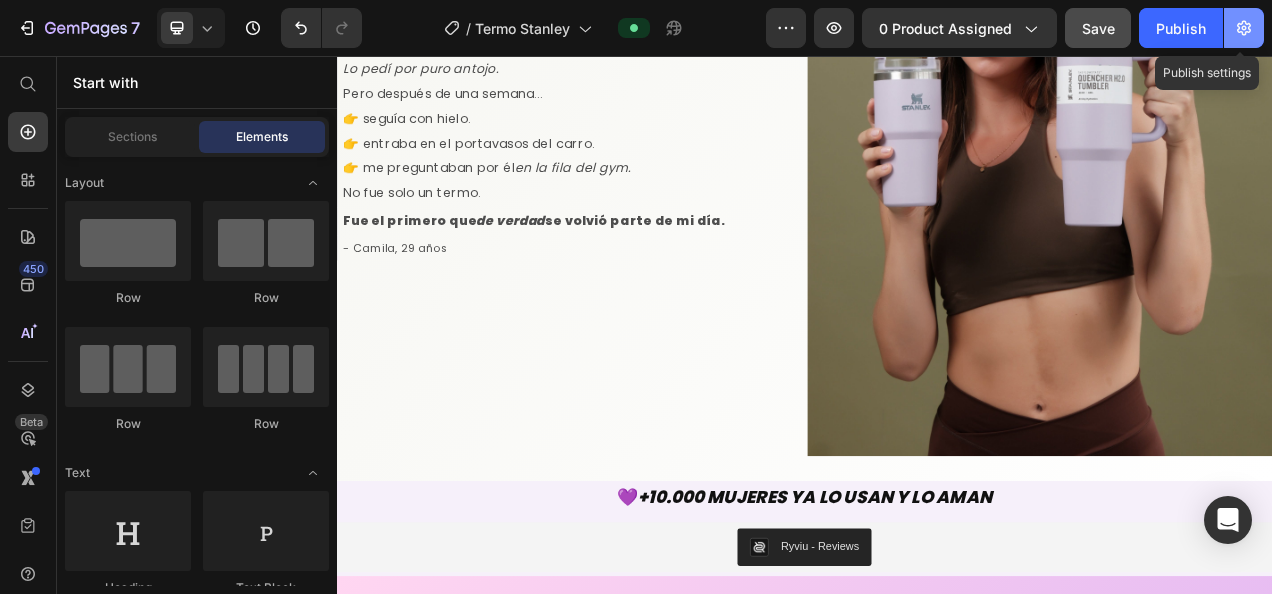 click 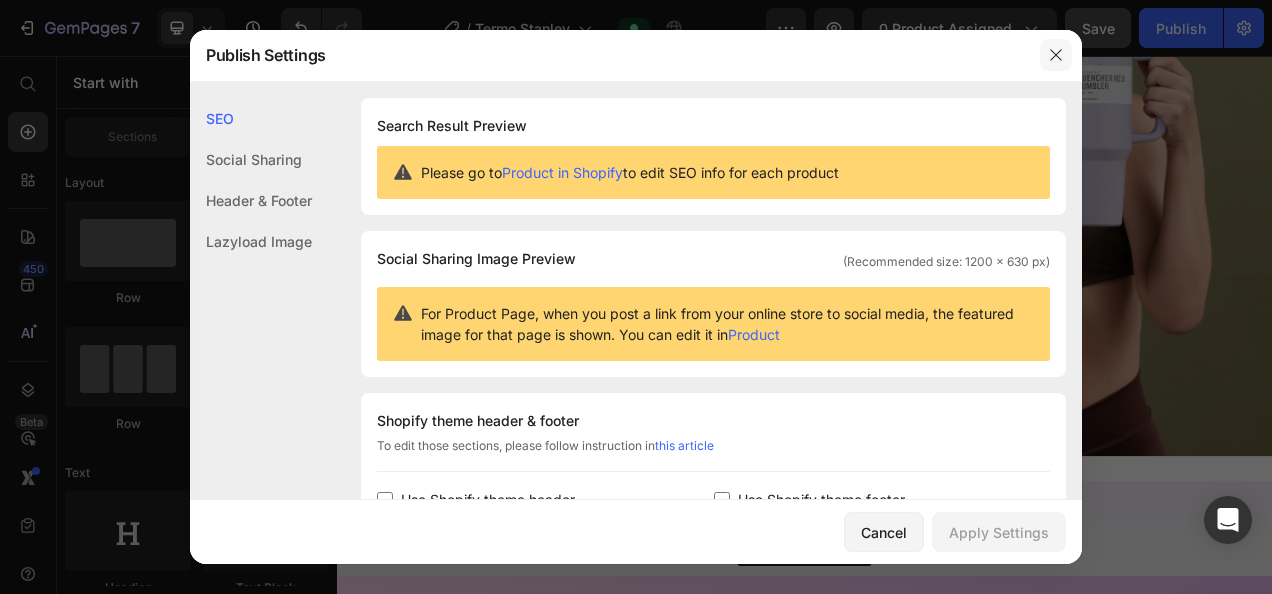 click 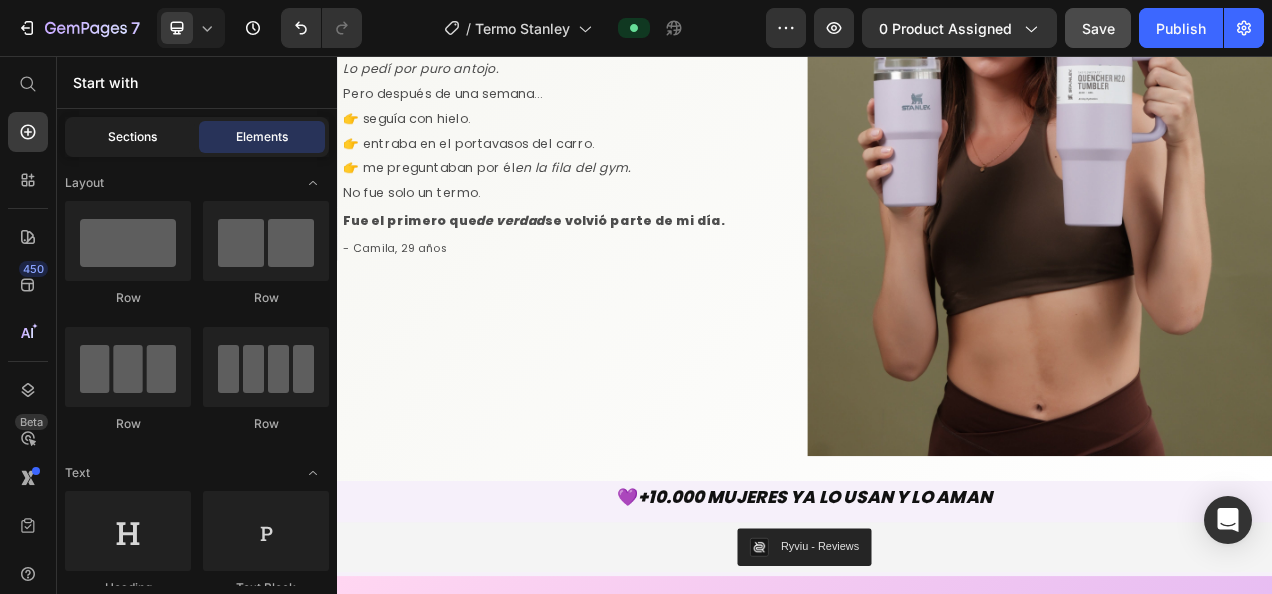 click on "Sections" at bounding box center [132, 137] 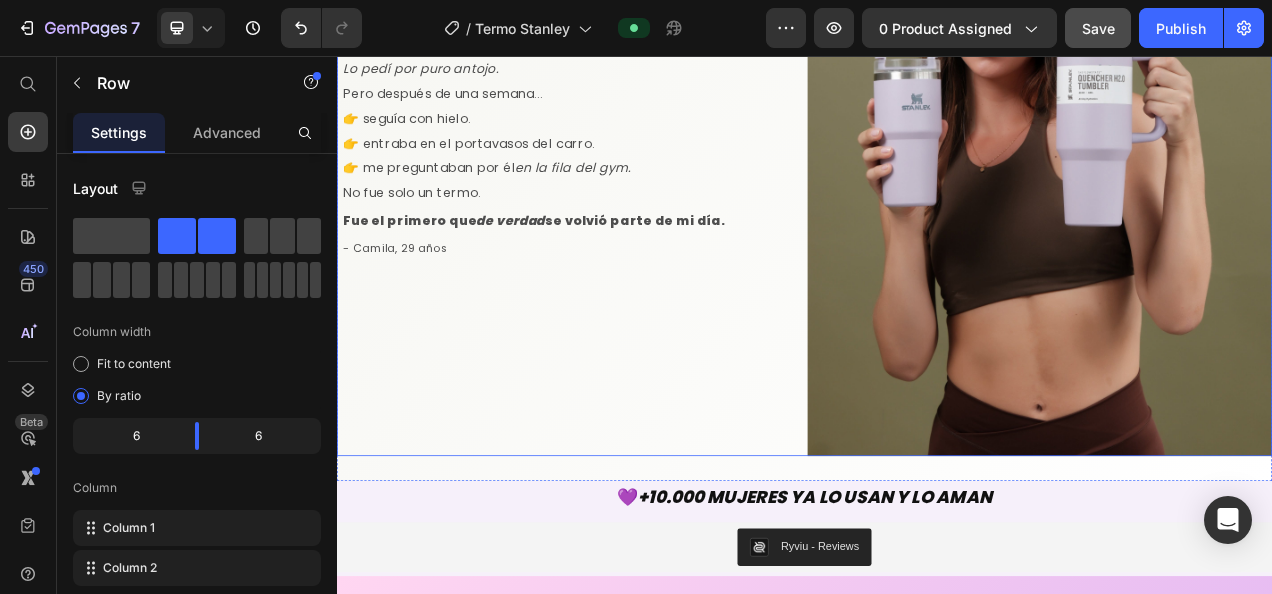 click on "Me regalaron uno de marca. Se rompió a los dos meses. Vi este en un reel. Era lindo. Me gustó el color. Lo pedí por puro antojo. Pero después de una semana... 👉 seguía con hielo. 👉 entraba en el portavasos del carro. 👉 me preguntaban por él  en la fila del gym. No fue solo un termo. Text Block Fue el primero que  de verdad  se volvió parte de mi día. Text Block - [NAME], [AGE] años Text Block" at bounding box center (635, 122) 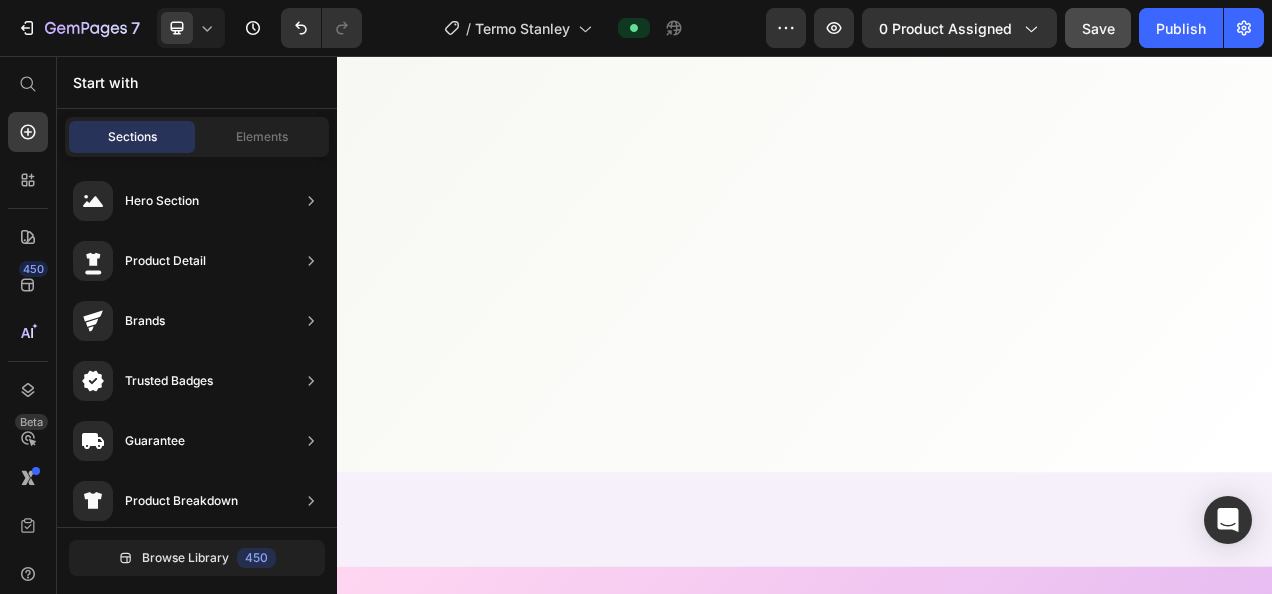 scroll, scrollTop: 0, scrollLeft: 0, axis: both 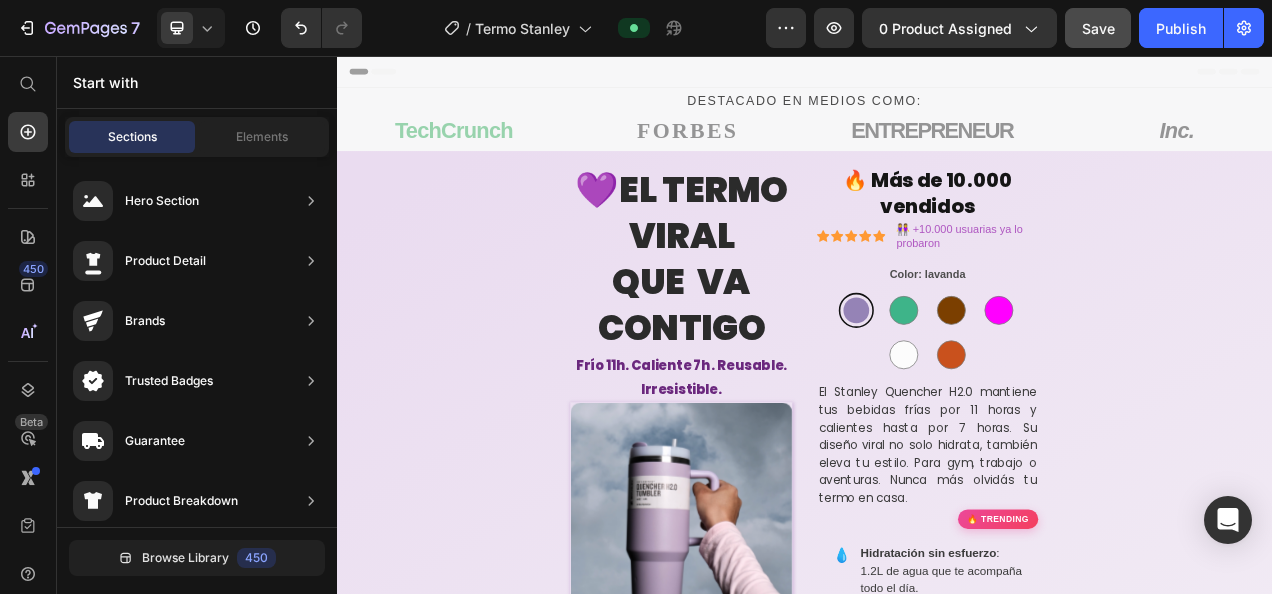 drag, startPoint x: 1525, startPoint y: 389, endPoint x: 1503, endPoint y: 90, distance: 299.80826 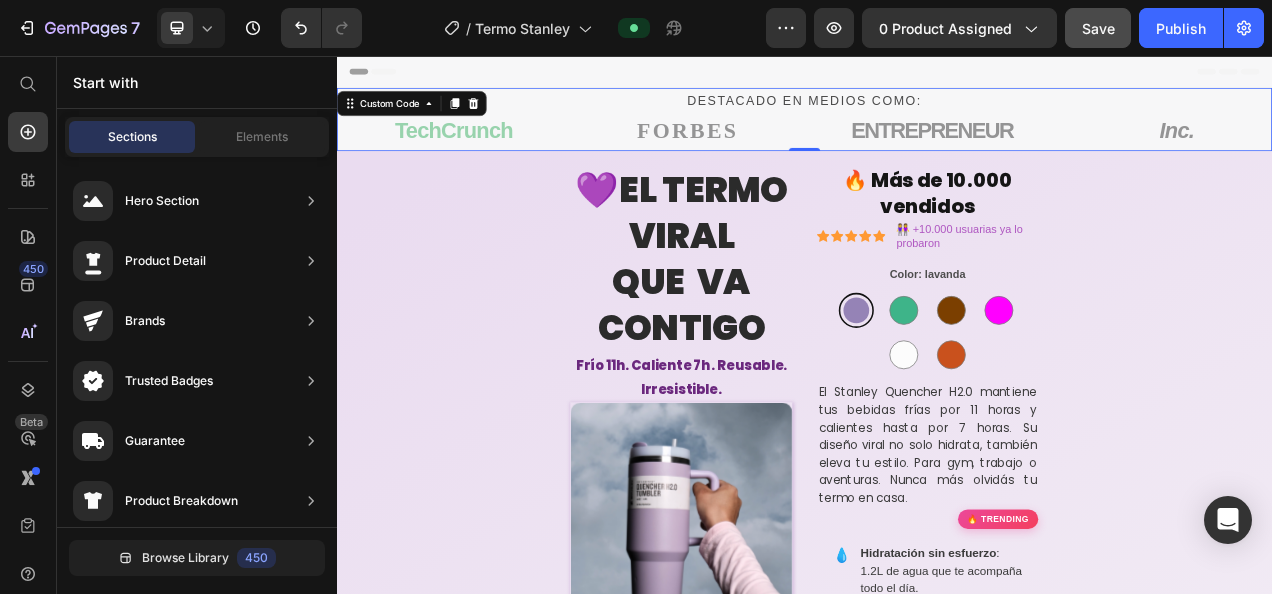 click on "Destacado en medios como:" at bounding box center (937, 114) 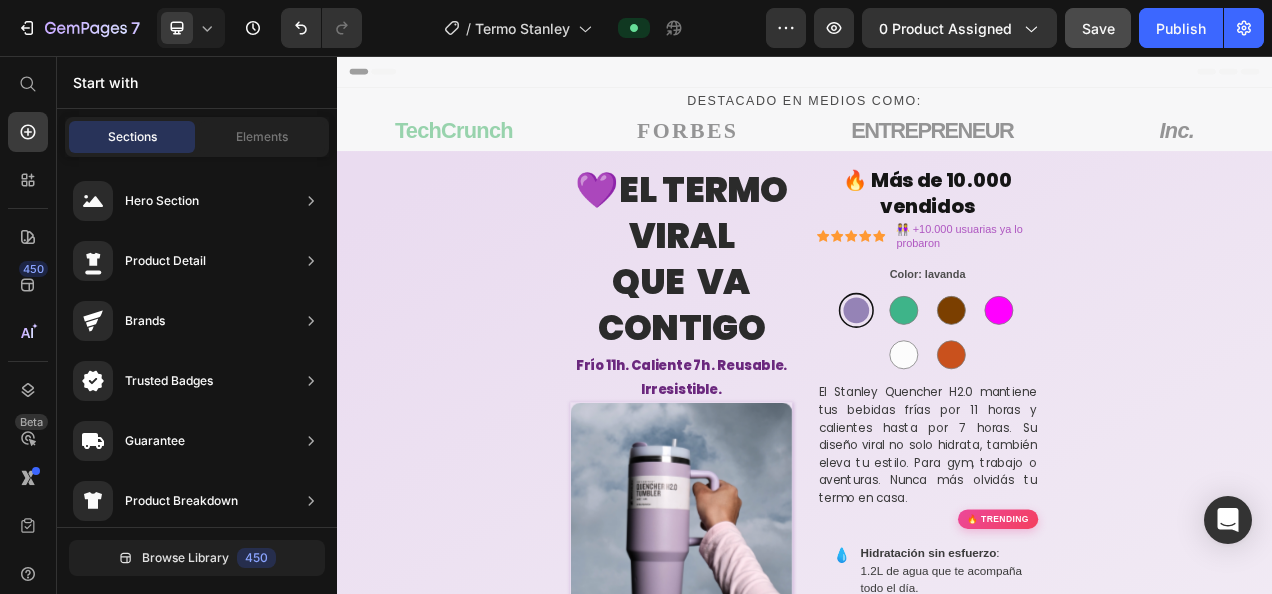 click on "Header" at bounding box center (937, 76) 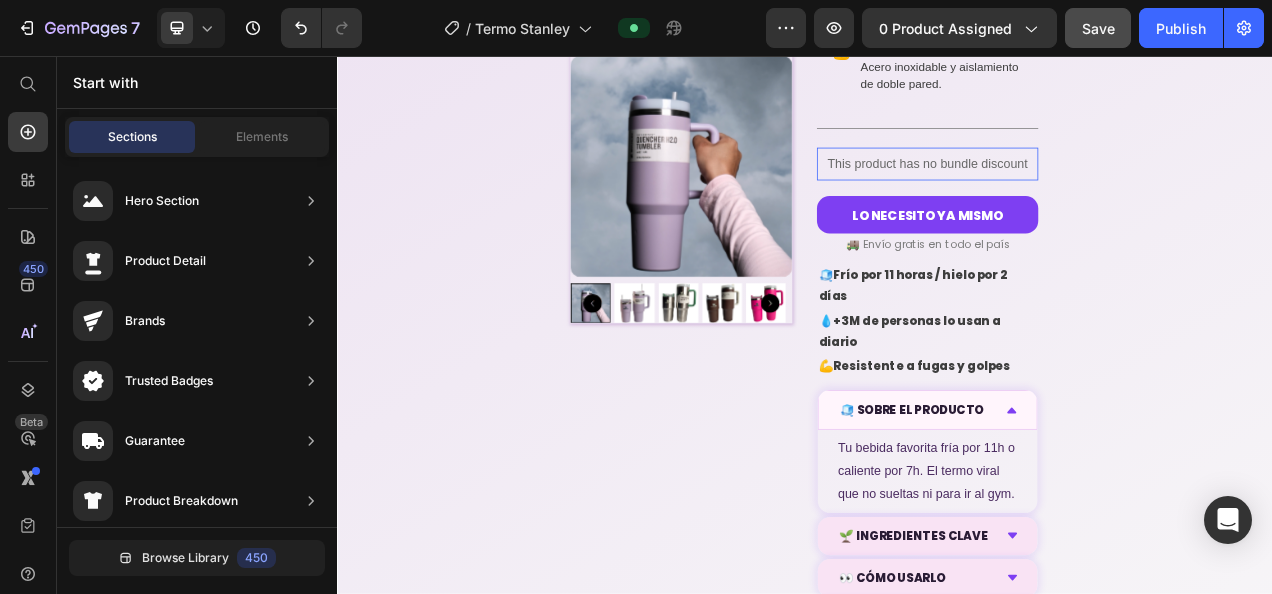 scroll, scrollTop: 956, scrollLeft: 0, axis: vertical 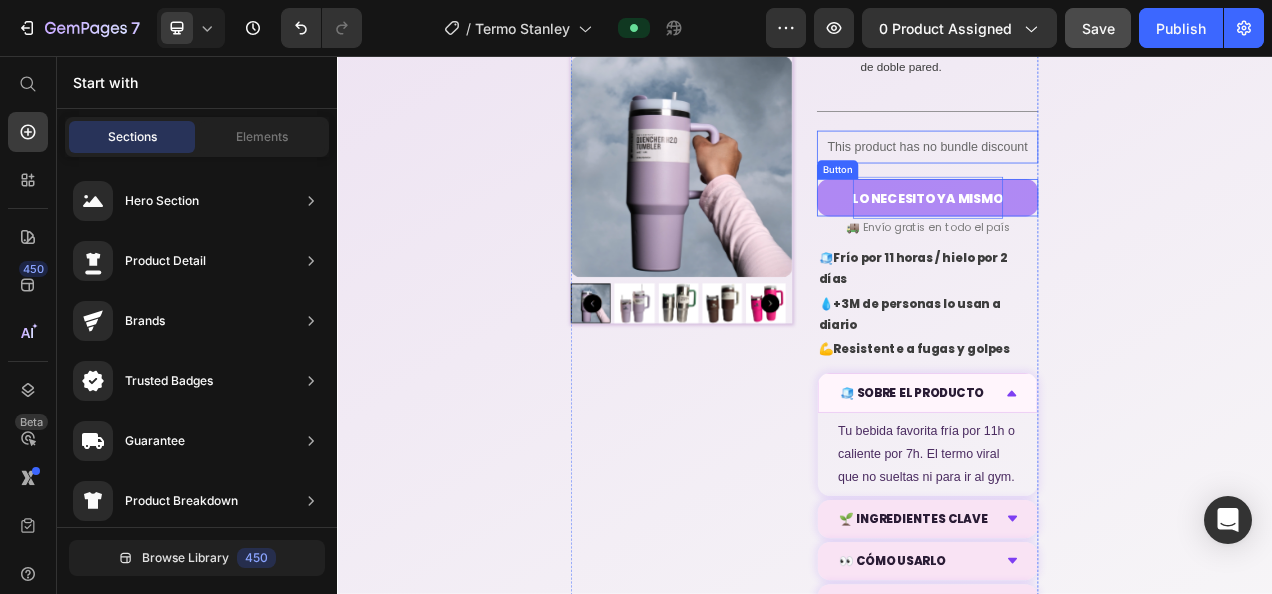 click on "LO NECESITO YA MISMO" at bounding box center [1095, 239] 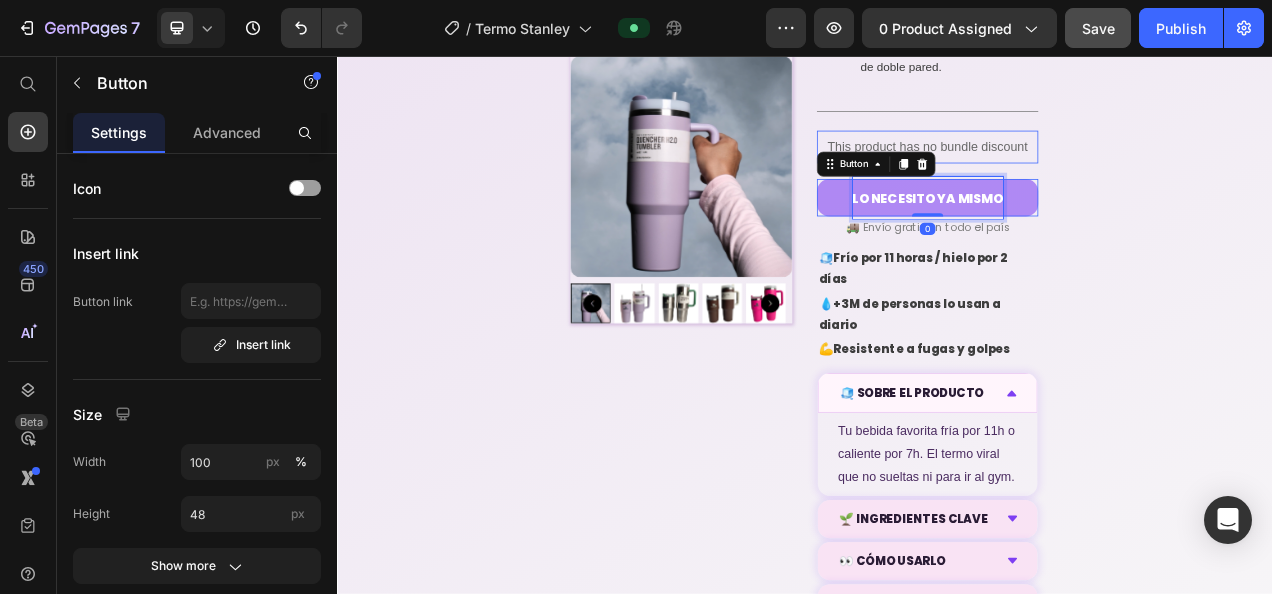 click on "LO NECESITO YA MISMO" at bounding box center [1095, 239] 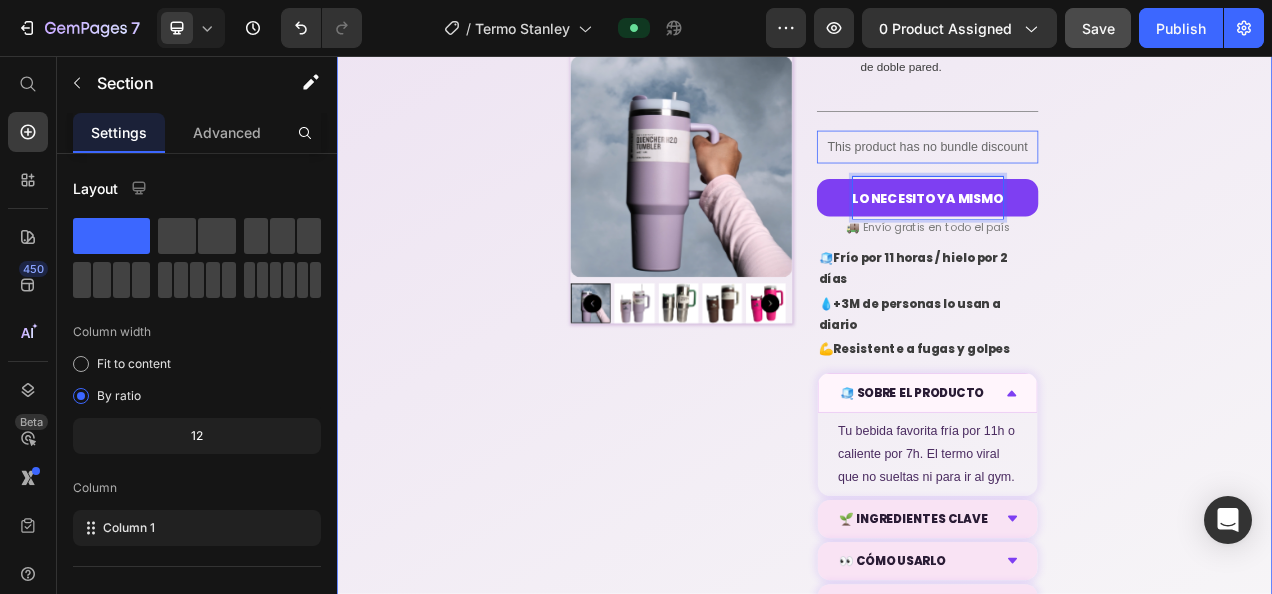 click on "💜EL TERMO VIRAL QUE  VA CONTIGO Heading  Frío 11h. Caliente 7h. Reusable. Irresistible. Text Block
Product Images 🔥 Más de 10.000 vendidos Heading Icon Icon Icon Icon Icon Icon List 👭 +10.000 usuarias ya lo probaron Text Block Row Color: lavanda lavanda lavanda acero-menta acero-menta chocolate chocolate fucsia fucsia edicion-grafica-blanco edicion-grafica-blanco terracota terracota Product Variants & Swatches El Stanley Quencher H2.0 mantiene tus bebidas frías por 11 horas y calientes hasta por 7 horas. Su diseño viral no solo hidrata, también eleva tu estilo. Para gym, trabajo o aventuras. Nunca más olvidás tu termo en casa. Text Block
🔥 Trending
💧
Hidratación sin esfuerzo
1.2L de agua que te acompaña todo el día.
✨
Diseño viral
El favorito de influencers, ahora en tu color.
🔒
Sin derrames
Tapa giratoria con 3 posiciones." at bounding box center (937, 181) 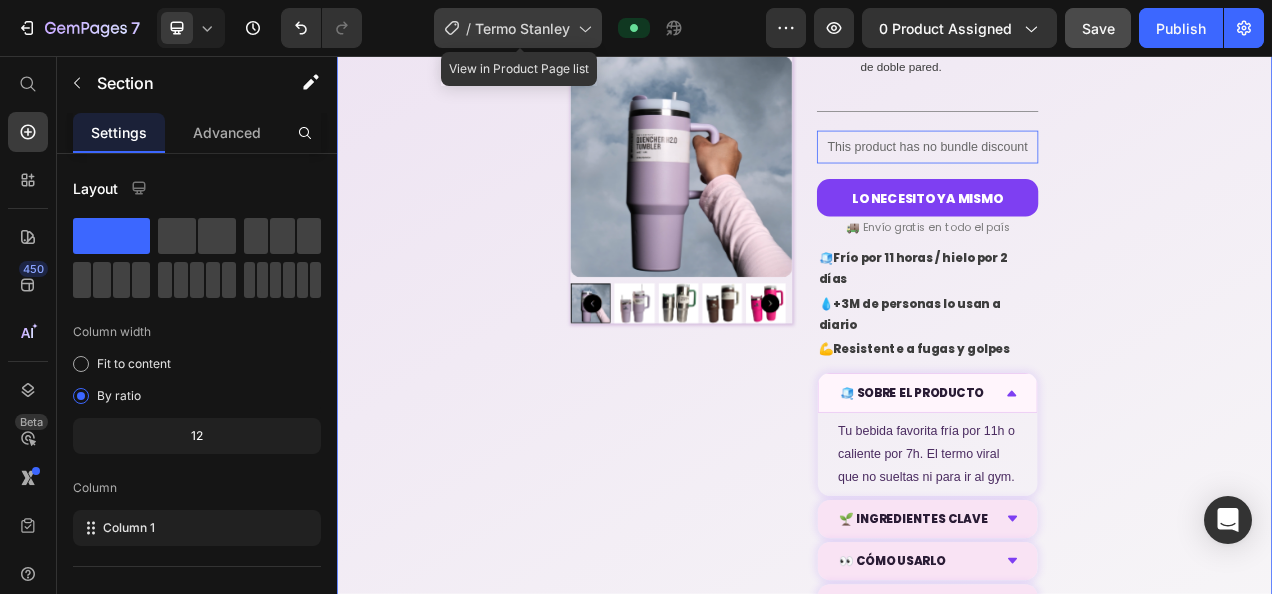 click on "/  Termo Stanley" 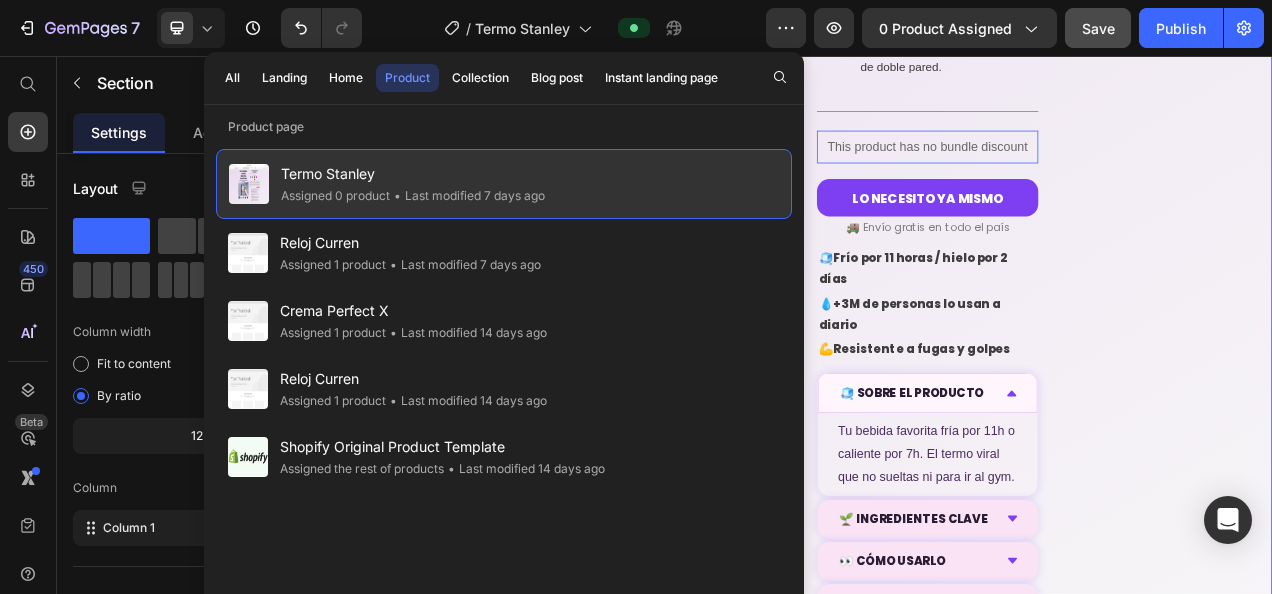 click on "Termo Stanley" at bounding box center (413, 174) 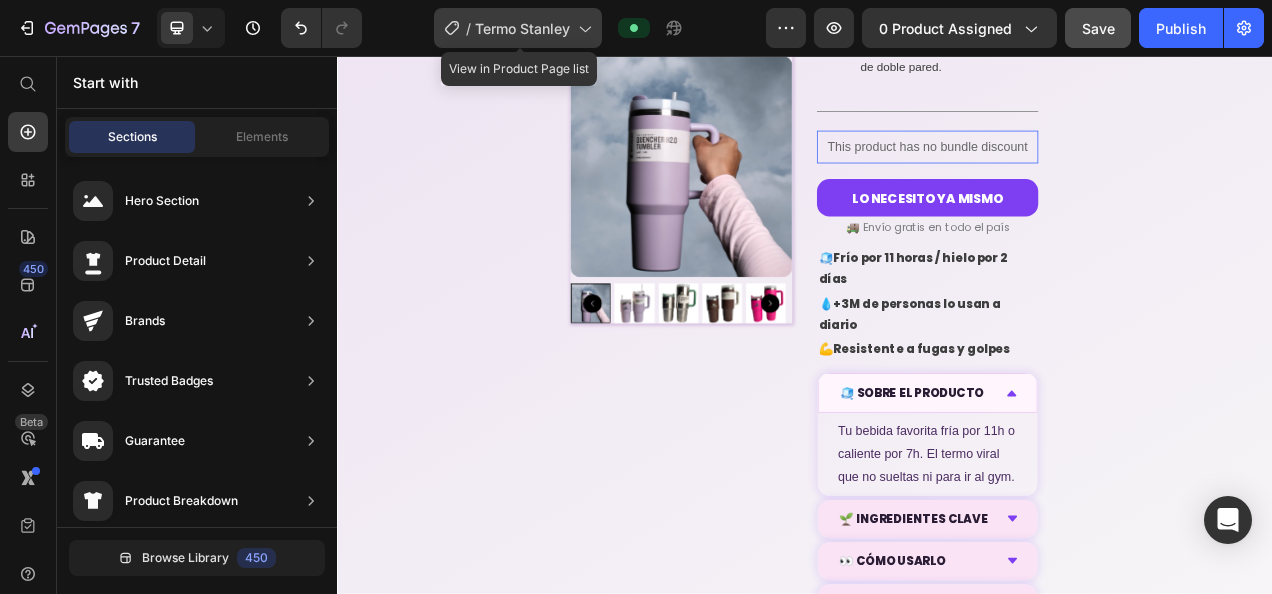 click 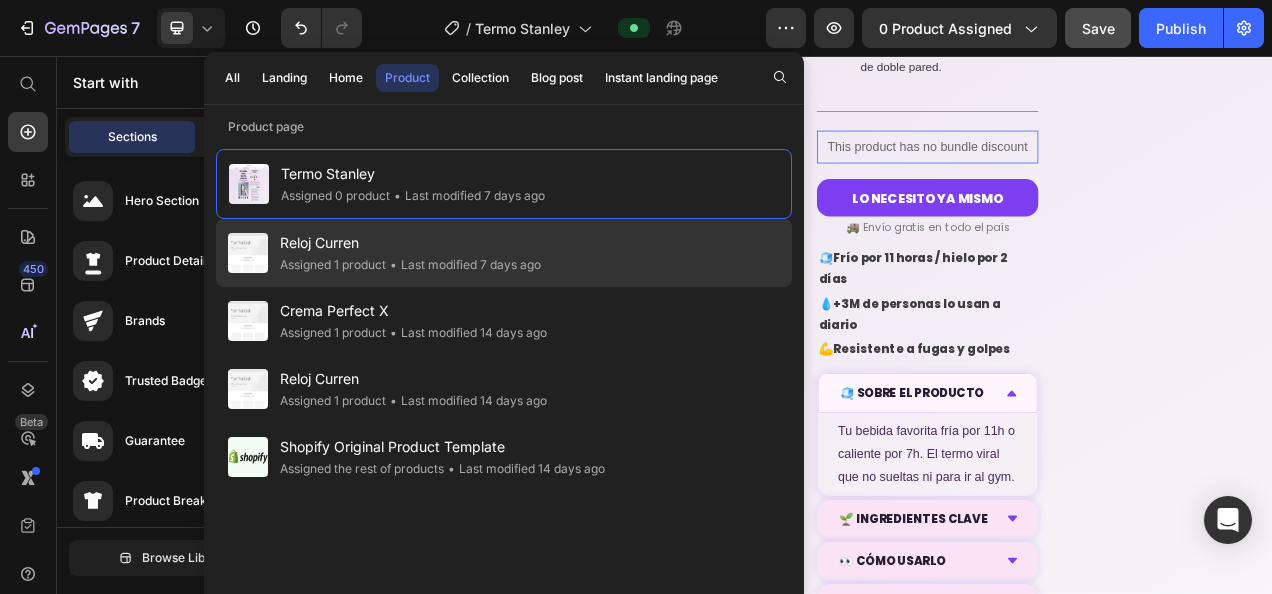 click on "Reloj Curren" at bounding box center (410, 243) 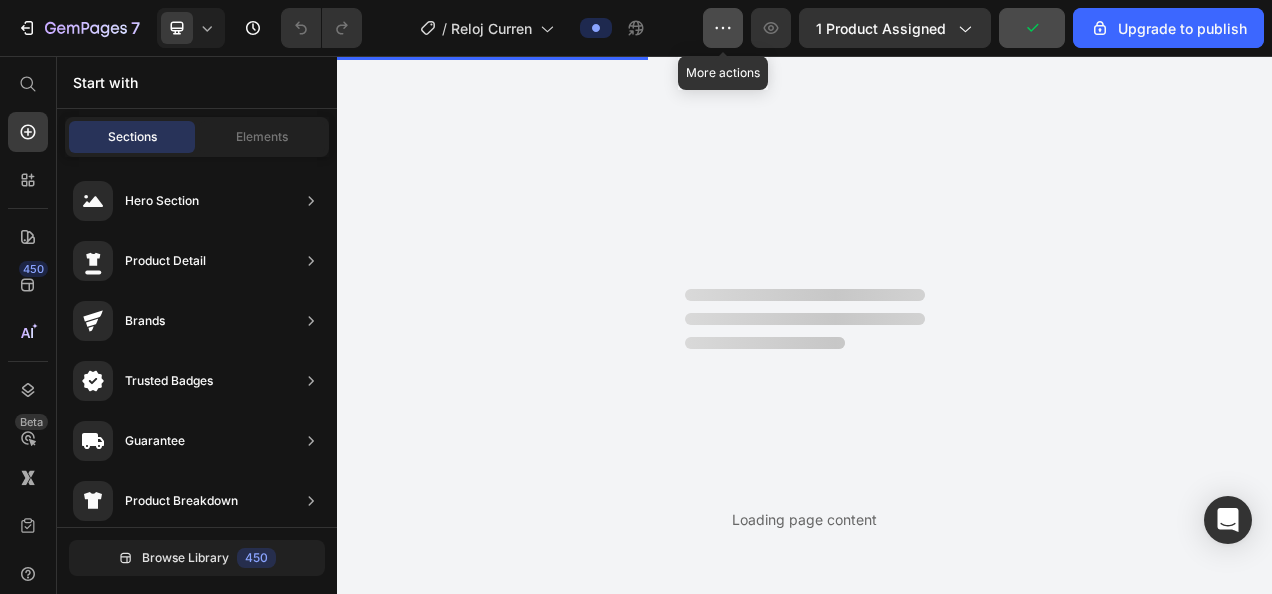 scroll, scrollTop: 0, scrollLeft: 0, axis: both 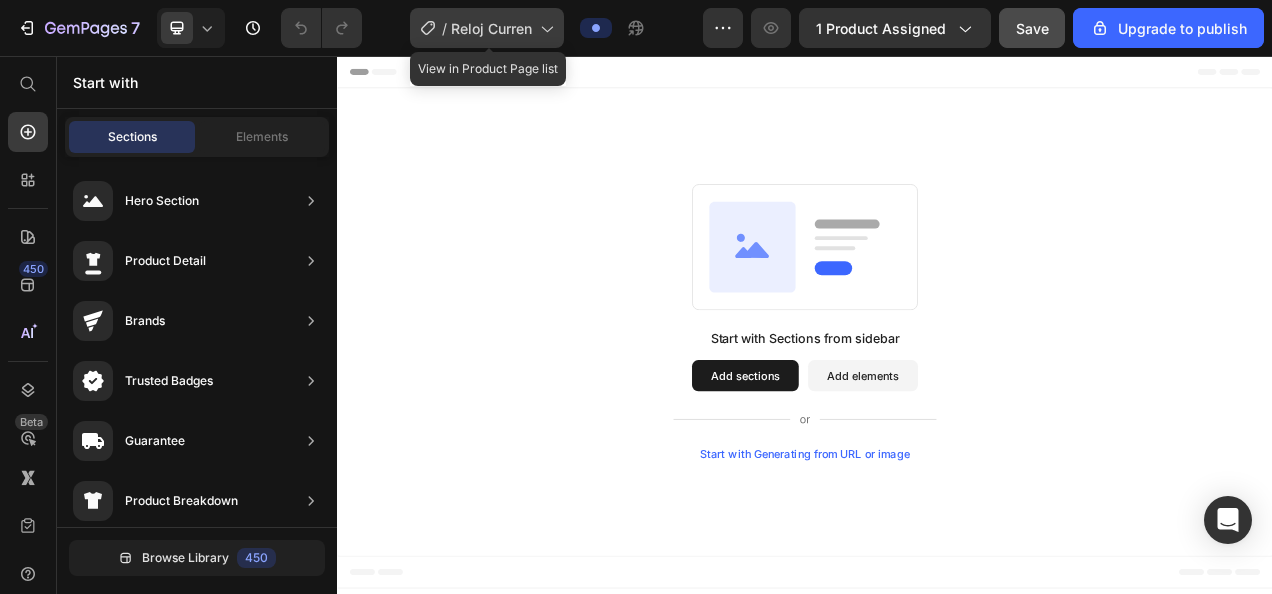 click 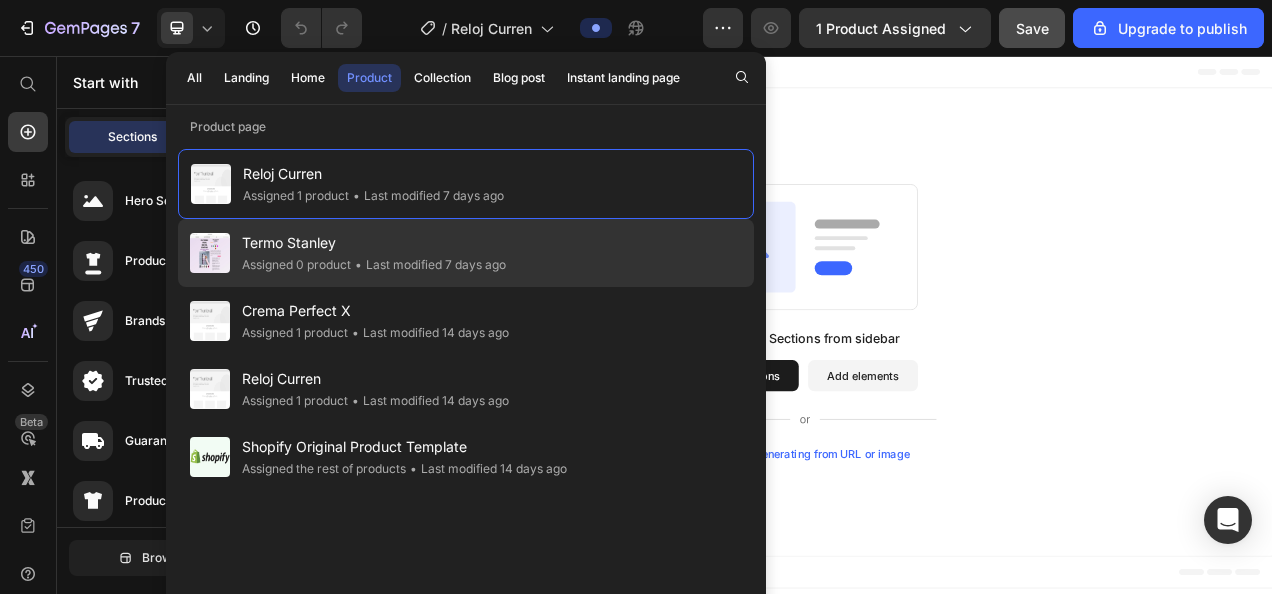 click on "Termo Stanley" at bounding box center [374, 243] 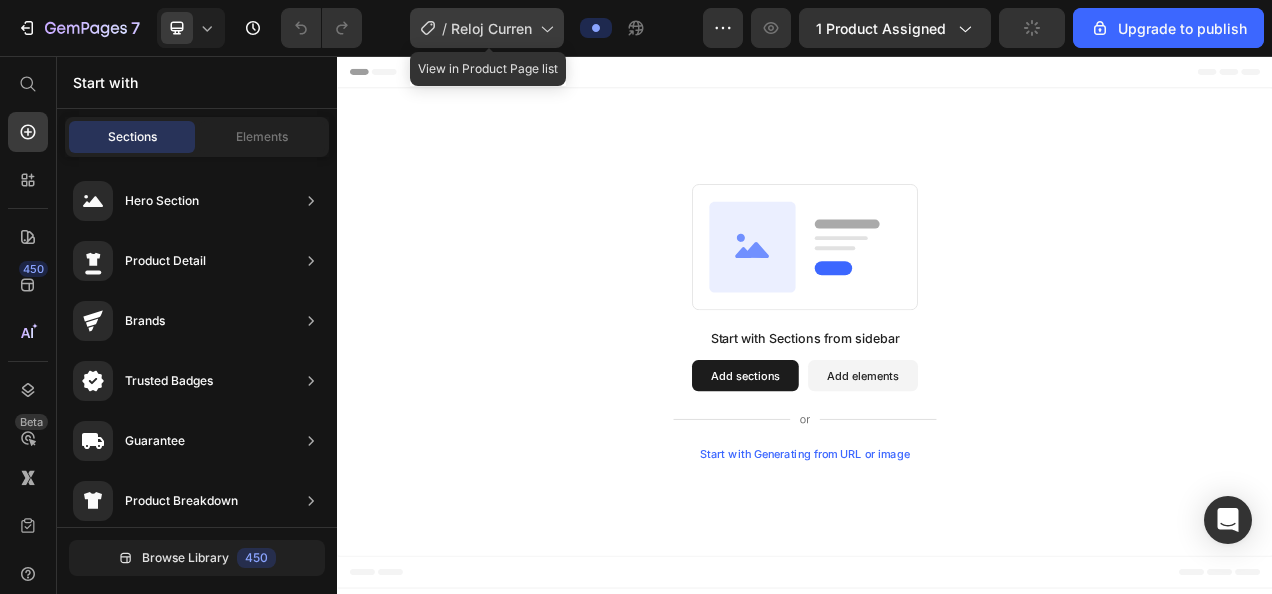 click 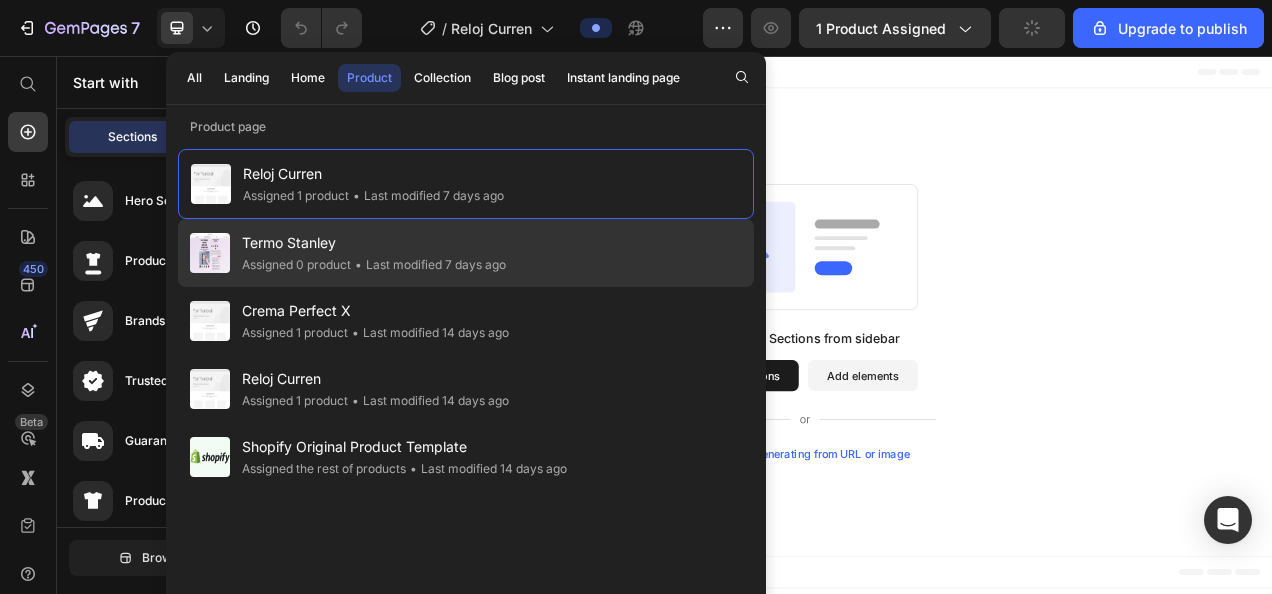 click on "Assigned 0 product" 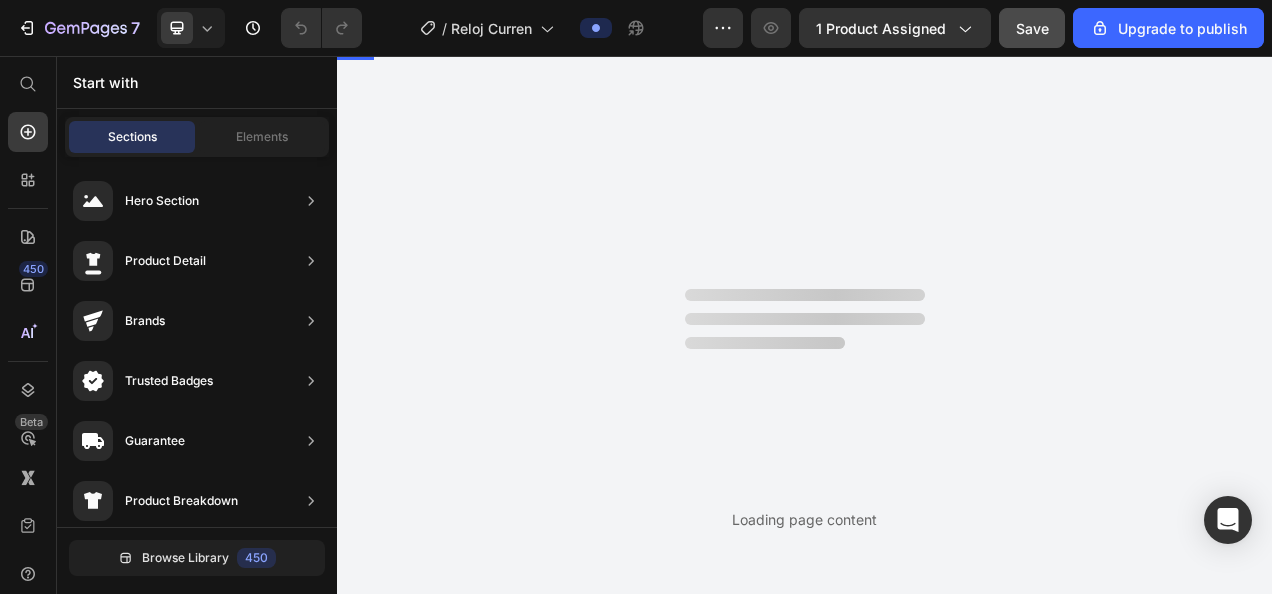 scroll, scrollTop: 0, scrollLeft: 0, axis: both 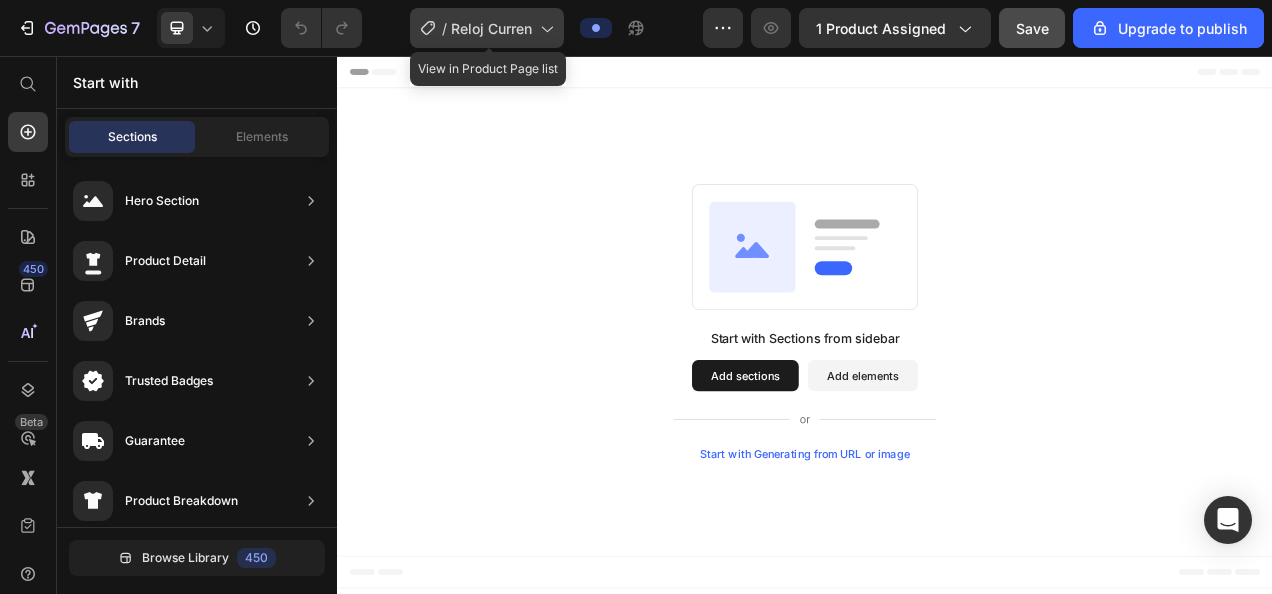 drag, startPoint x: 544, startPoint y: 20, endPoint x: 546, endPoint y: 10, distance: 10.198039 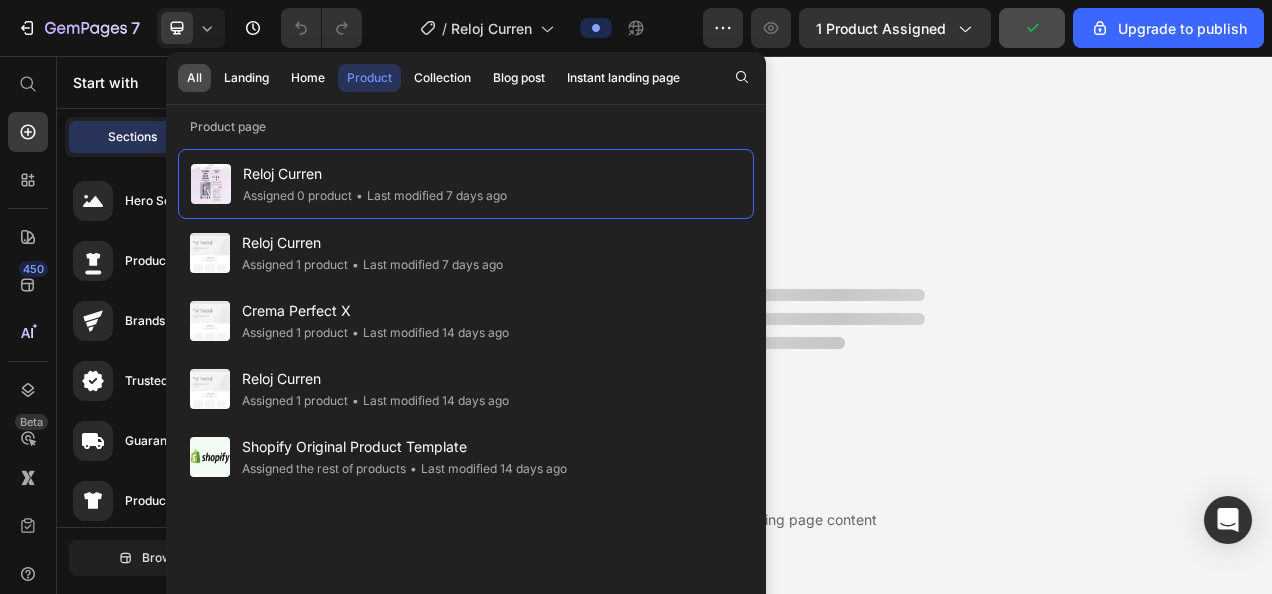 click on "All" at bounding box center (194, 78) 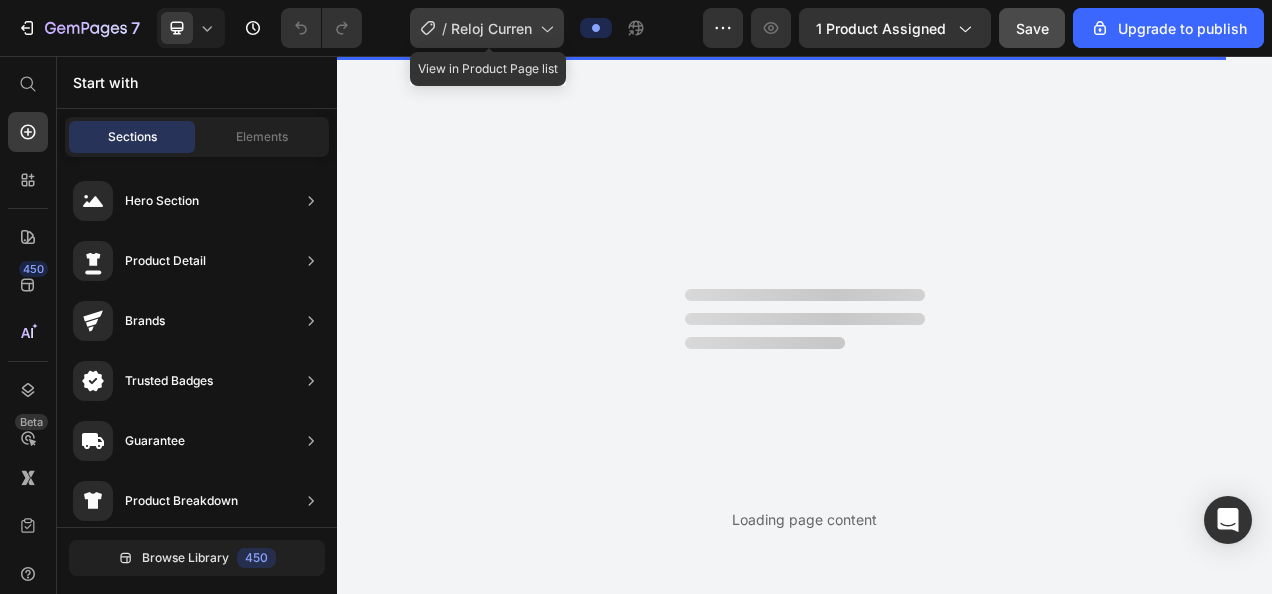 click 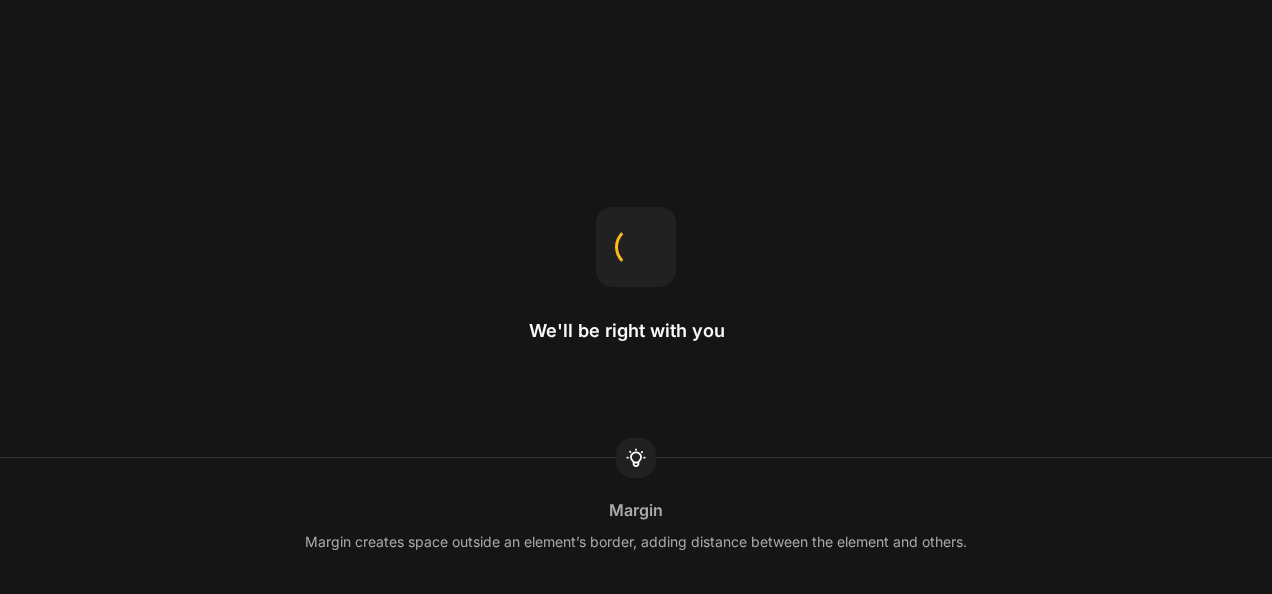 scroll, scrollTop: 0, scrollLeft: 0, axis: both 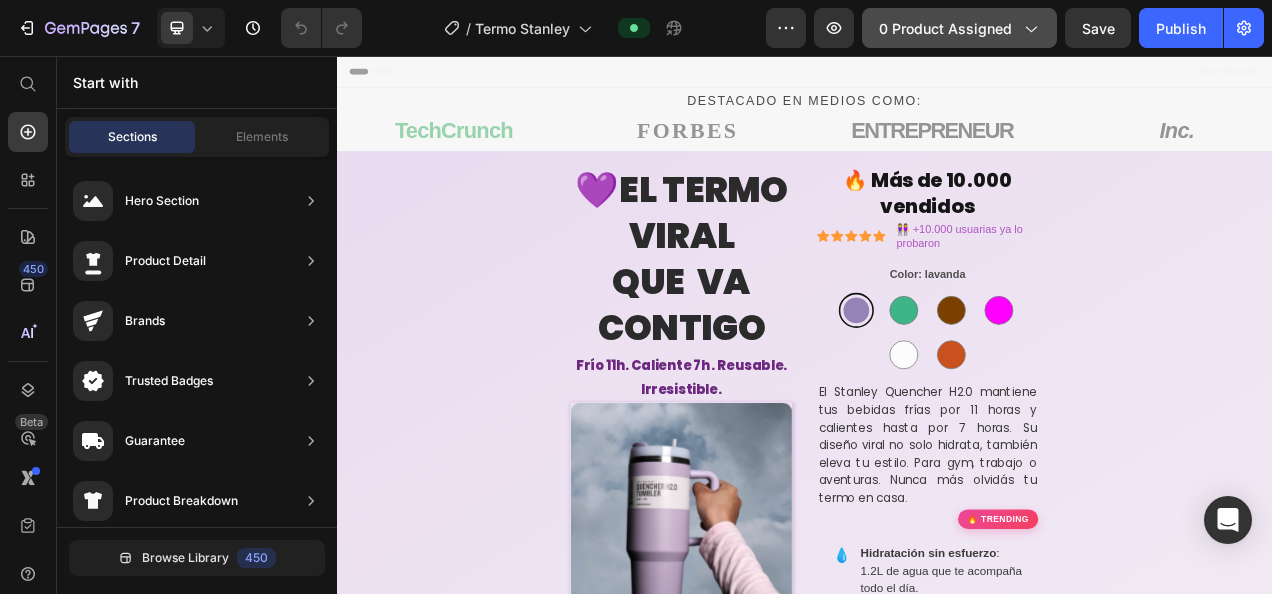 click on "0 product assigned" at bounding box center [959, 28] 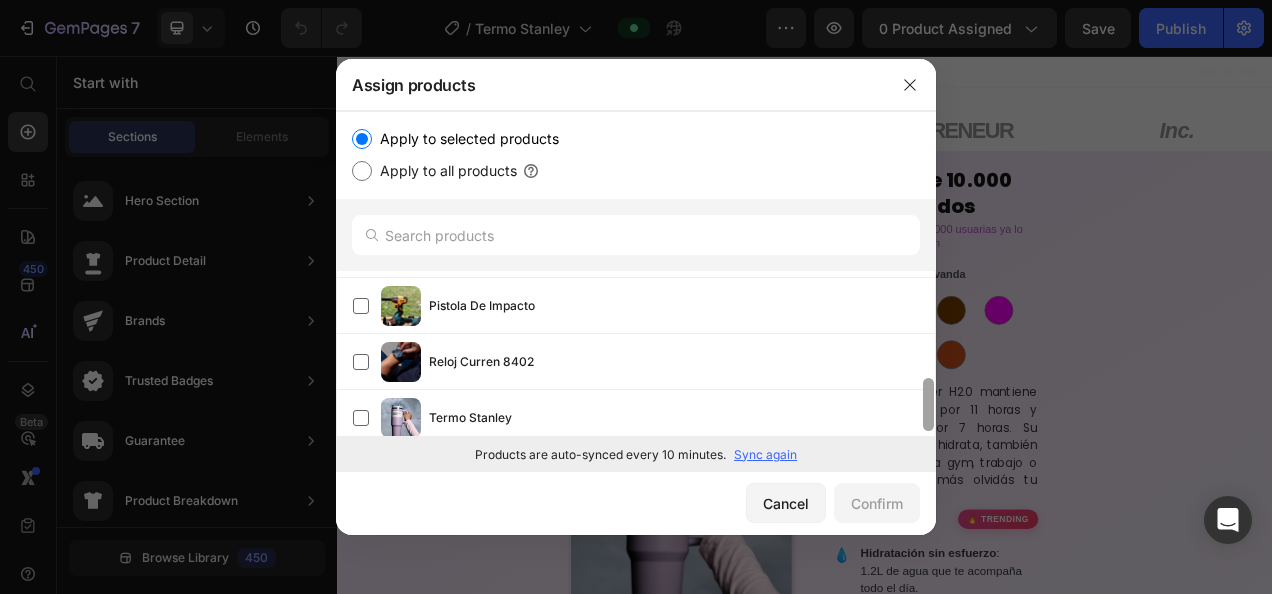 scroll, scrollTop: 340, scrollLeft: 0, axis: vertical 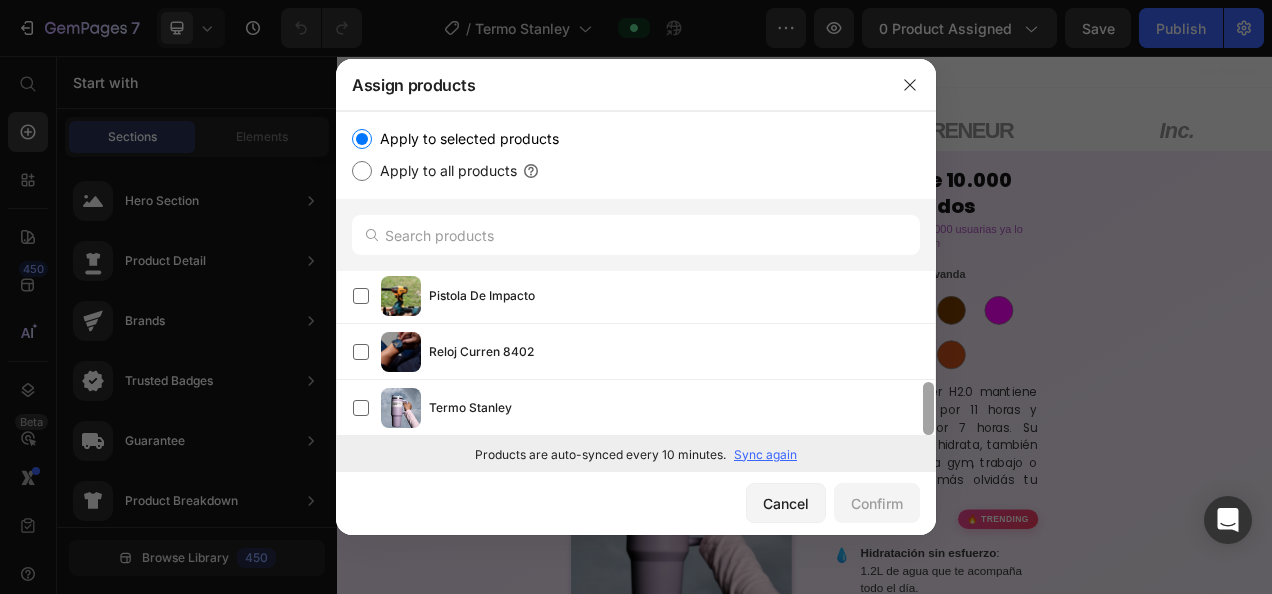drag, startPoint x: 928, startPoint y: 300, endPoint x: 964, endPoint y: 418, distance: 123.36936 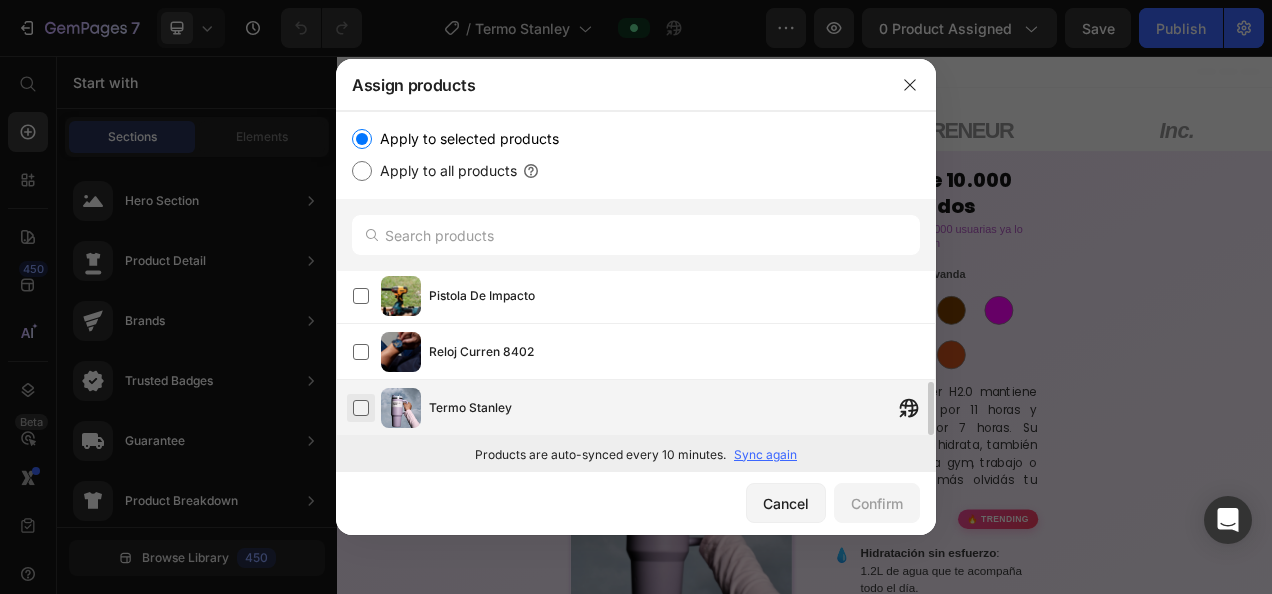 click at bounding box center [361, 408] 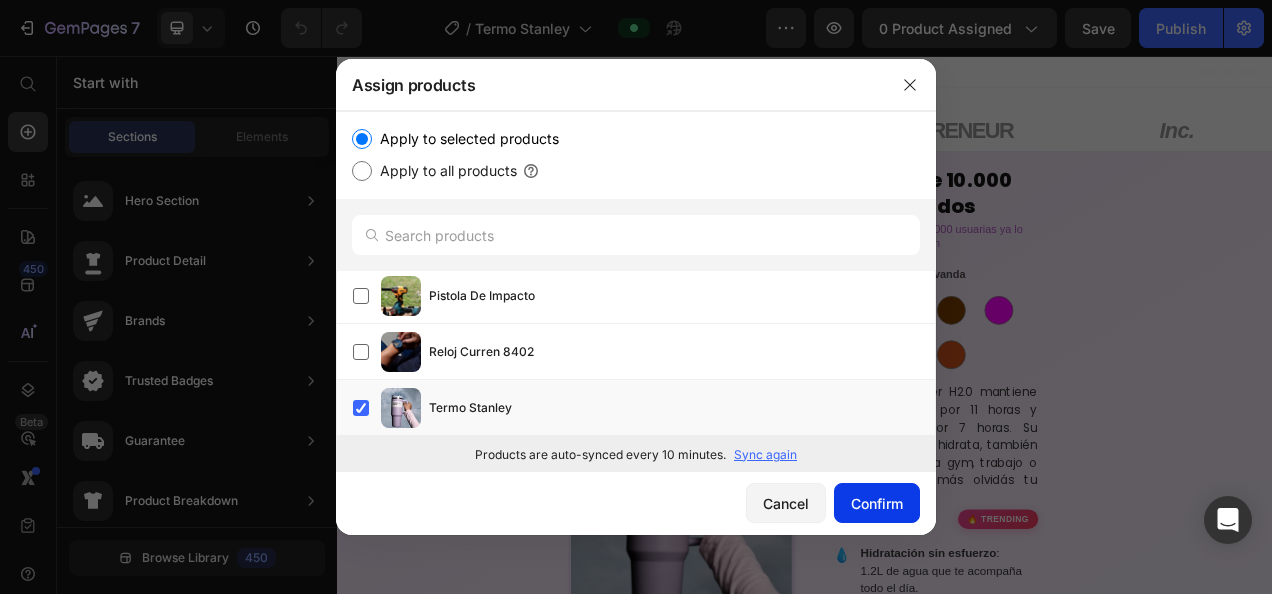 click on "Confirm" at bounding box center (877, 503) 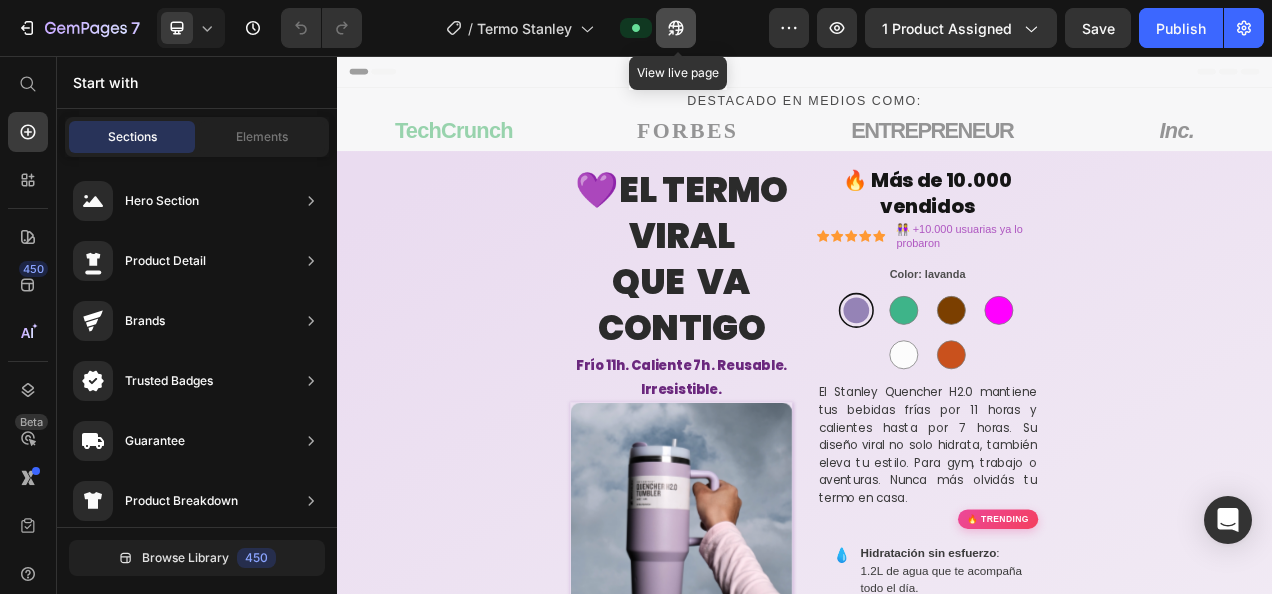 click 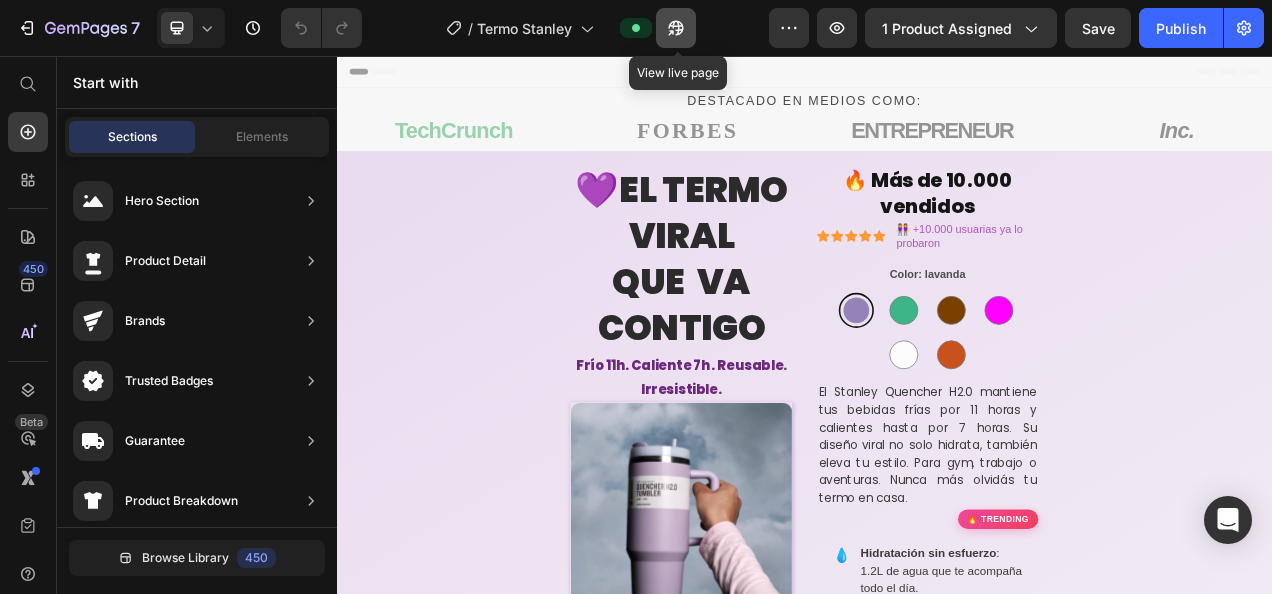 click 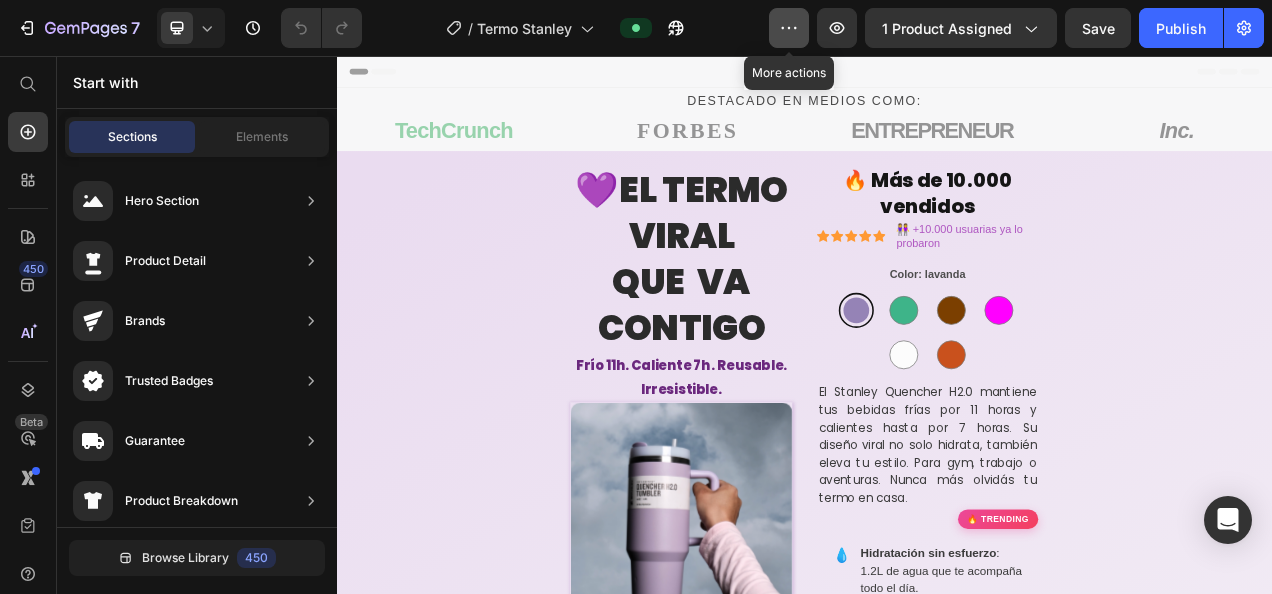 click 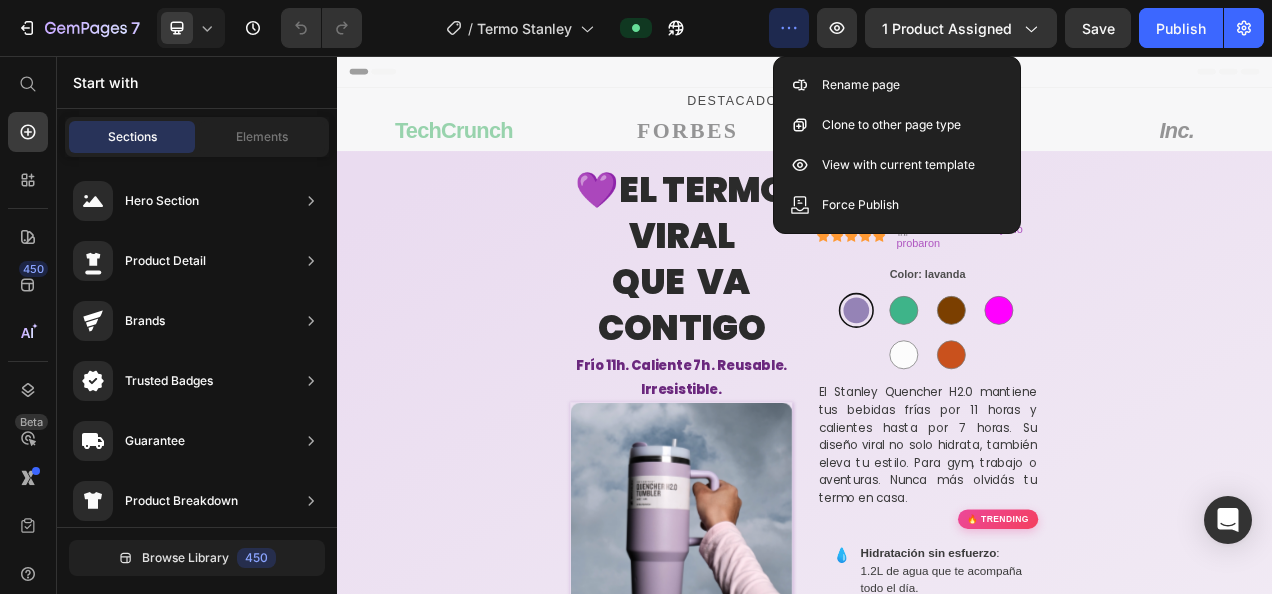 click on "Header" at bounding box center (937, 76) 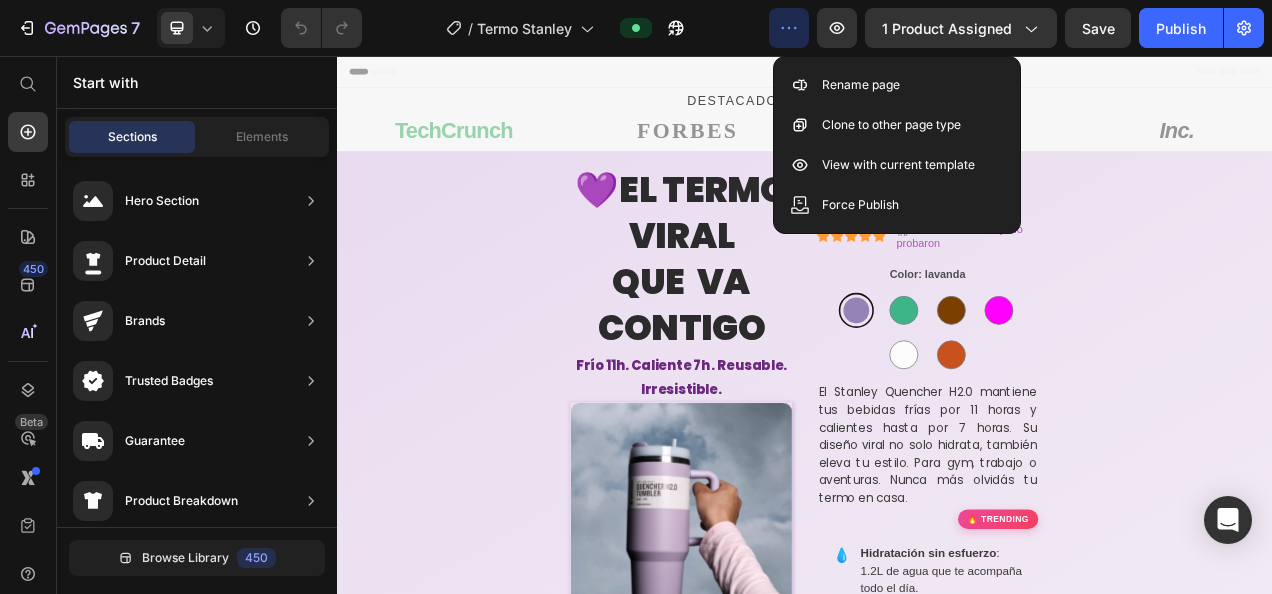 click on "Header" at bounding box center [937, 76] 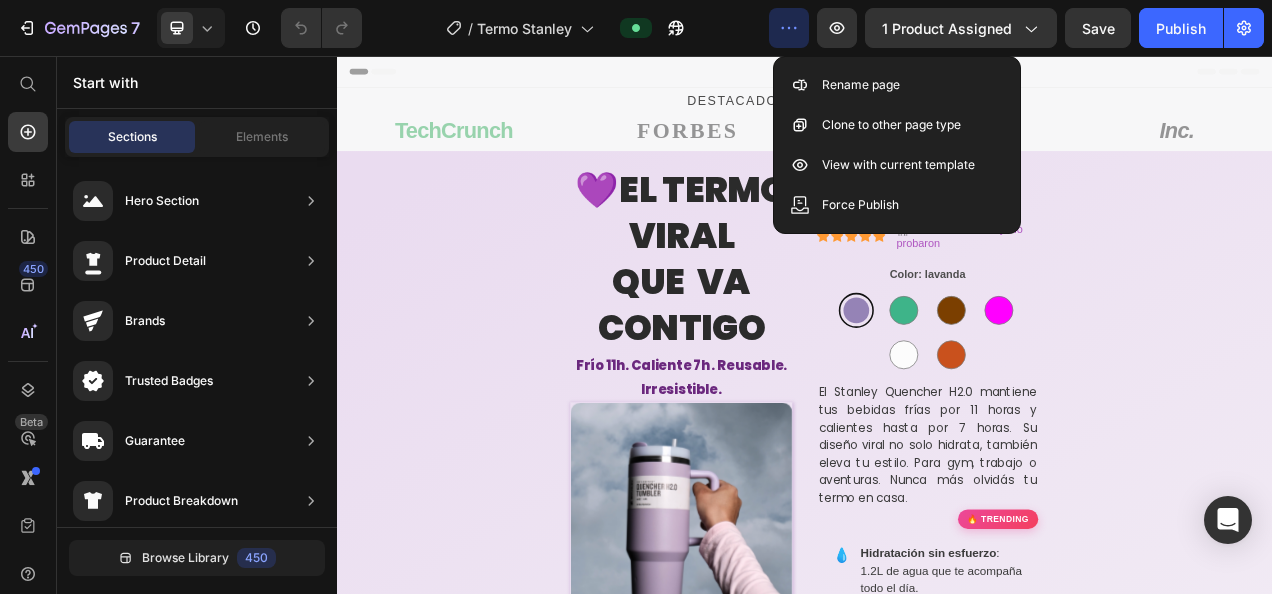 click 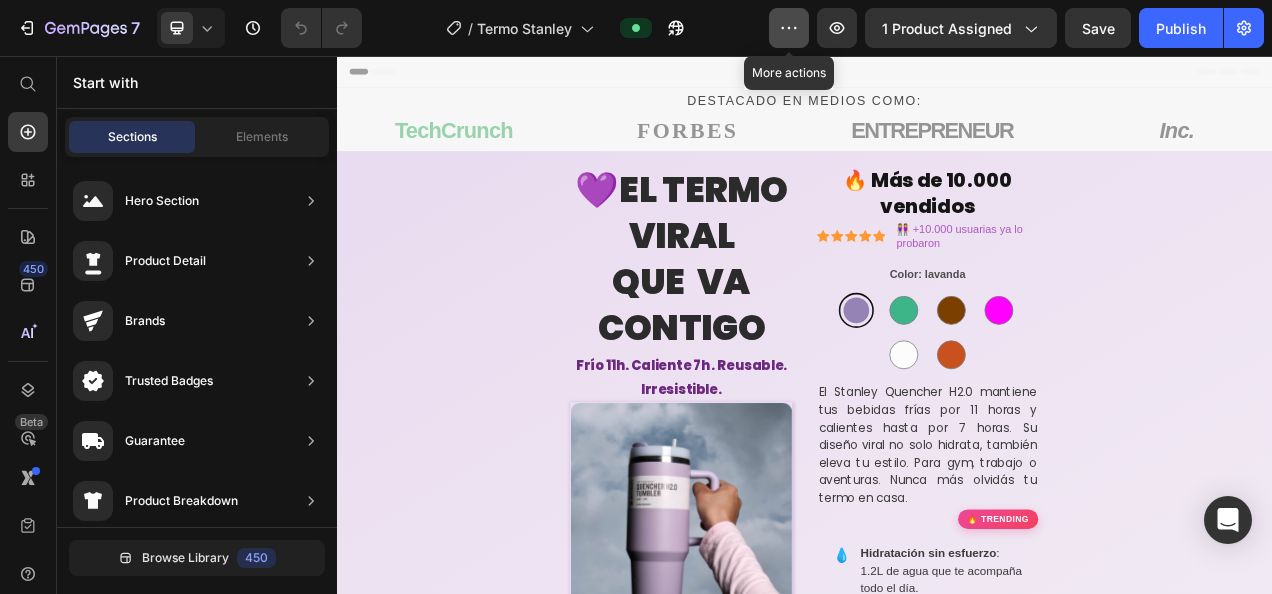 click 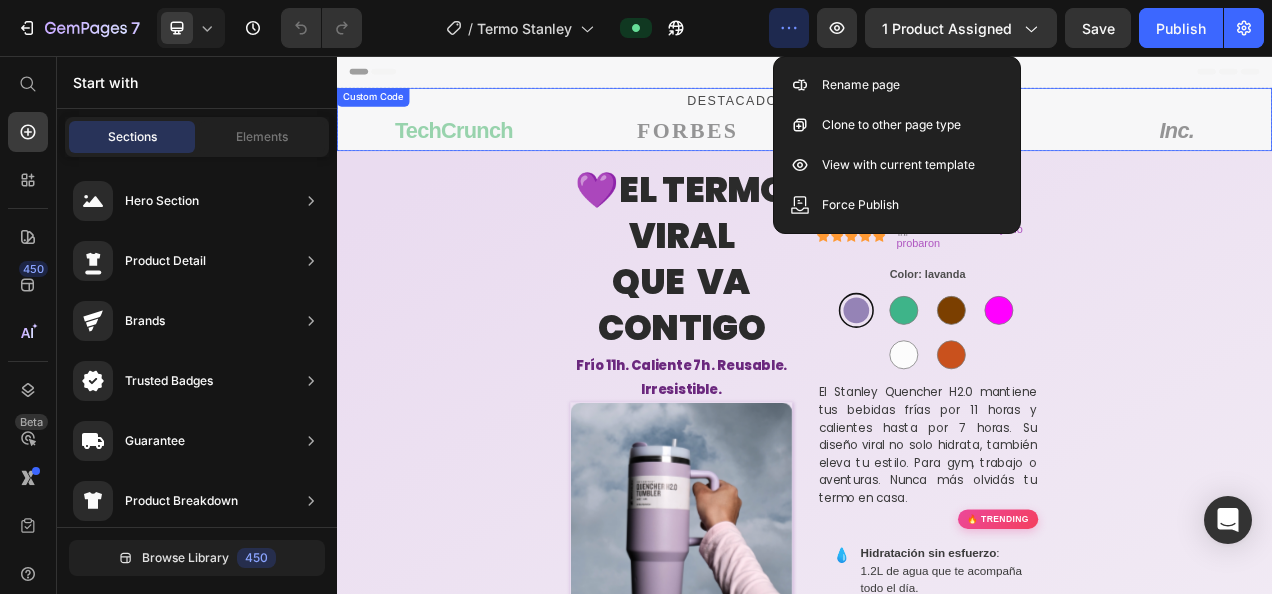 click on "Destacado en medios como:" at bounding box center (937, 114) 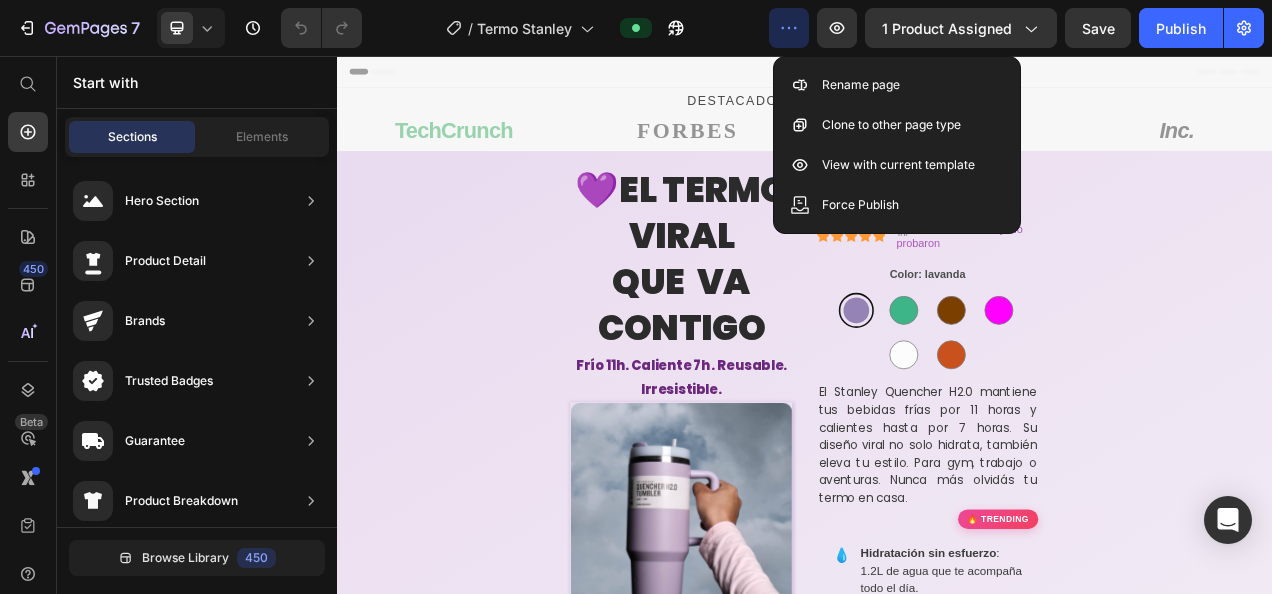 click on "Header" at bounding box center (937, 76) 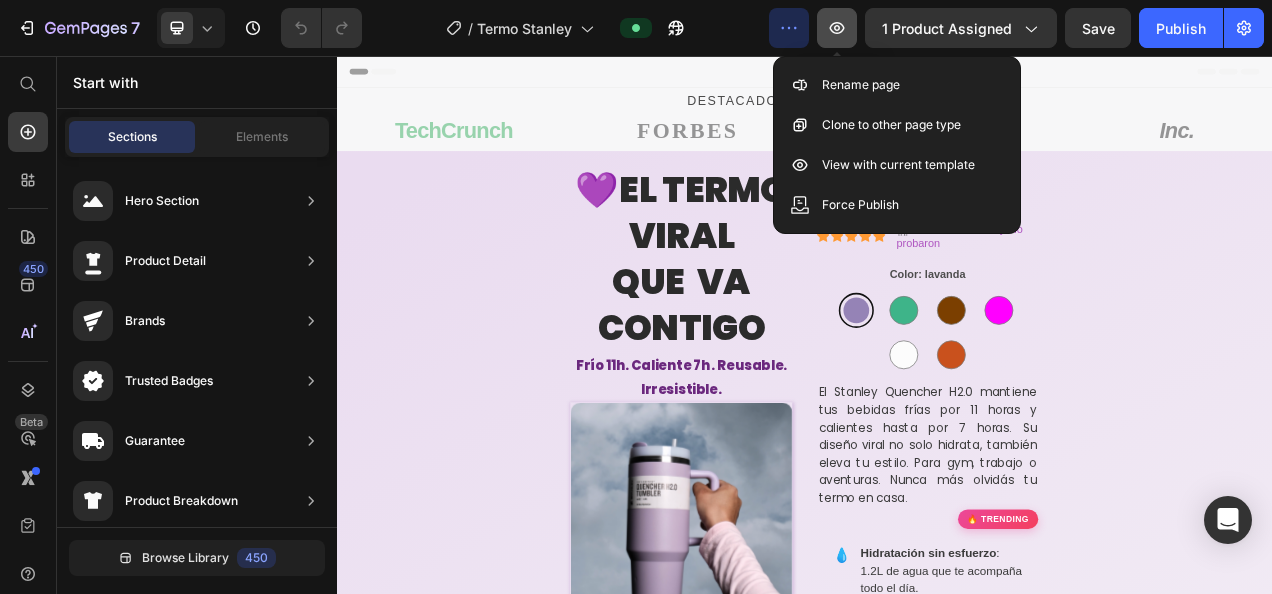 click 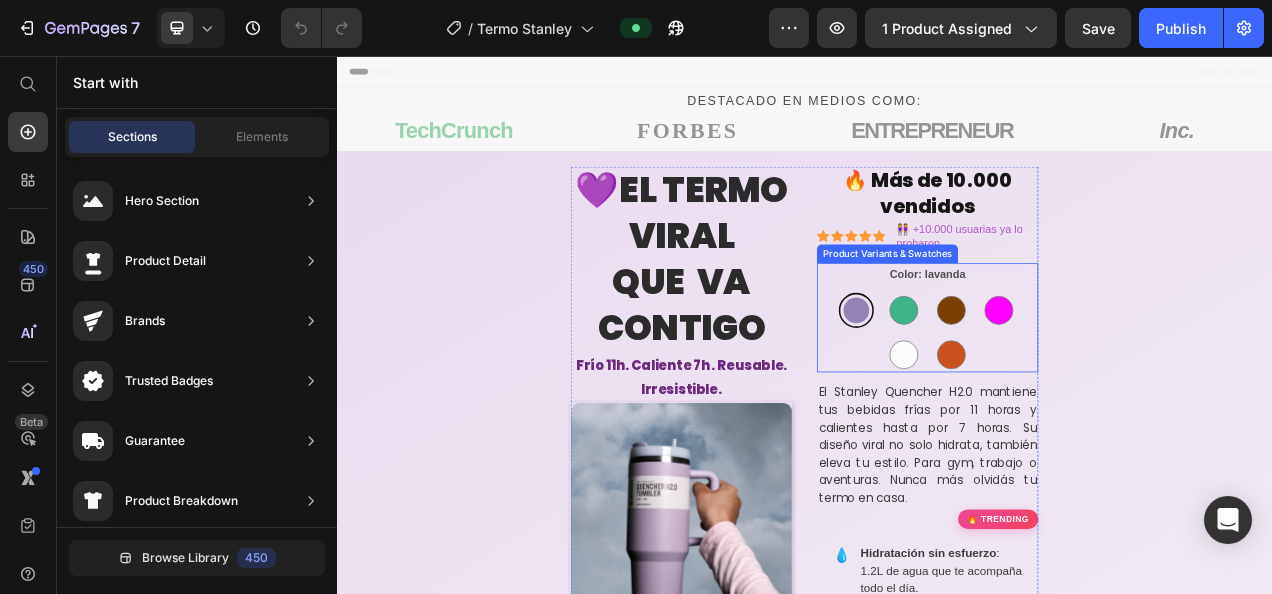click at bounding box center (1003, 382) 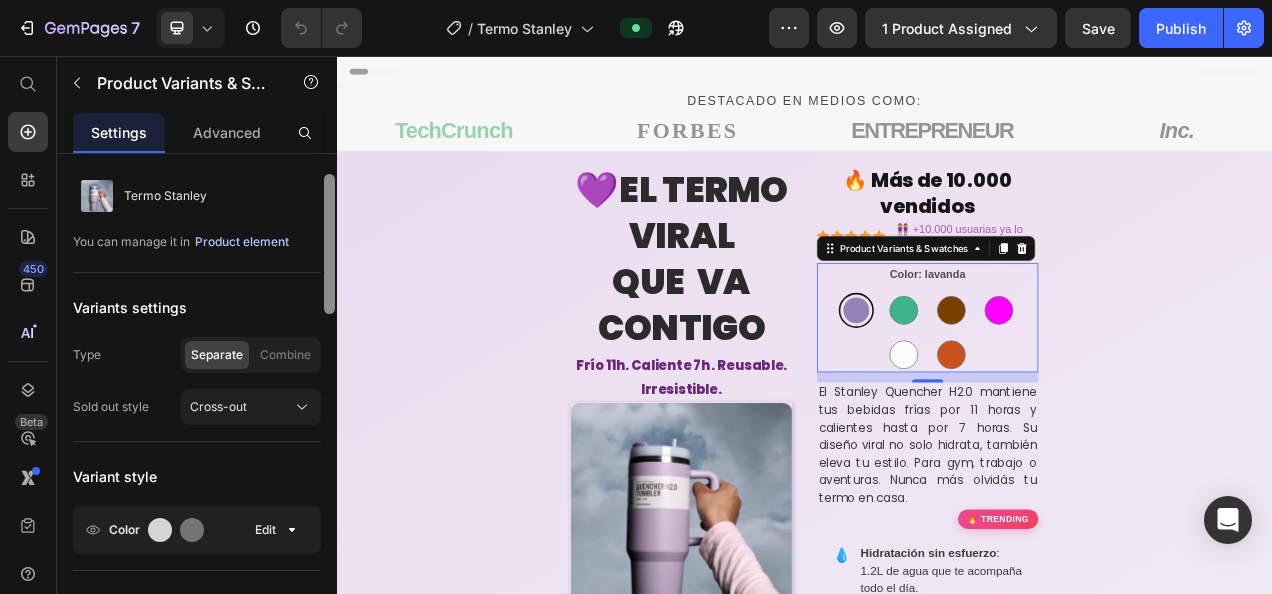 scroll, scrollTop: 0, scrollLeft: 0, axis: both 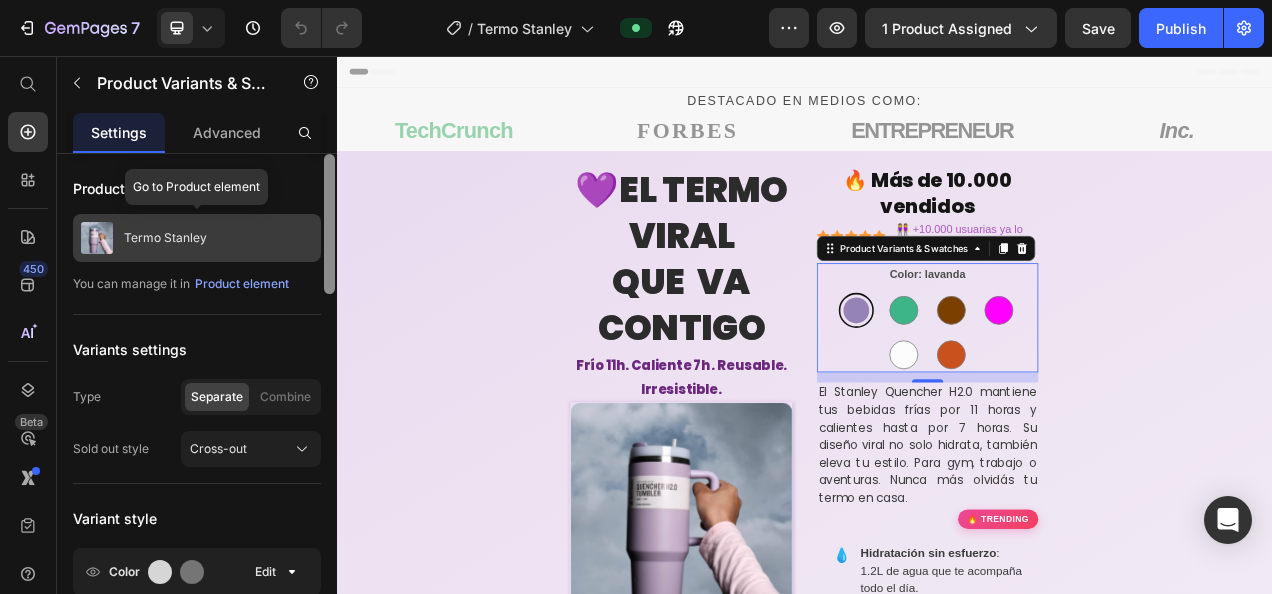 drag, startPoint x: 332, startPoint y: 272, endPoint x: 251, endPoint y: 250, distance: 83.9345 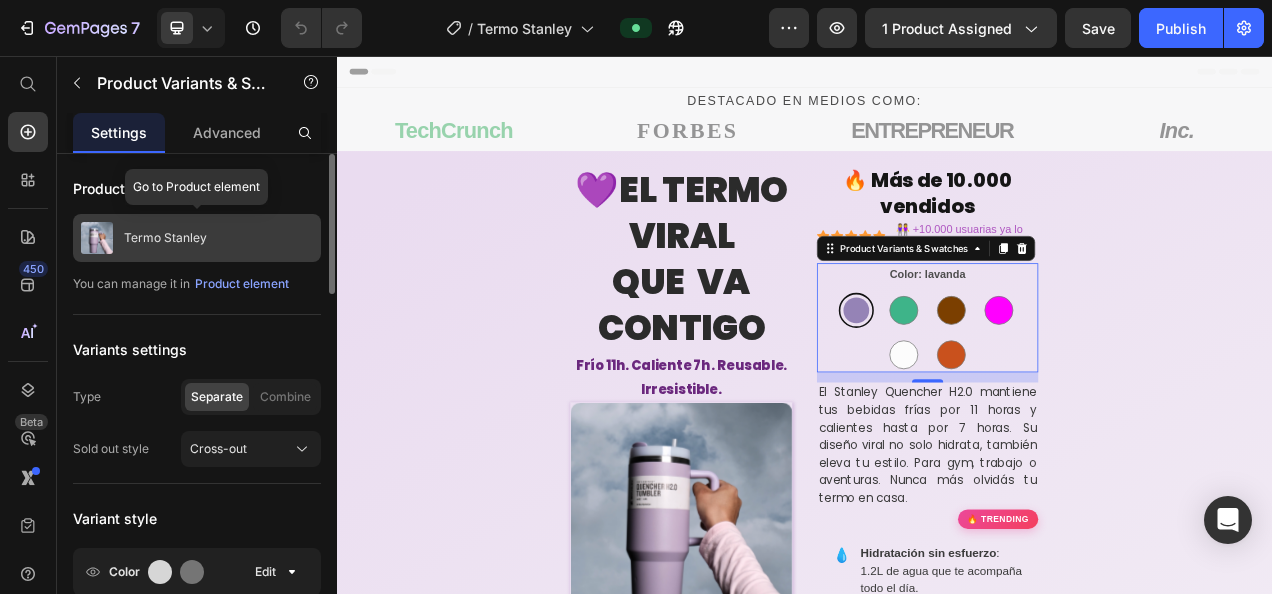 click on "Termo Stanley" at bounding box center [197, 238] 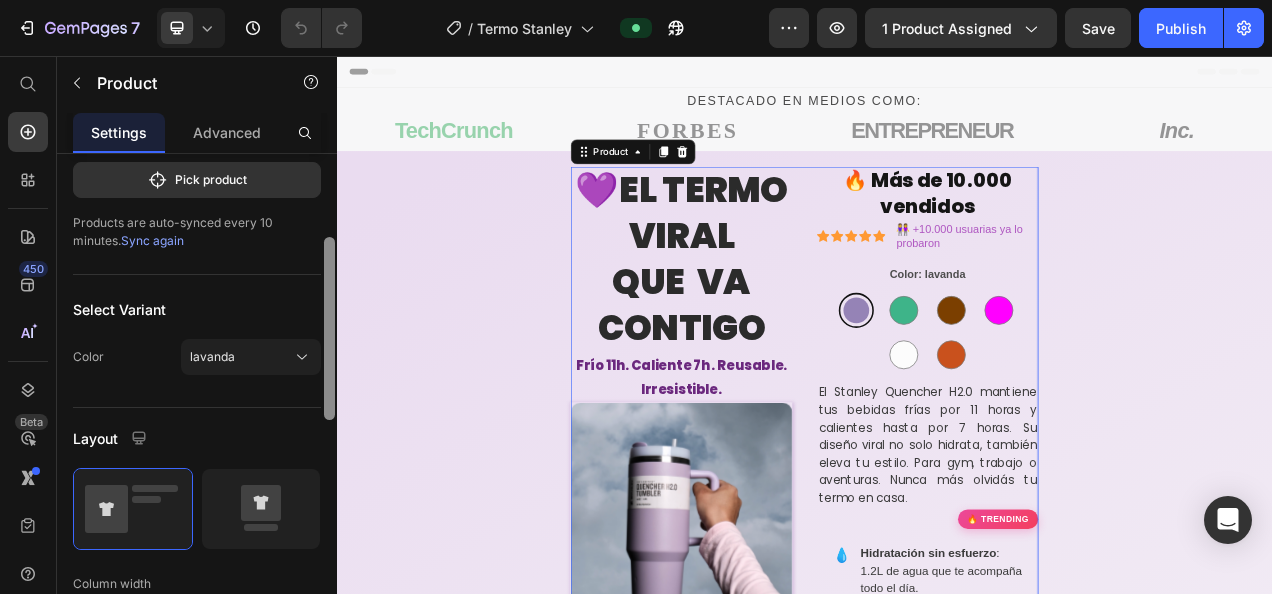 scroll, scrollTop: 178, scrollLeft: 0, axis: vertical 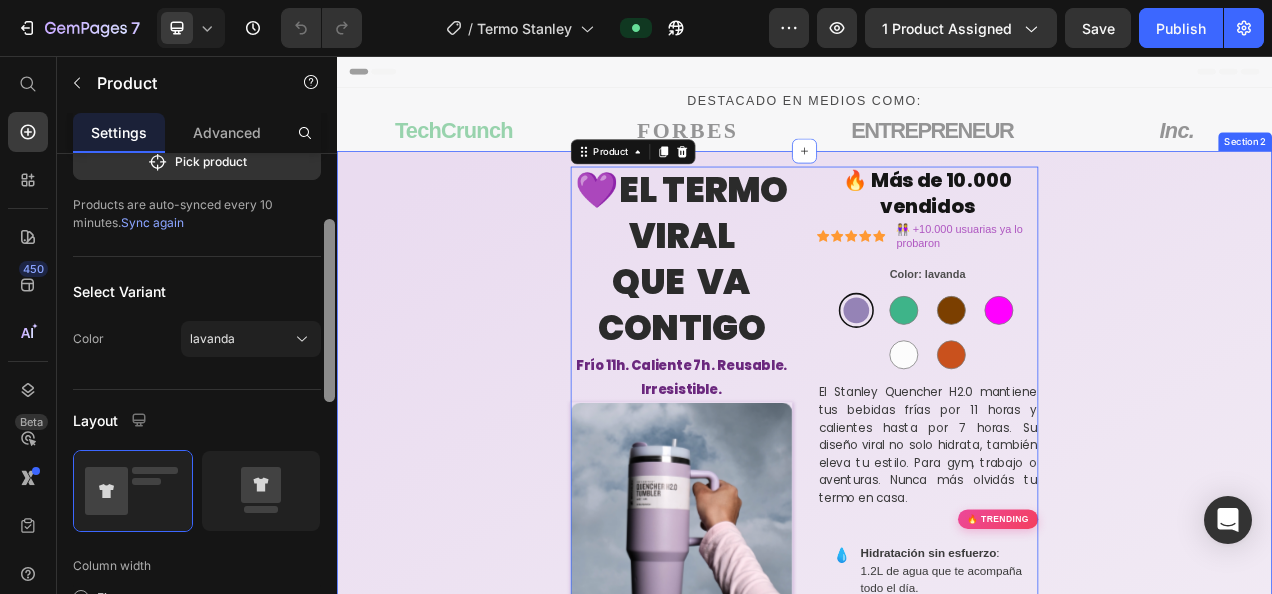 drag, startPoint x: 666, startPoint y: 350, endPoint x: 359, endPoint y: 528, distance: 354.8704 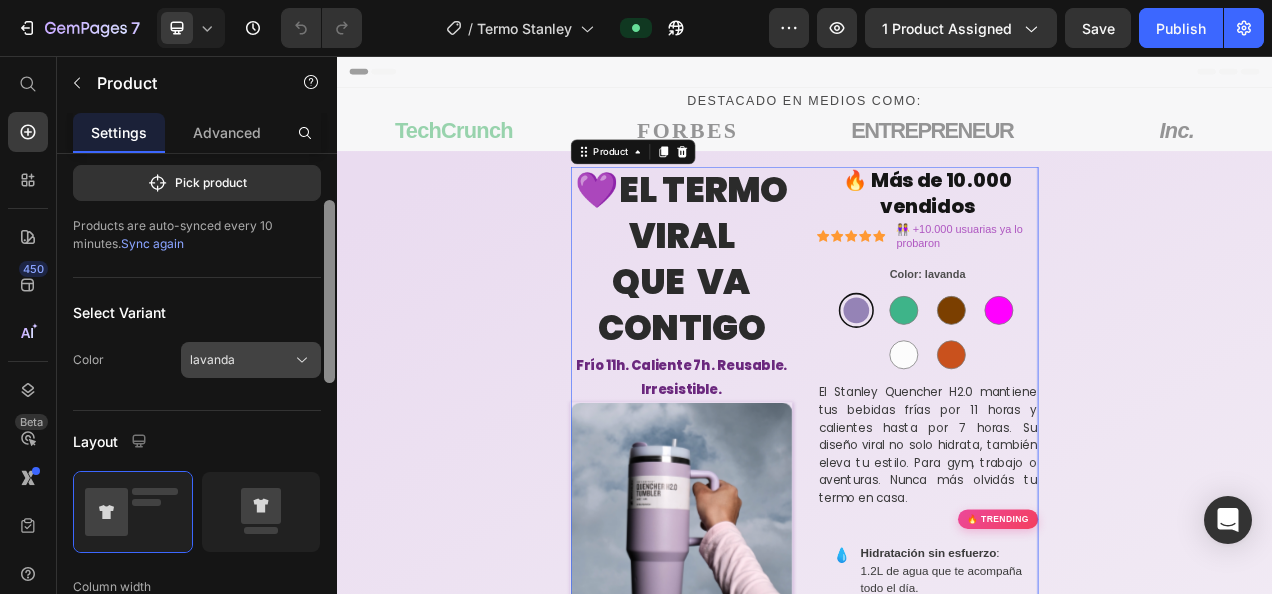 scroll, scrollTop: 149, scrollLeft: 0, axis: vertical 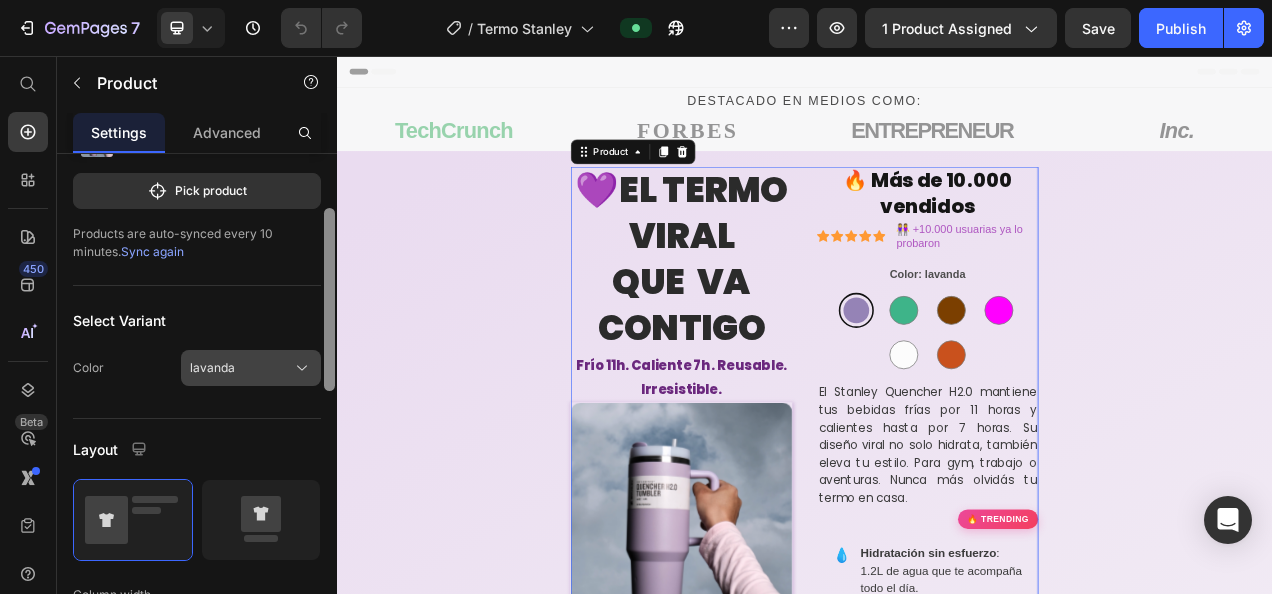 click on "lavanda" at bounding box center [251, 368] 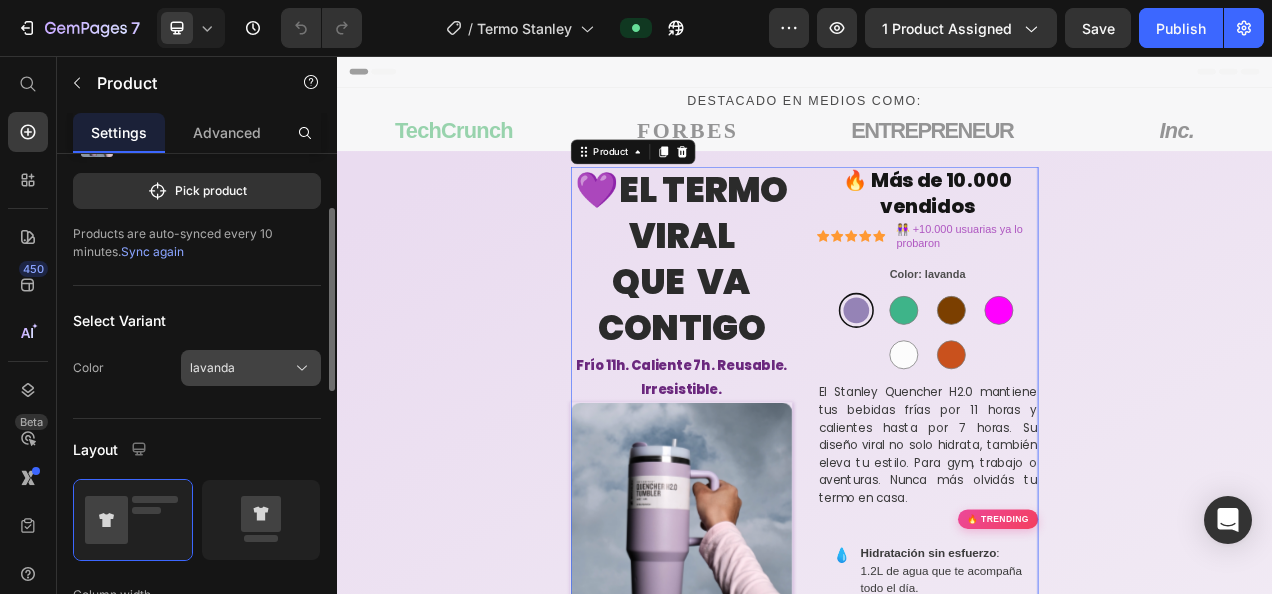 click on "lavanda" at bounding box center (251, 368) 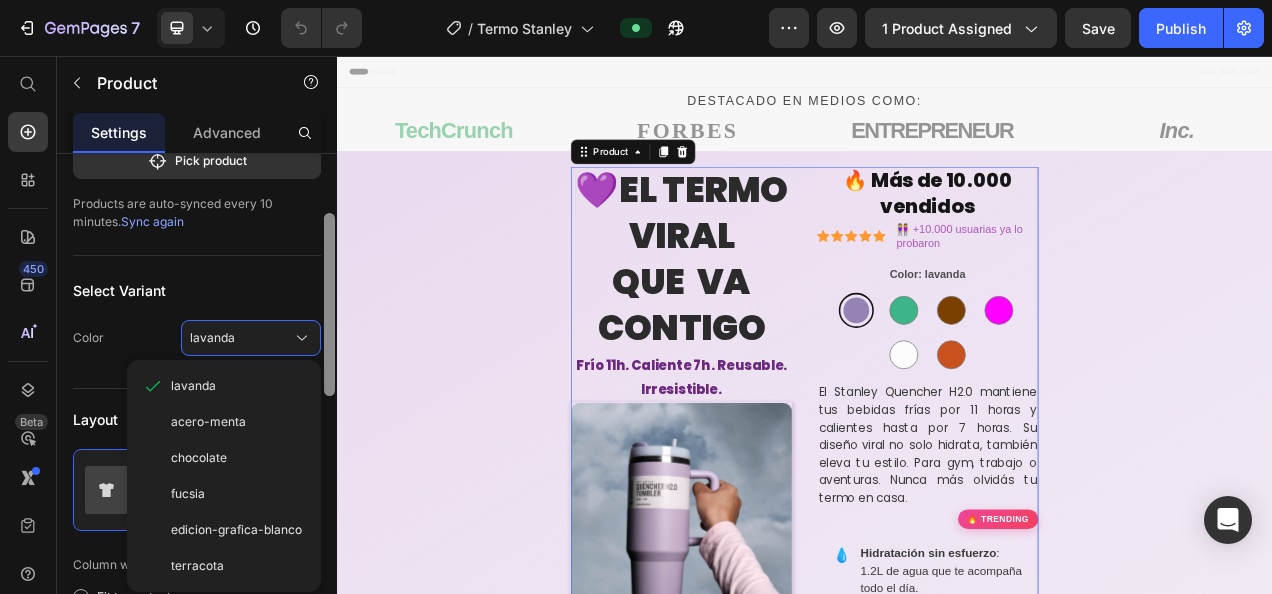 scroll, scrollTop: 206, scrollLeft: 0, axis: vertical 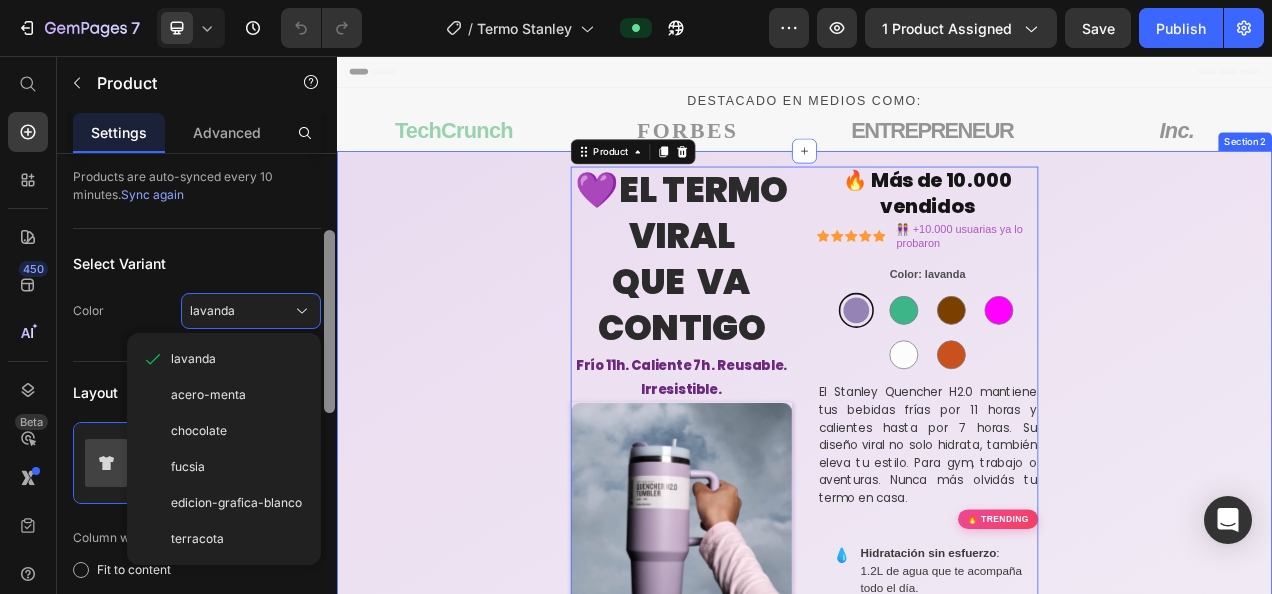 drag, startPoint x: 665, startPoint y: 361, endPoint x: 346, endPoint y: 435, distance: 327.4706 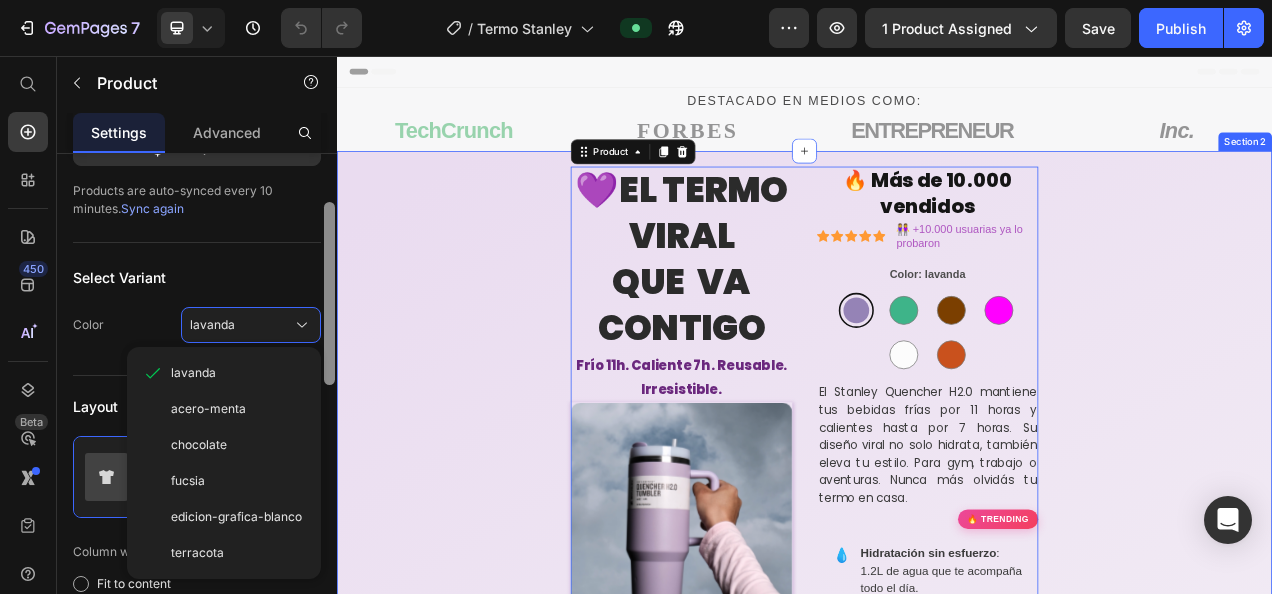 scroll, scrollTop: 176, scrollLeft: 0, axis: vertical 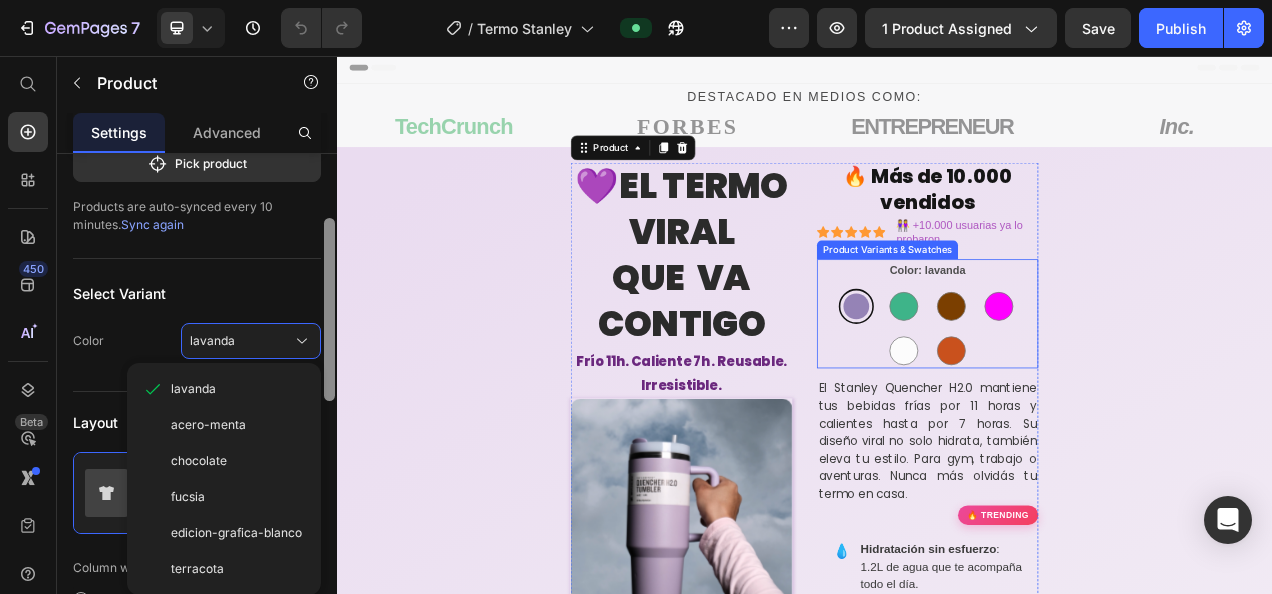 click on "Color: lavanda" at bounding box center (1094, 331) 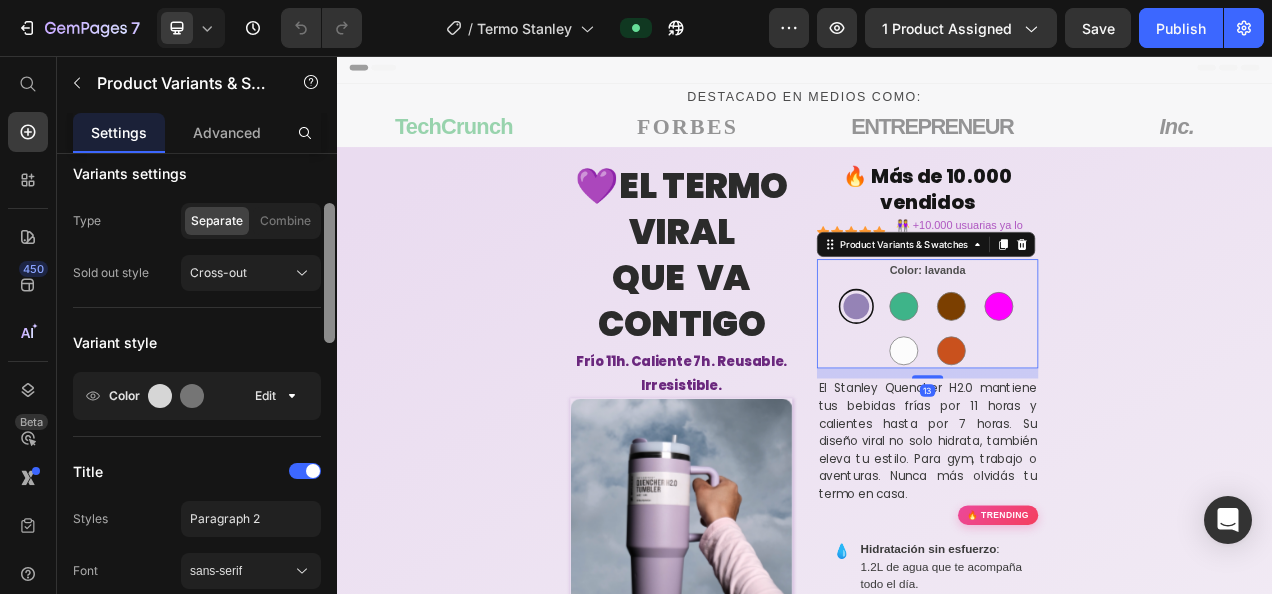 click on "Color: lavanda" at bounding box center [1094, 331] 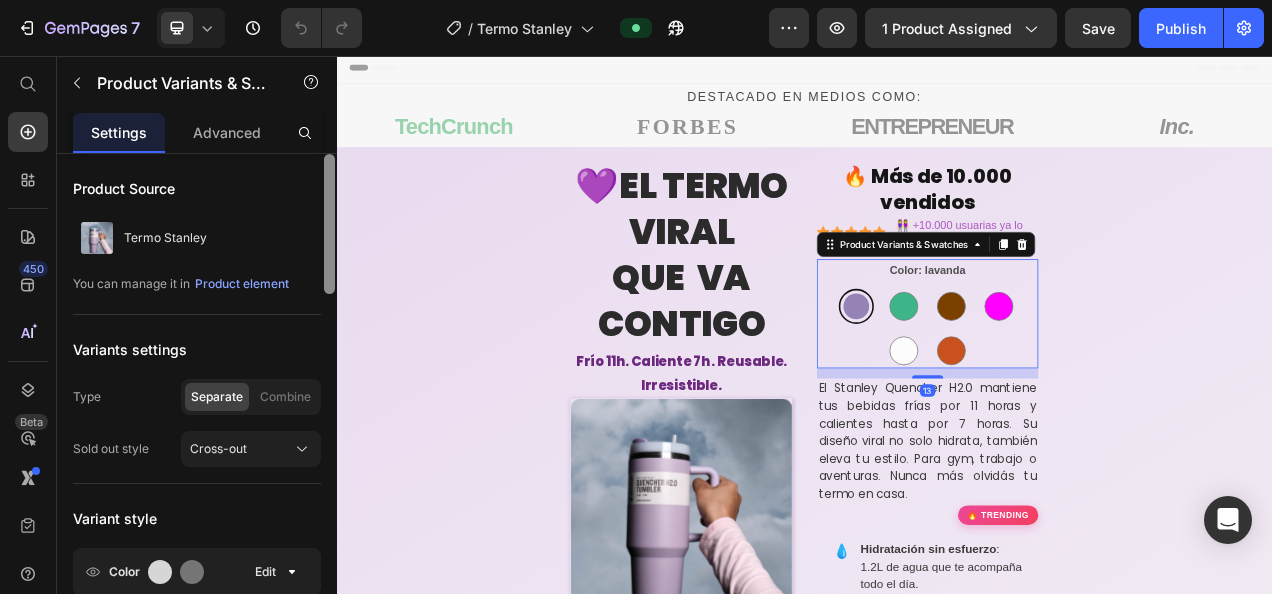 click on "Color: lavanda" at bounding box center (1094, 331) 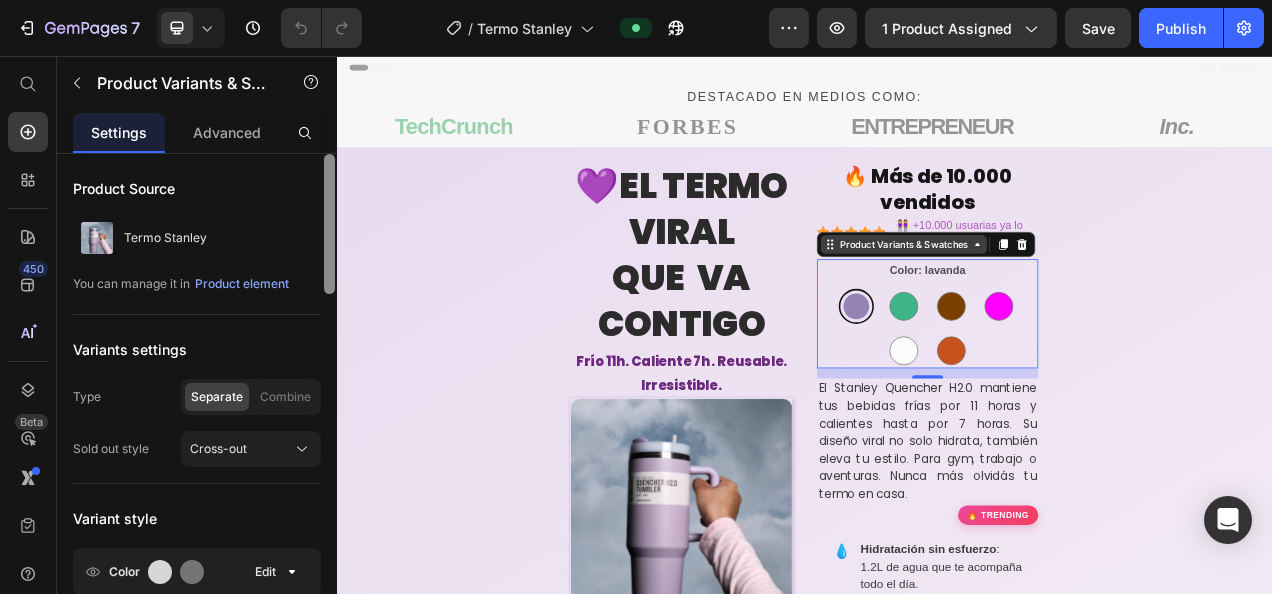 click on "Product Variants & Swatches" at bounding box center [1064, 298] 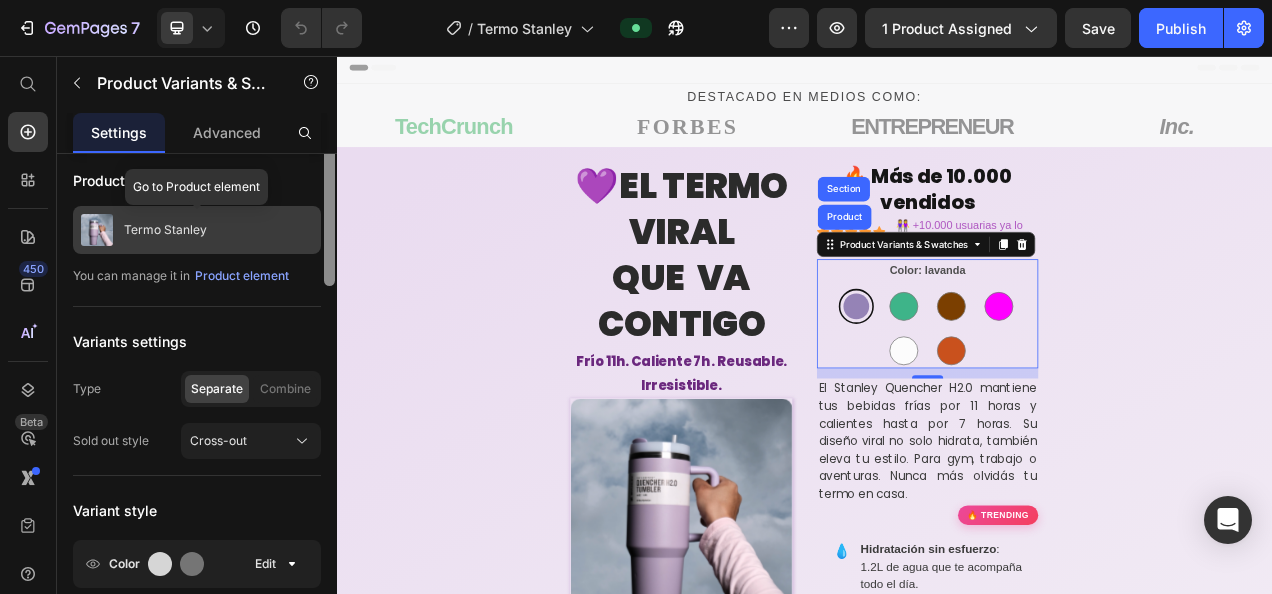 scroll, scrollTop: 0, scrollLeft: 0, axis: both 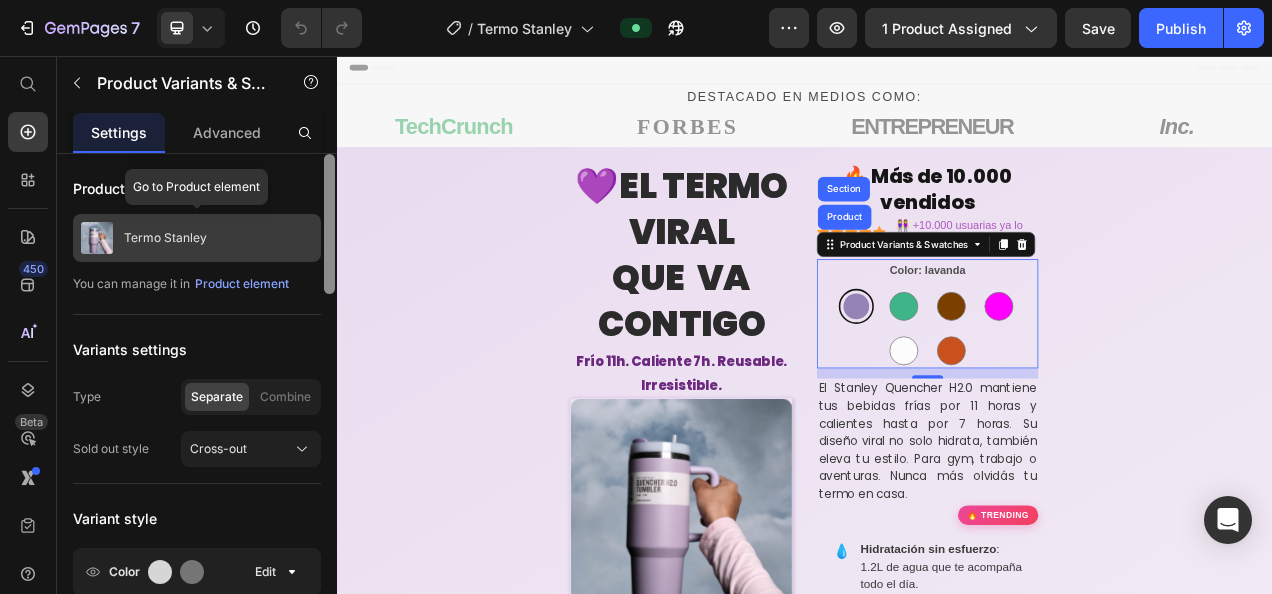 drag, startPoint x: 324, startPoint y: 296, endPoint x: 268, endPoint y: 259, distance: 67.11929 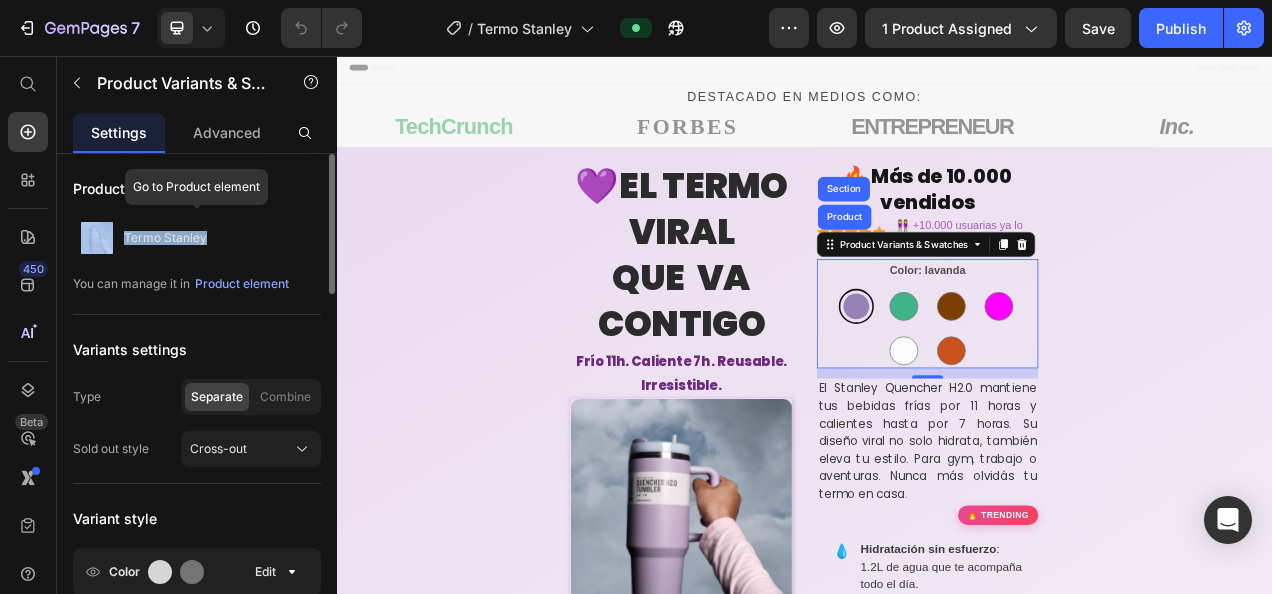 drag, startPoint x: 268, startPoint y: 259, endPoint x: 166, endPoint y: 165, distance: 138.70833 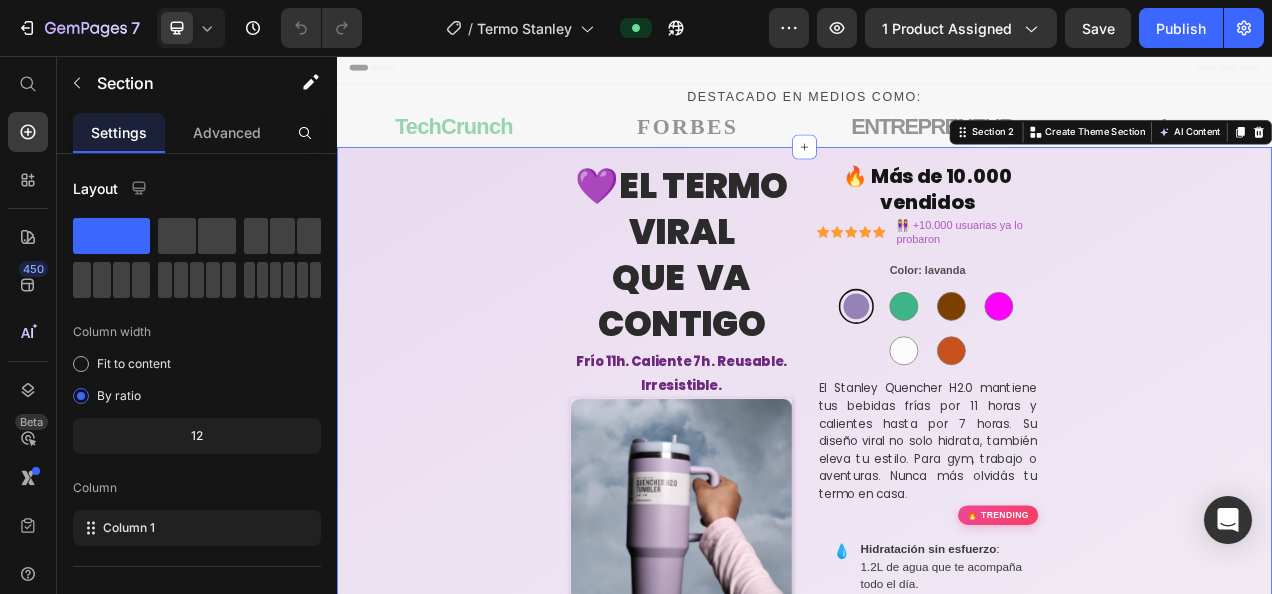 click on "💜EL TERMO VIRAL QUE  VA CONTIGO Heading  Frío 11h. Caliente 7h. Reusable. Irresistible. Text Block
Product Images 🔥 Más de 10.000 vendidos Heading Icon Icon Icon Icon Icon Icon List 👭 +10.000 usuarias ya lo probaron Text Block Row Color: lavanda lavanda lavanda acero-menta acero-menta chocolate chocolate fucsia fucsia edicion-grafica-blanco edicion-grafica-blanco terracota terracota Product Variants & Swatches El Stanley Quencher H2.0 mantiene tus bebidas frías por 11 horas y calientes hasta por 7 horas. Su diseño viral no solo hidrata, también eleva tu estilo. Para gym, trabajo o aventuras. Nunca más olvidás tu termo en casa. Text Block
🔥 Trending
💧
Hidratación sin esfuerzo
1.2L de agua que te acompaña todo el día.
✨
Diseño viral
El favorito de influencers, ahora en tu color.
🔒
Sin derrames
Tapa giratoria con 3 posiciones." at bounding box center [937, 1132] 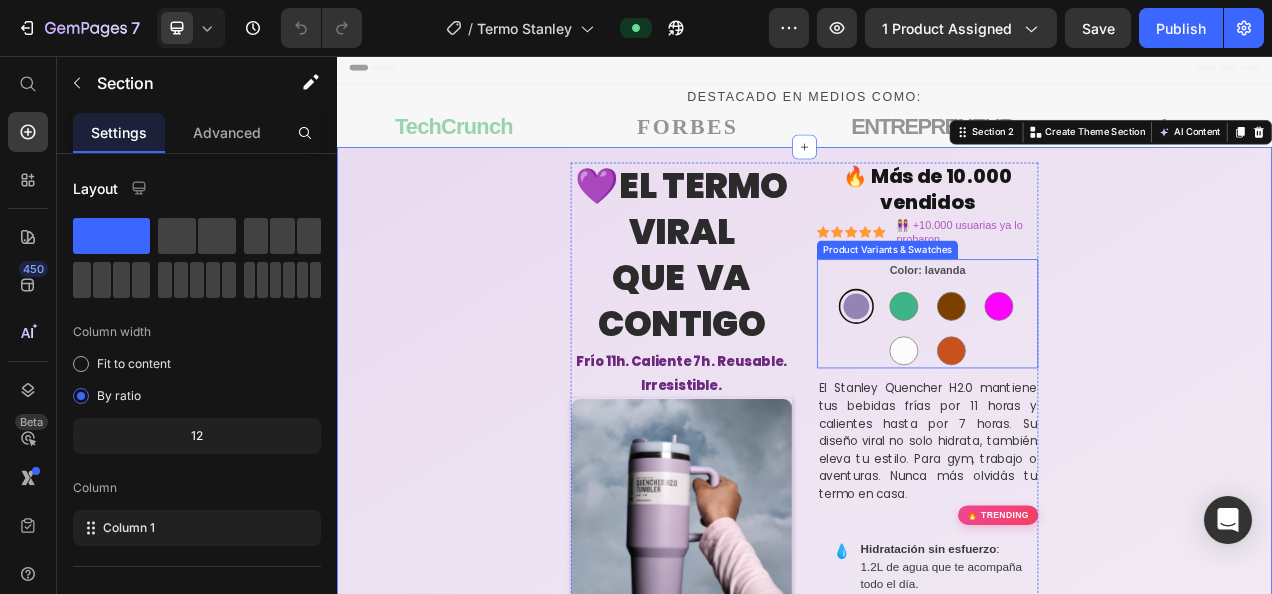 click at bounding box center [1003, 377] 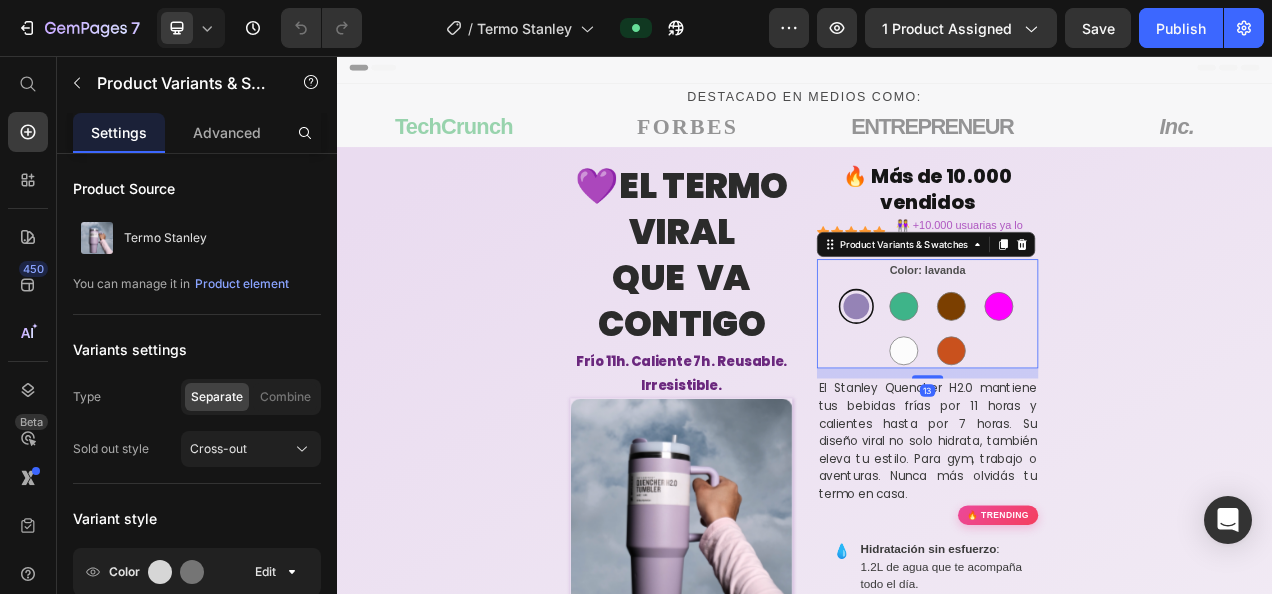 click at bounding box center (1003, 377) 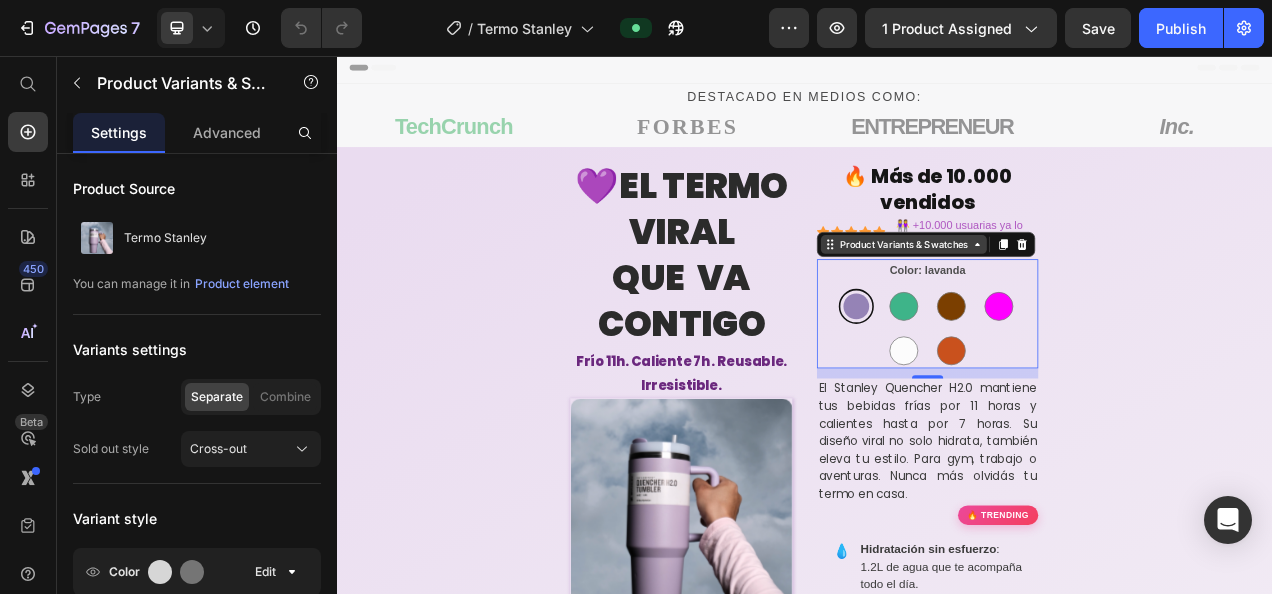 click on "Product Variants & Swatches" at bounding box center [1064, 298] 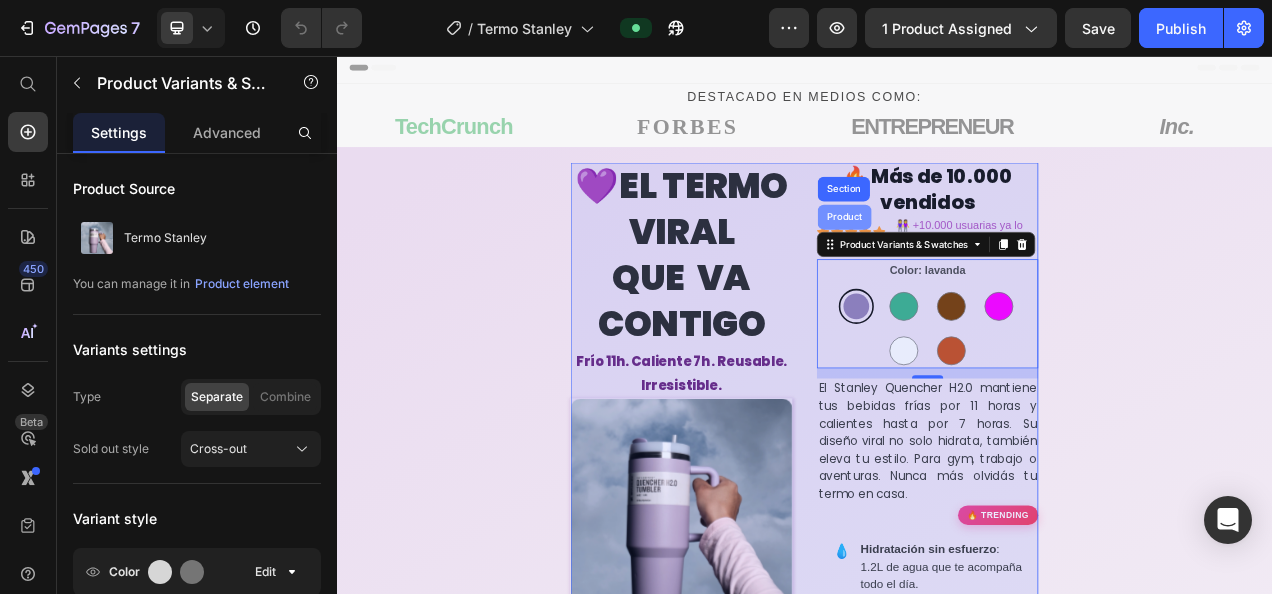 click on "Product" at bounding box center [988, 263] 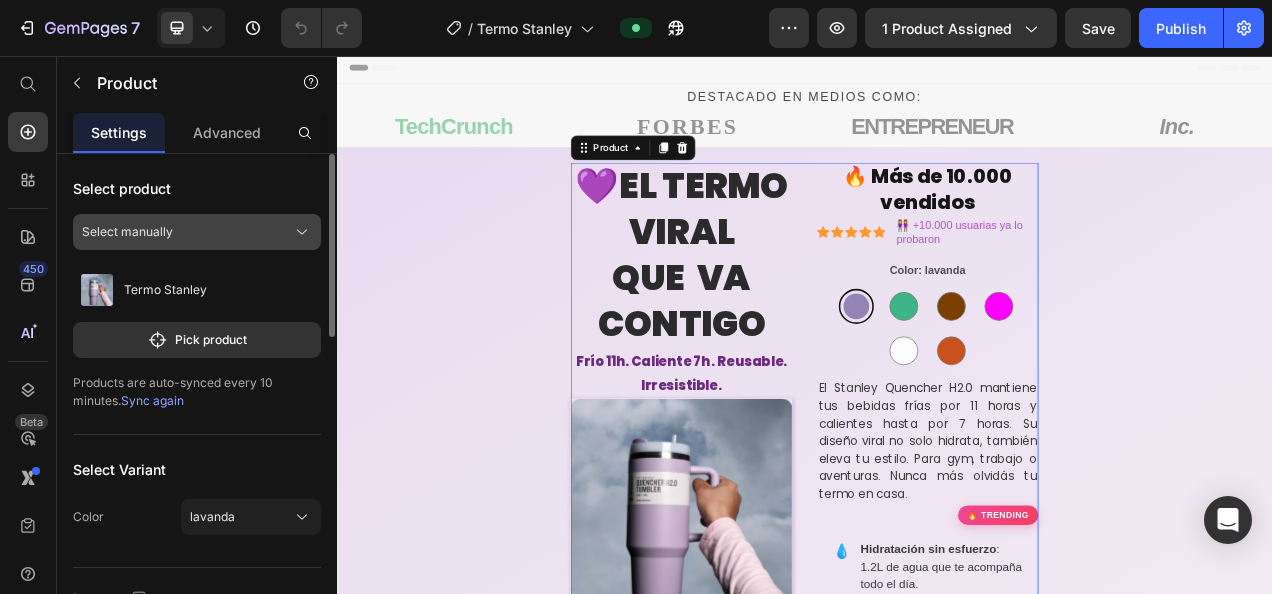 click 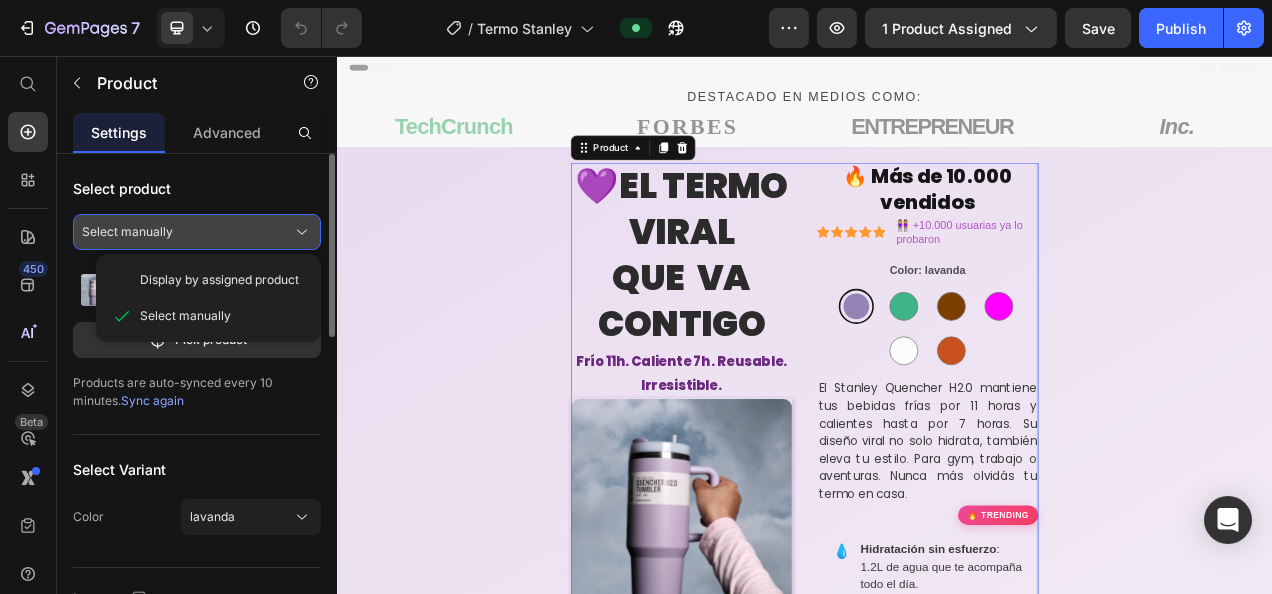 click 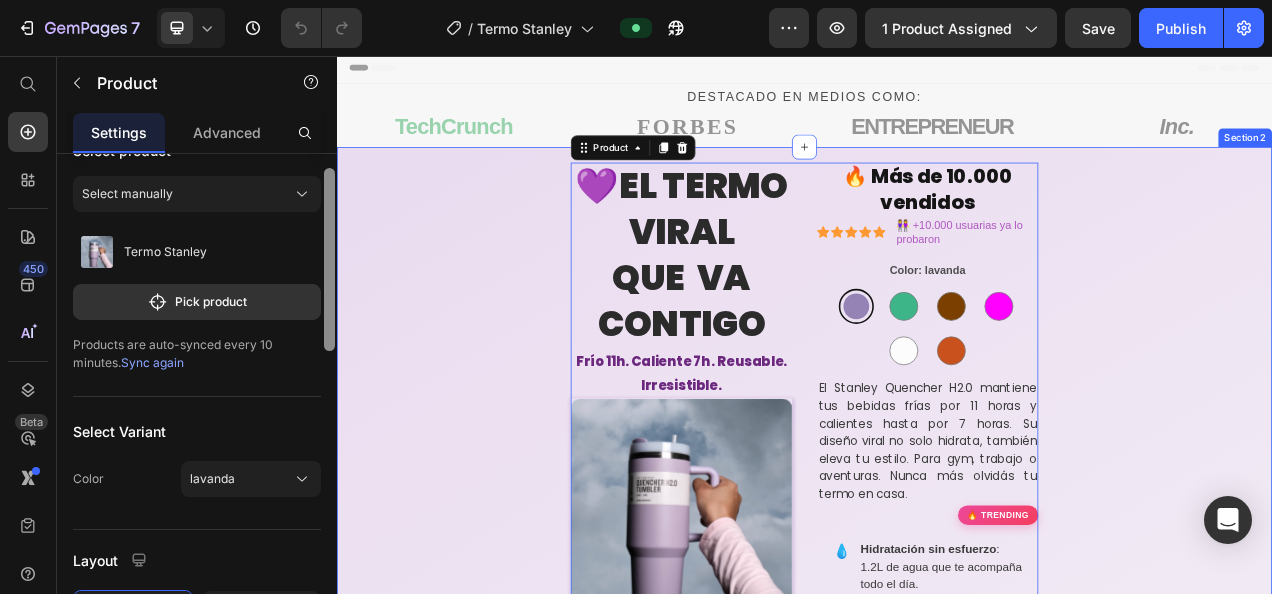 drag, startPoint x: 668, startPoint y: 264, endPoint x: 350, endPoint y: 340, distance: 326.95566 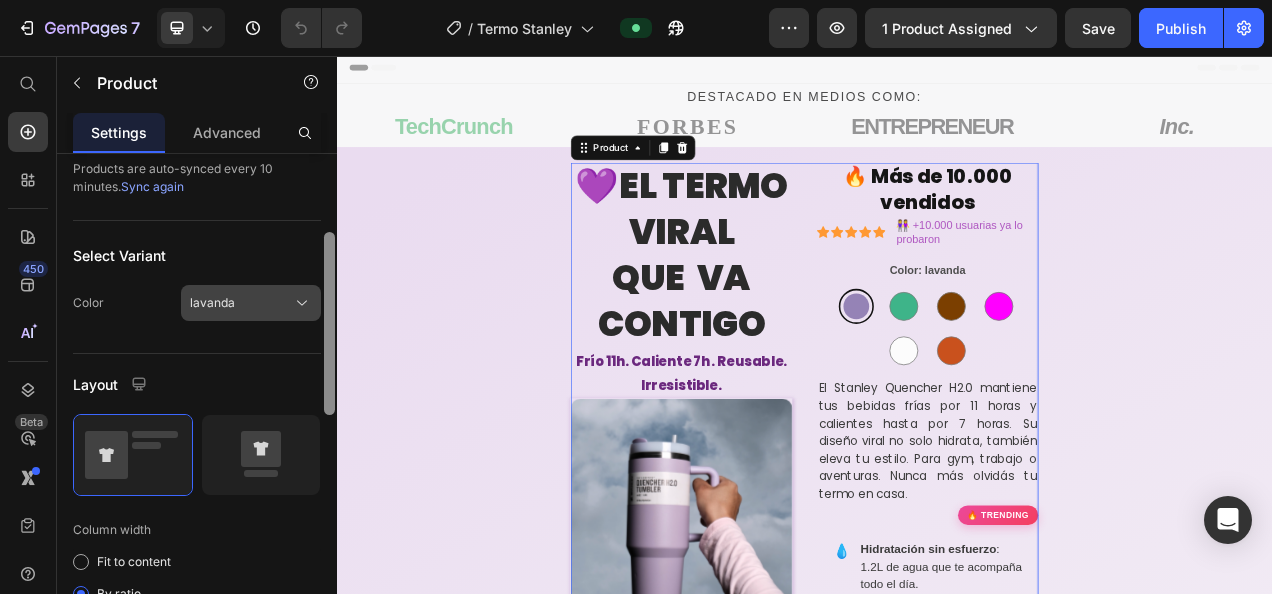scroll, scrollTop: 211, scrollLeft: 0, axis: vertical 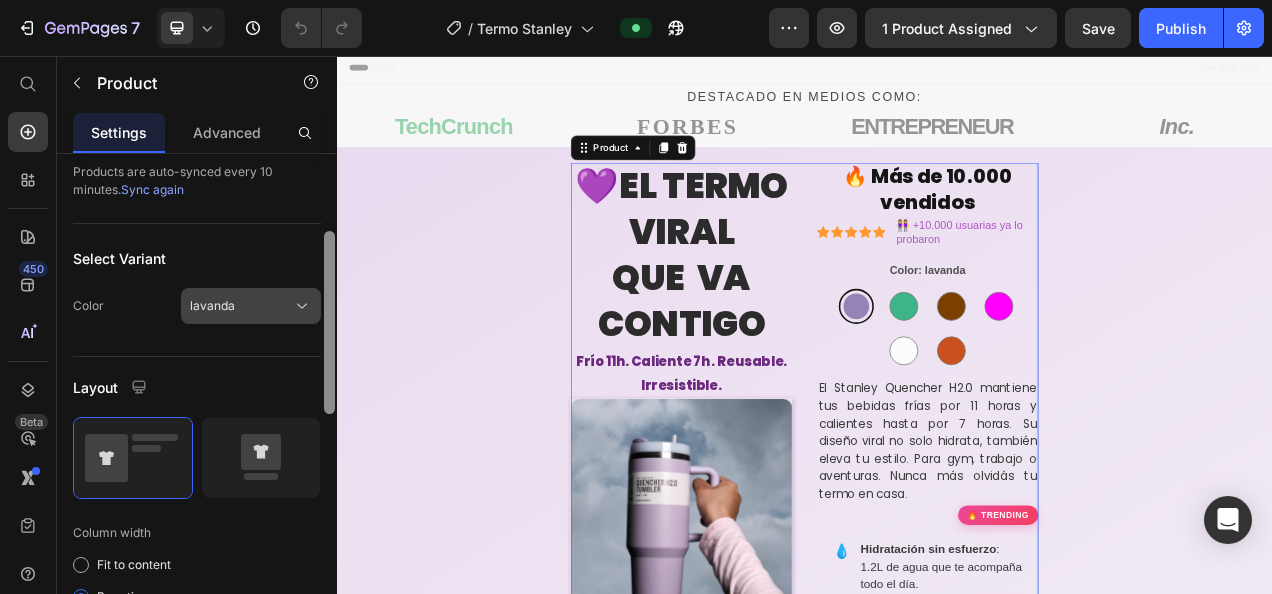 click on "lavanda" at bounding box center [251, 306] 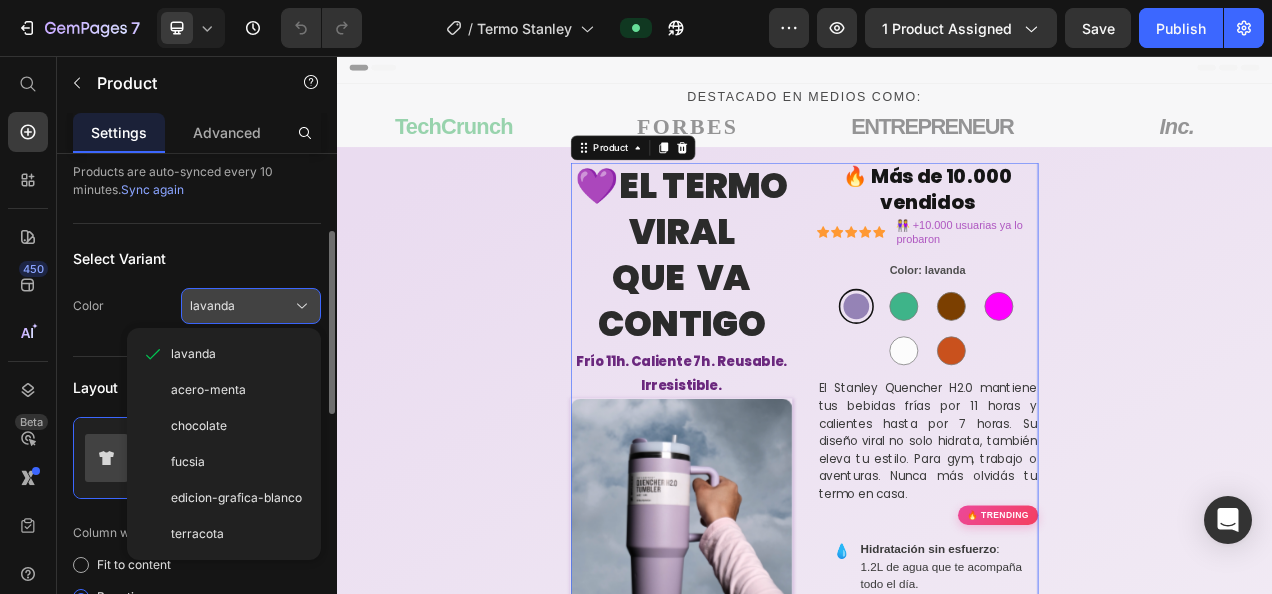 click on "lavanda" at bounding box center [212, 306] 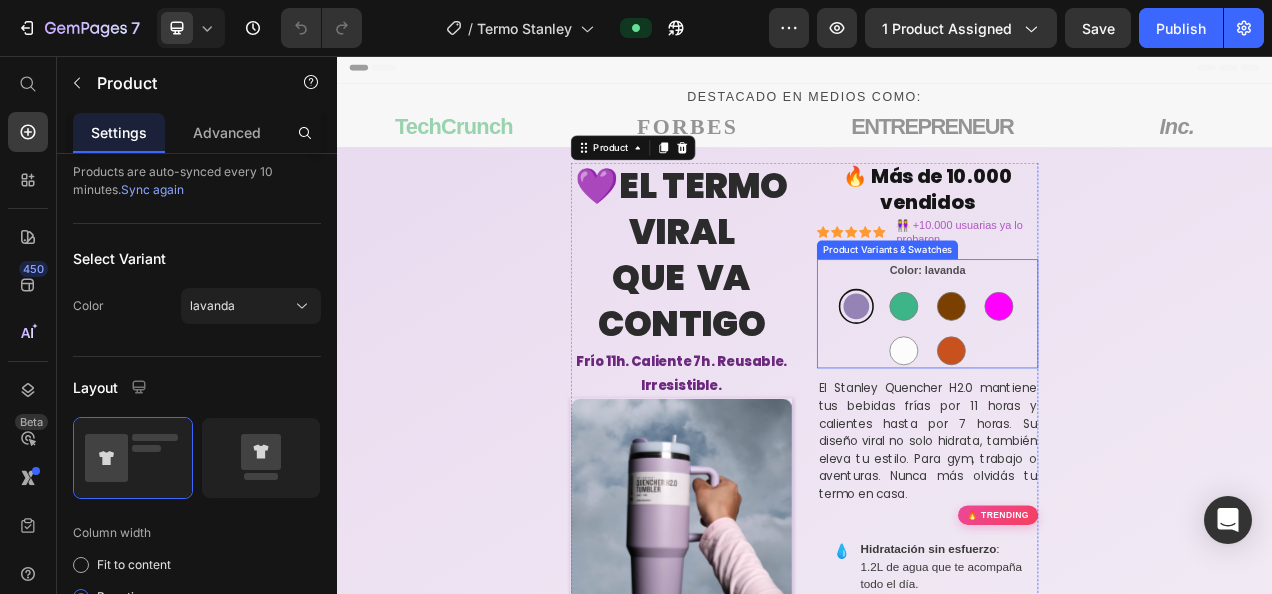 click on "Product Variants & Swatches" at bounding box center (1043, 305) 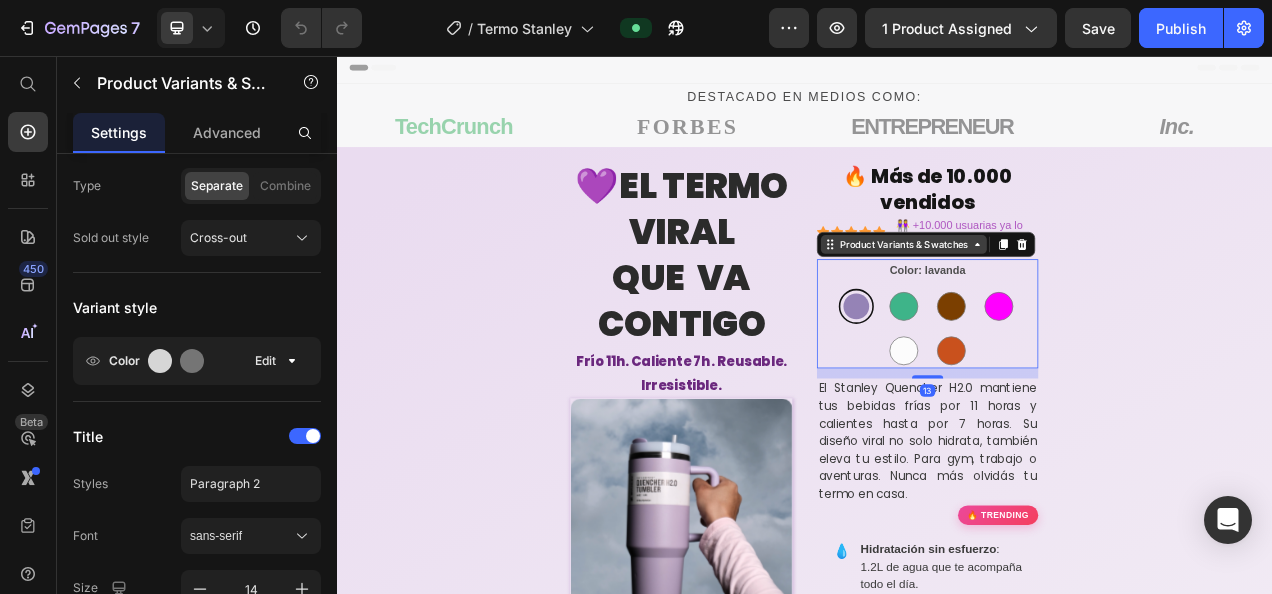 scroll, scrollTop: 0, scrollLeft: 0, axis: both 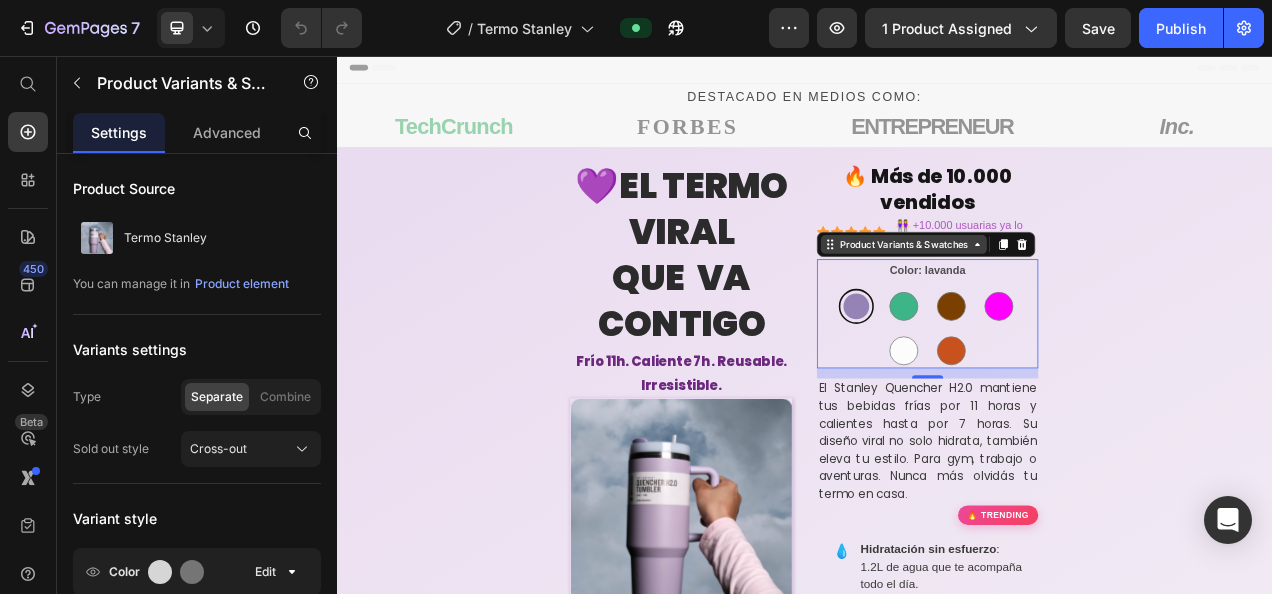 click on "Product Variants & Swatches" at bounding box center [1064, 298] 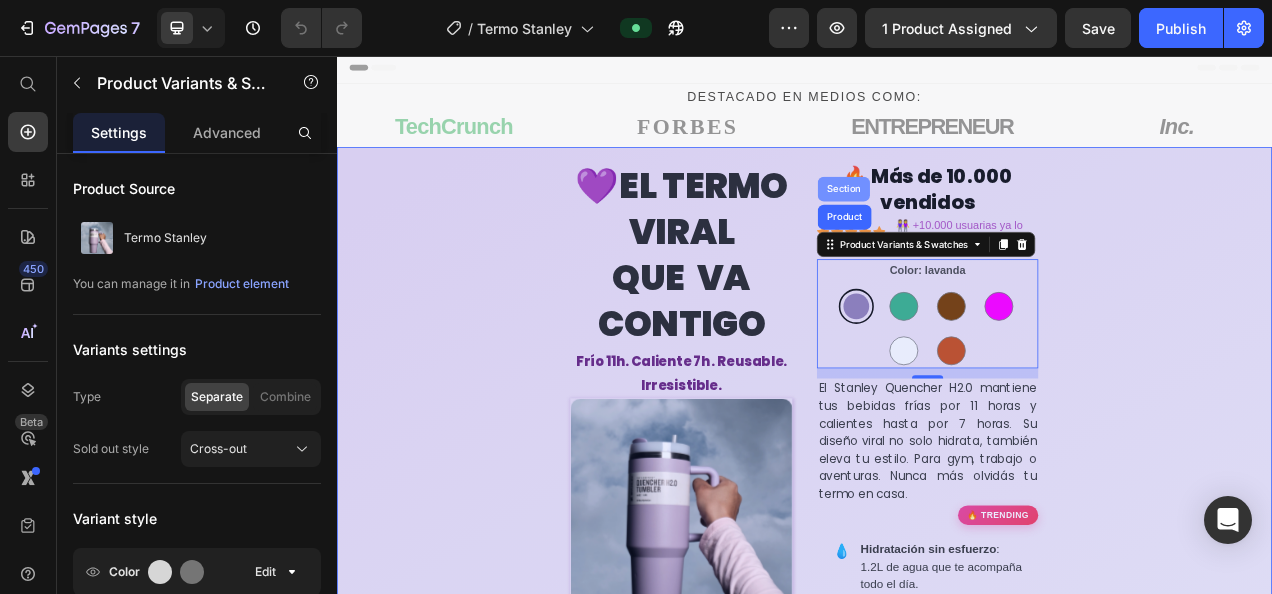 click on "Section" at bounding box center [987, 227] 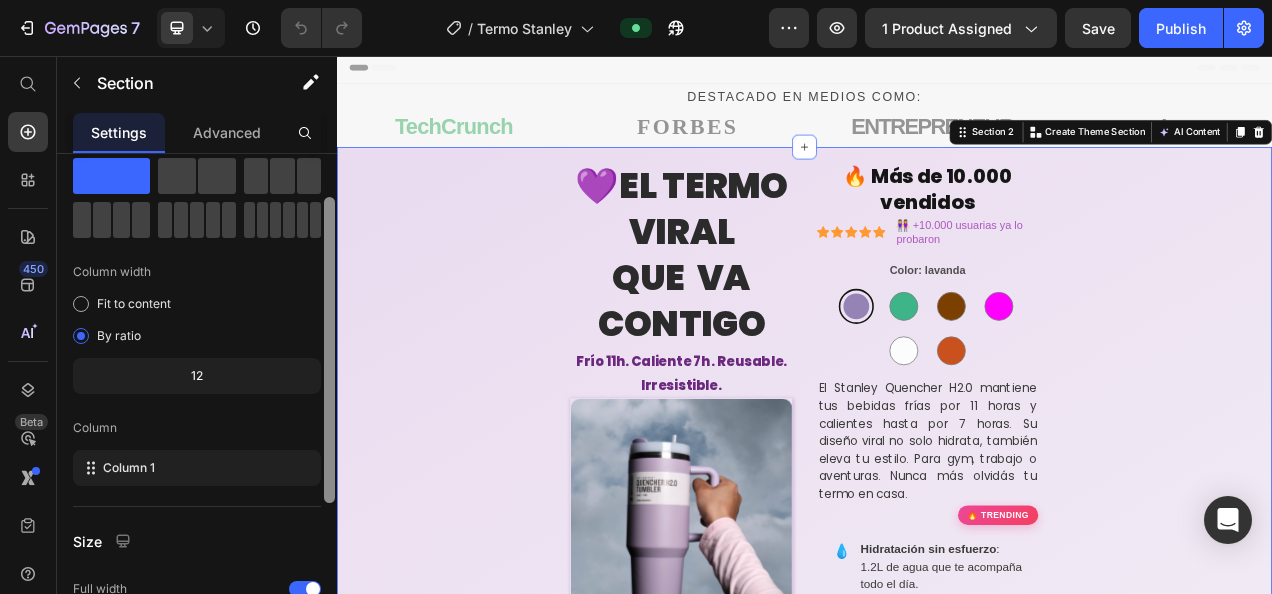 scroll, scrollTop: 72, scrollLeft: 0, axis: vertical 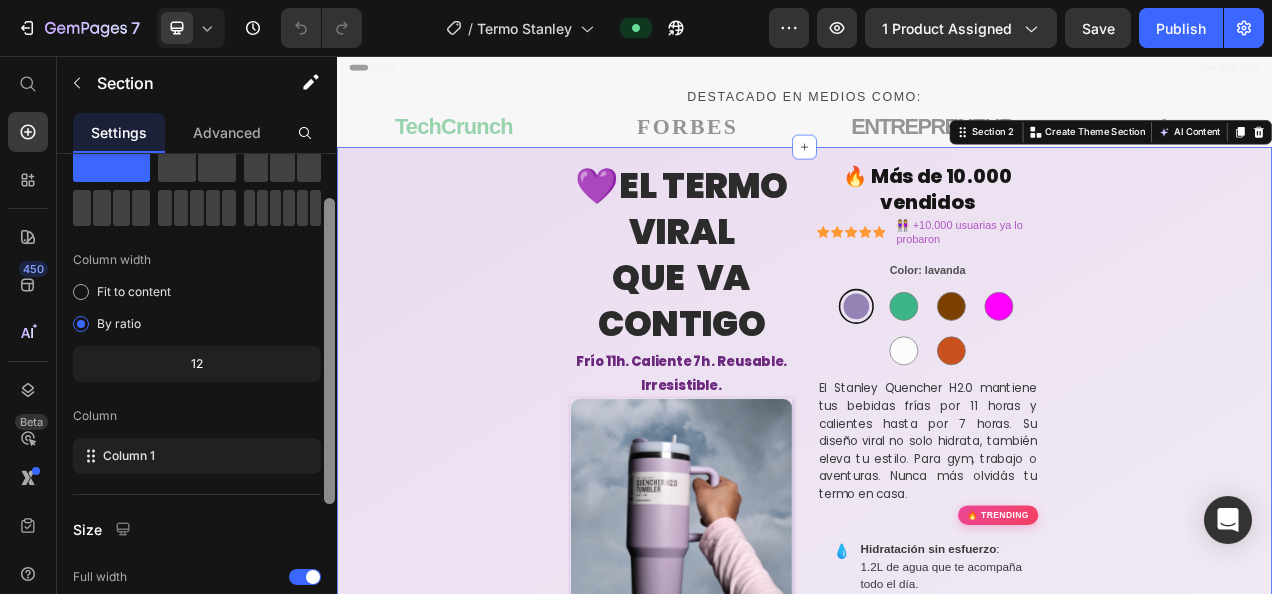 drag, startPoint x: 668, startPoint y: 366, endPoint x: 356, endPoint y: 230, distance: 340.35275 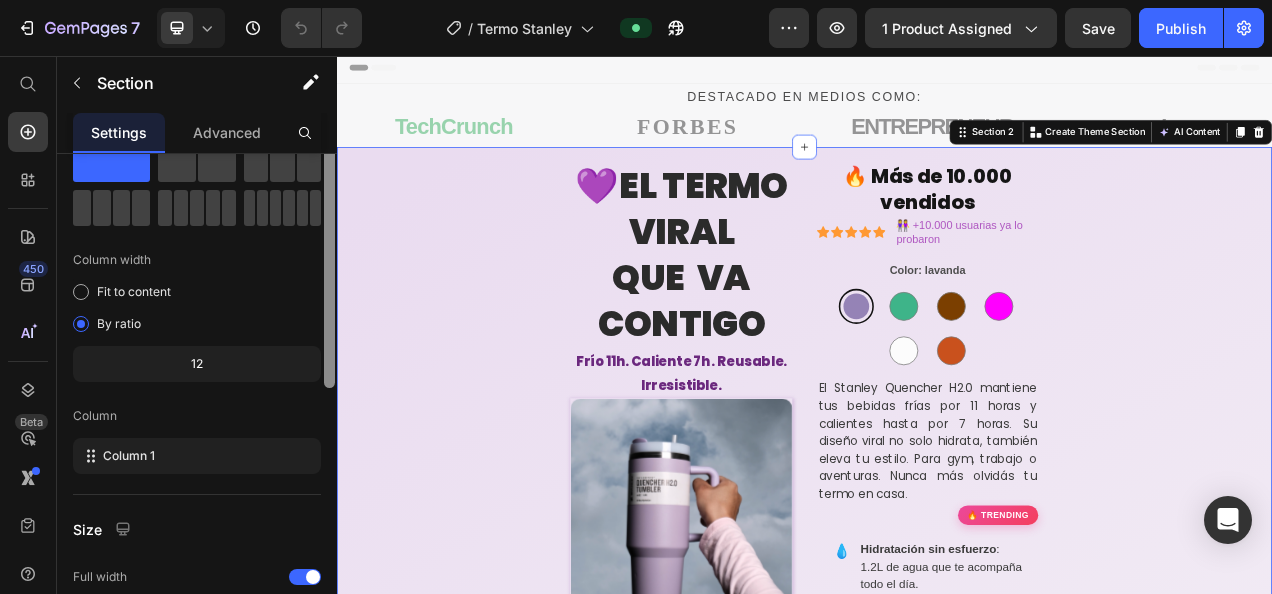scroll, scrollTop: 0, scrollLeft: 0, axis: both 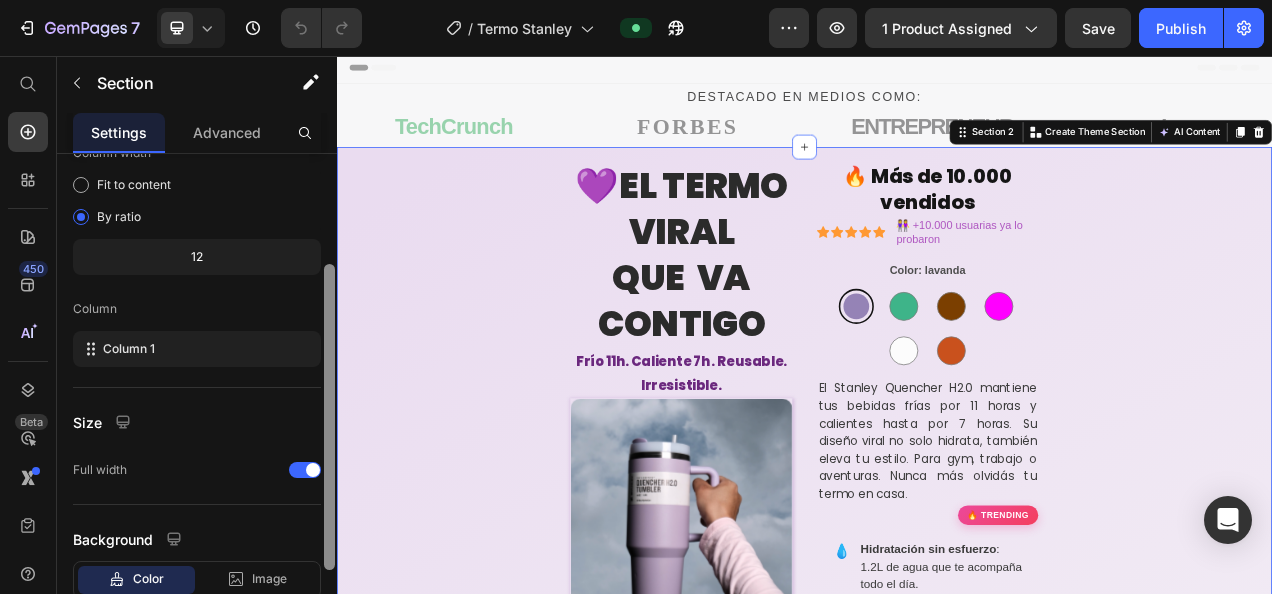 drag, startPoint x: 669, startPoint y: 316, endPoint x: 346, endPoint y: 202, distance: 342.52737 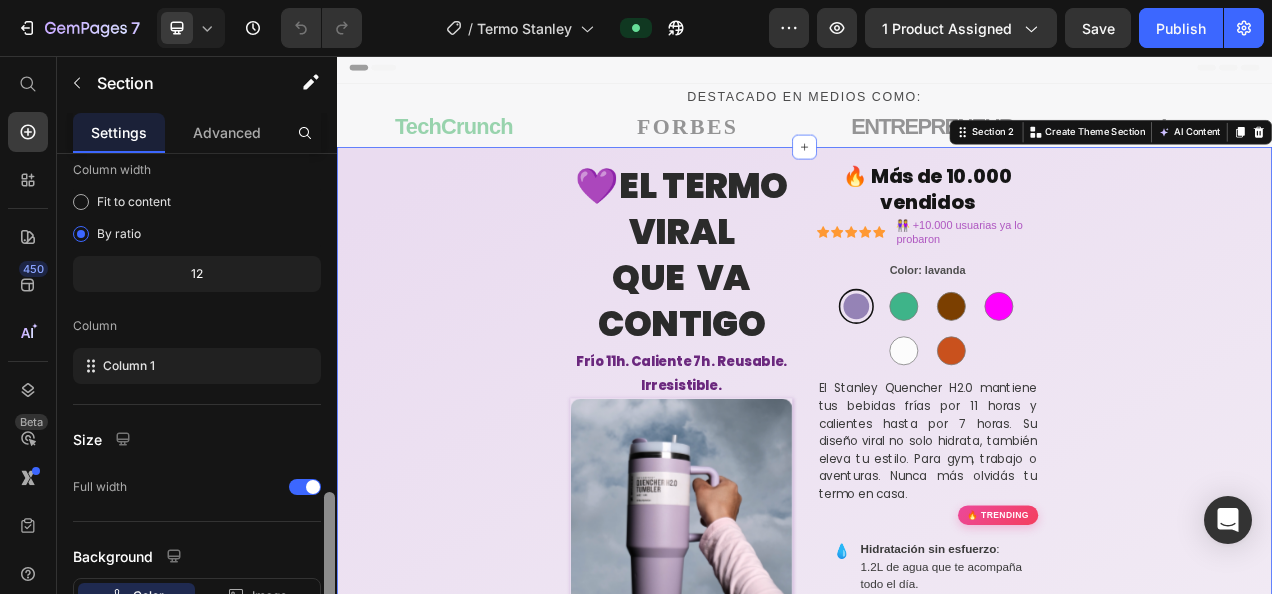scroll, scrollTop: 309, scrollLeft: 0, axis: vertical 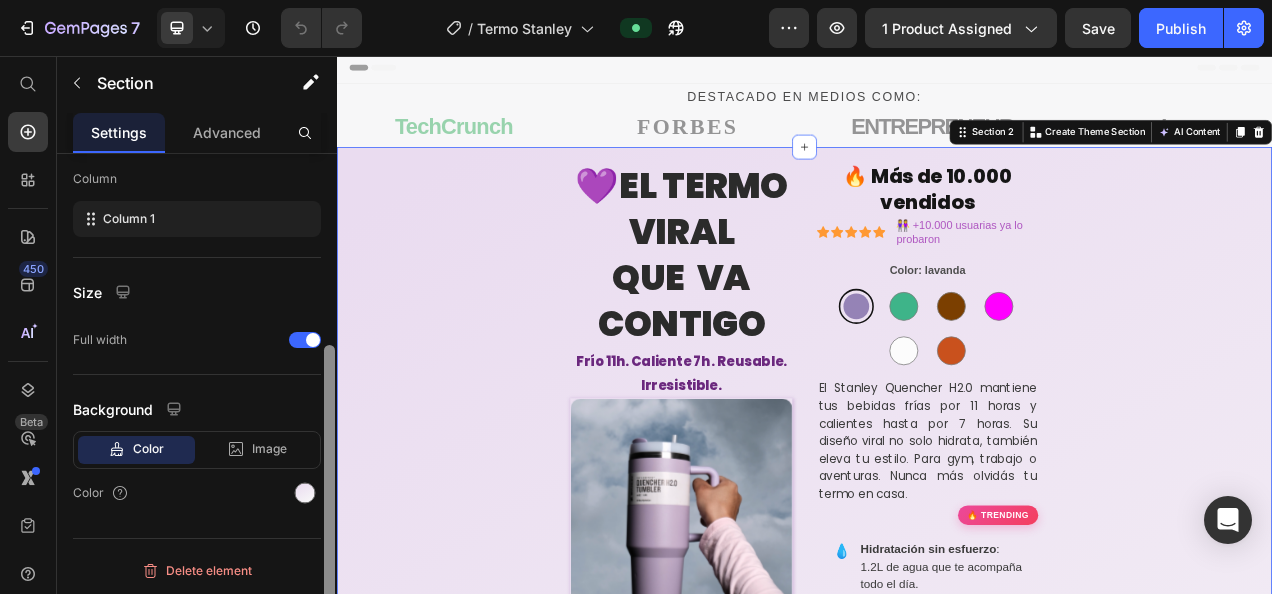 drag, startPoint x: 659, startPoint y: 306, endPoint x: 355, endPoint y: 673, distance: 476.55536 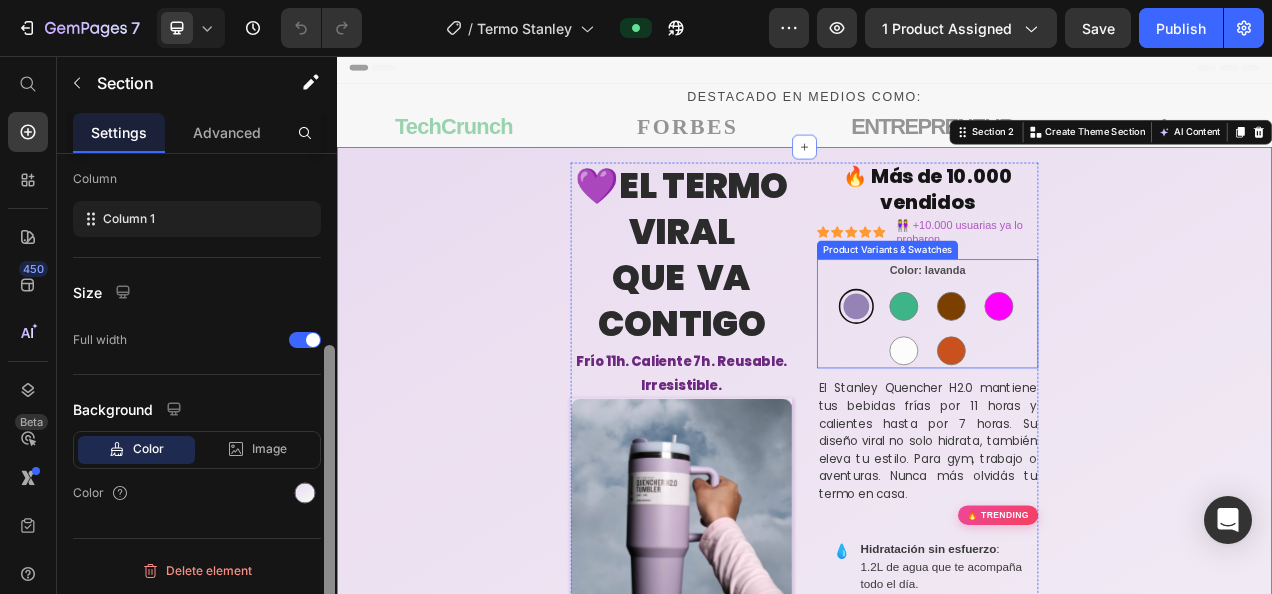 click on "Product Variants & Swatches" at bounding box center [1043, 305] 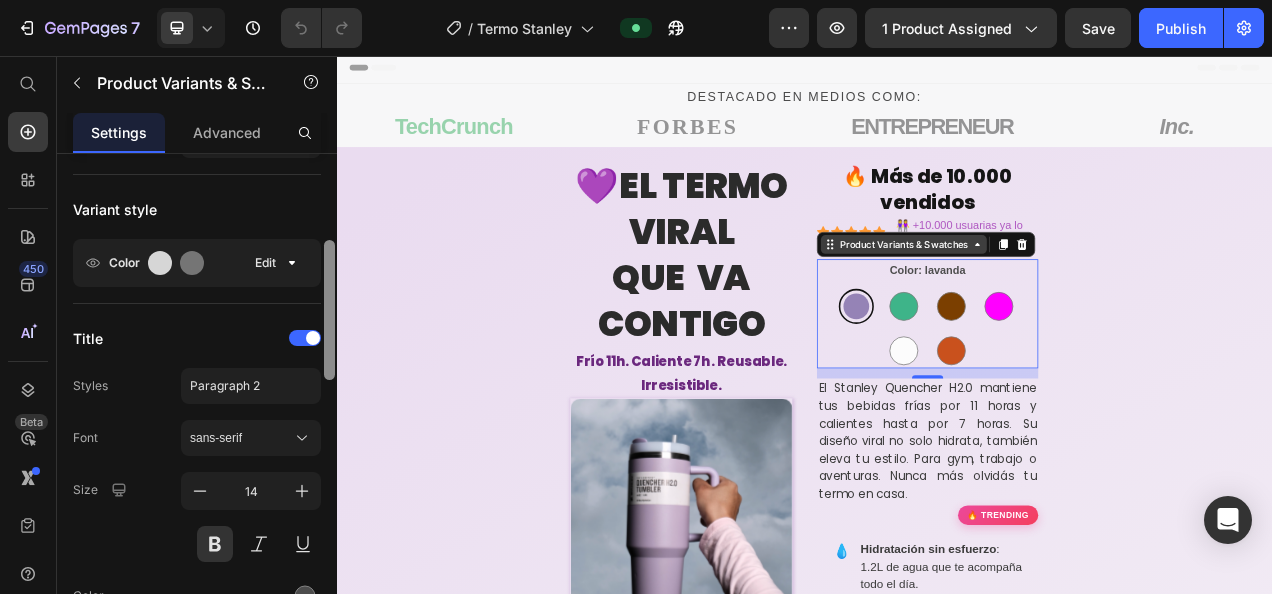 scroll, scrollTop: 0, scrollLeft: 0, axis: both 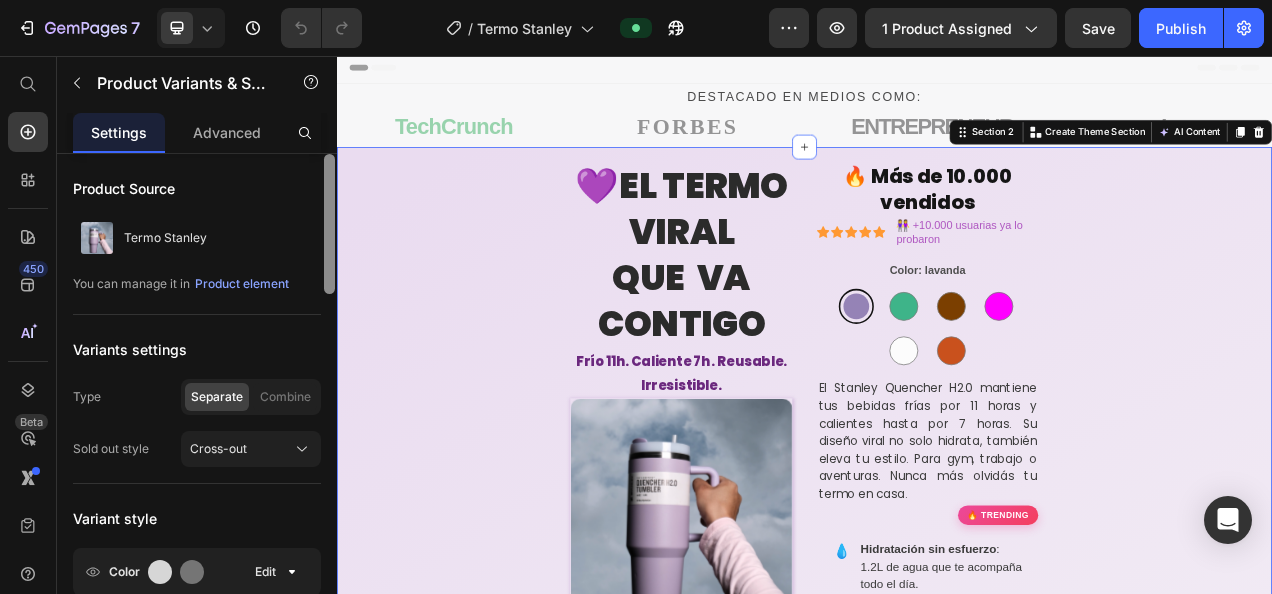 click on "💜EL TERMO VIRAL QUE  VA CONTIGO Heading  Frío 11h. Caliente 7h. Reusable. Irresistible. Text Block
Product Images 🔥 Más de 10.000 vendidos Heading Icon Icon Icon Icon Icon Icon List 👭 +10.000 usuarias ya lo probaron Text Block Row Color: lavanda lavanda lavanda acero-menta acero-menta chocolate chocolate fucsia fucsia edicion-grafica-blanco edicion-grafica-blanco terracota terracota Product Variants & Swatches El Stanley Quencher H2.0 mantiene tus bebidas frías por 11 horas y calientes hasta por 7 horas. Su diseño viral no solo hidrata, también eleva tu estilo. Para gym, trabajo o aventuras. Nunca más olvidás tu termo en casa. Text Block
🔥 Trending
💧
Hidratación sin esfuerzo
1.2L de agua que te acompaña todo el día.
✨
Diseño viral
El favorito de influencers, ahora en tu color.
🔒
Sin derrames
Tapa giratoria con 3 posiciones." at bounding box center [937, 1132] 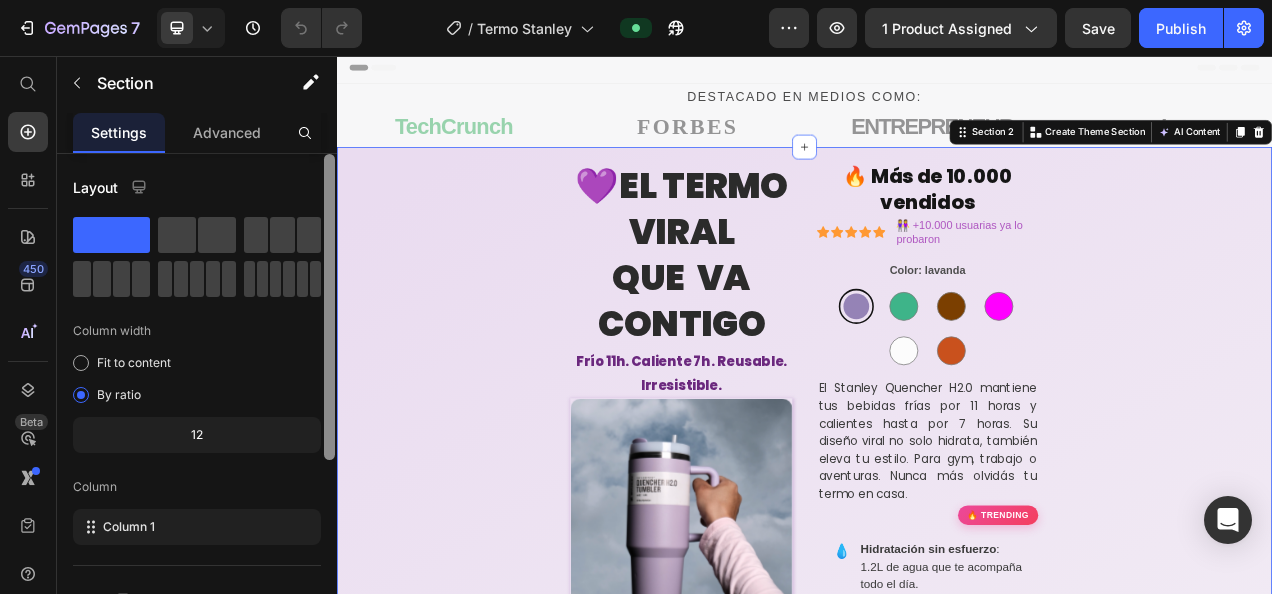 scroll, scrollTop: 0, scrollLeft: 0, axis: both 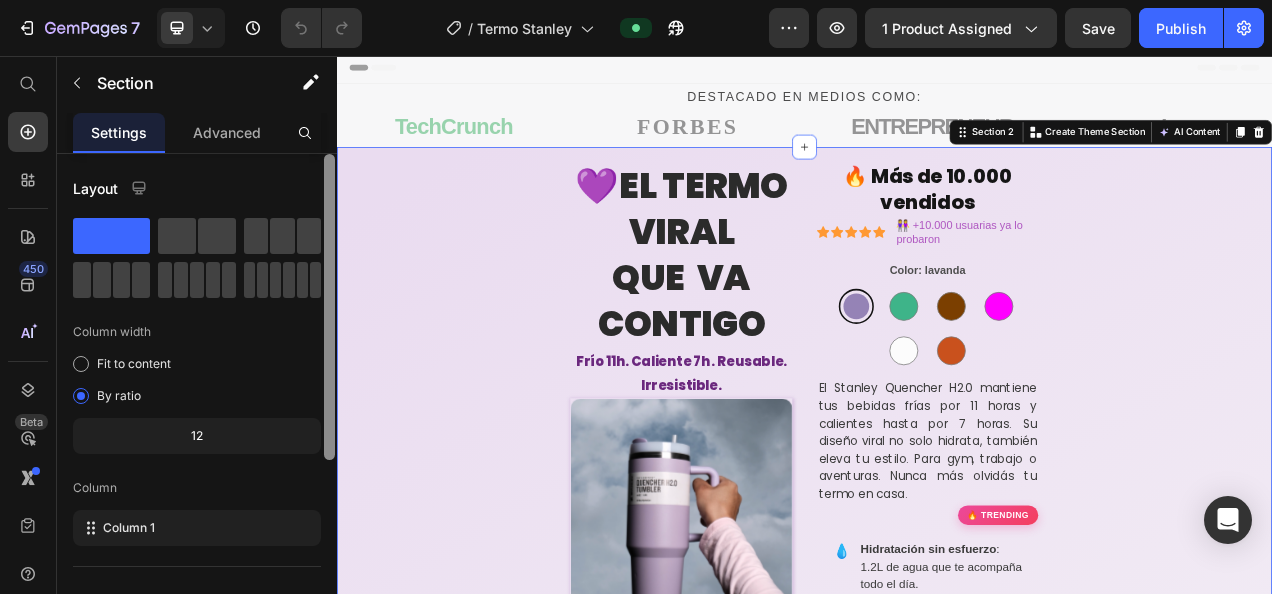 click at bounding box center (329, 307) 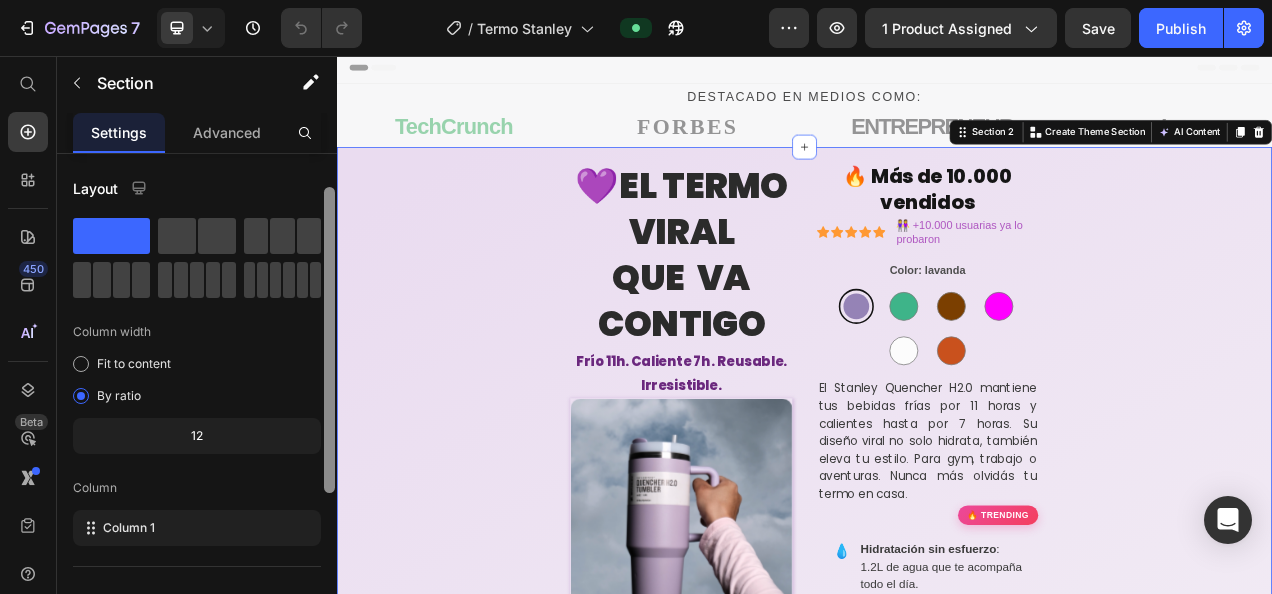 scroll, scrollTop: 21, scrollLeft: 0, axis: vertical 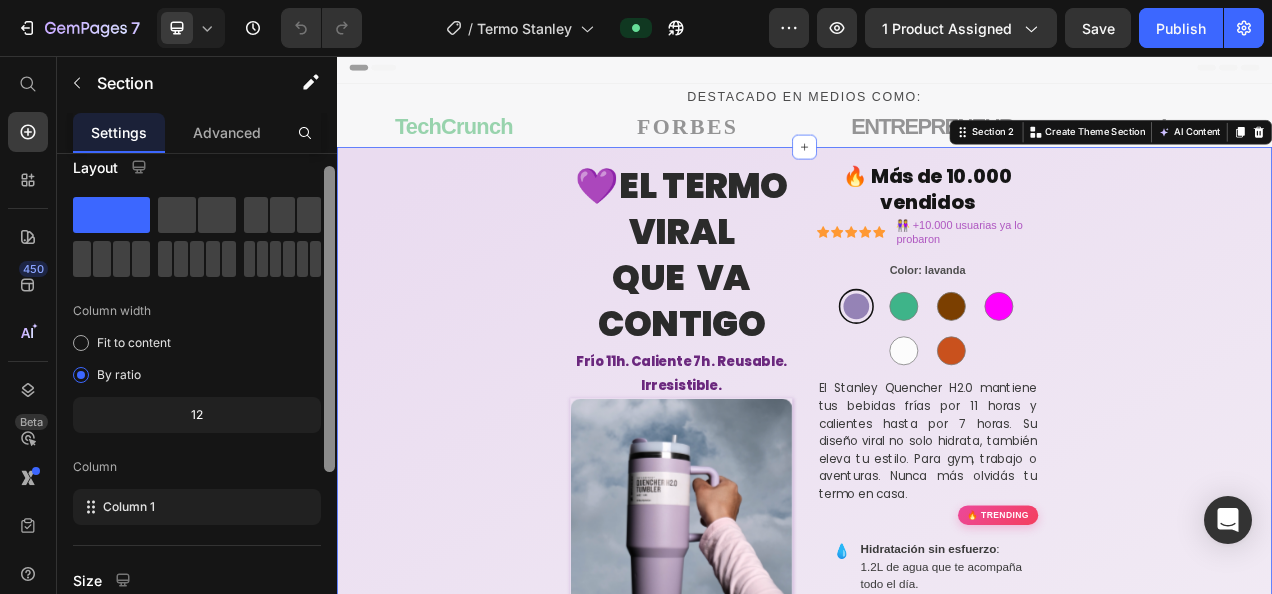 drag, startPoint x: 670, startPoint y: 369, endPoint x: 351, endPoint y: 664, distance: 434.49512 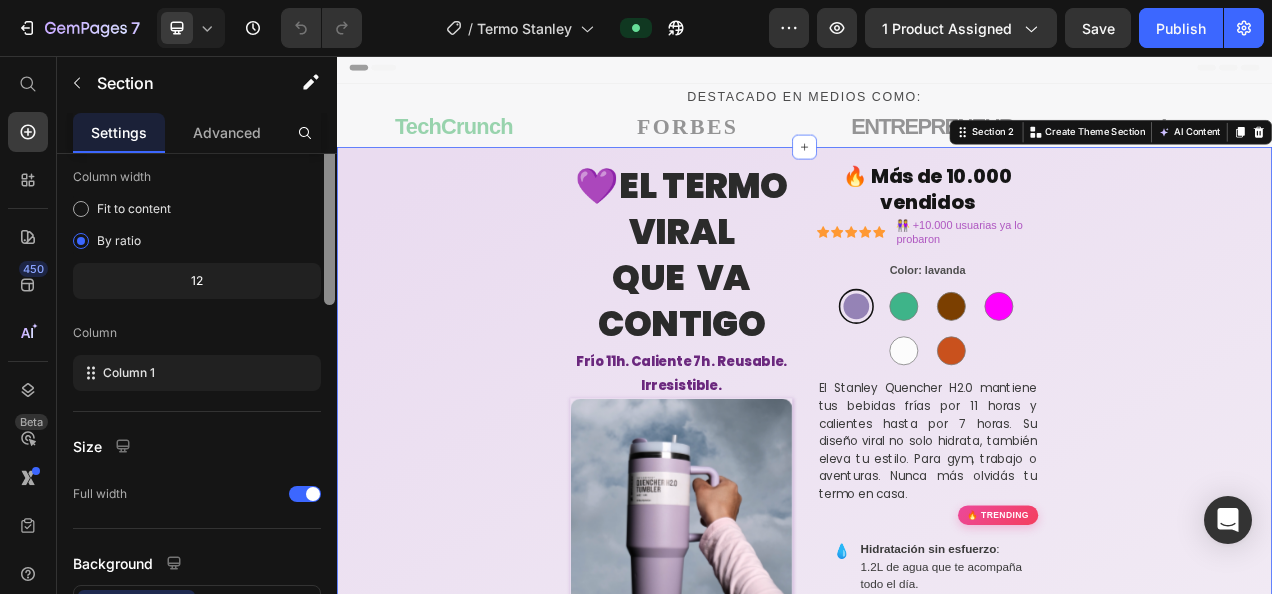 scroll, scrollTop: 0, scrollLeft: 0, axis: both 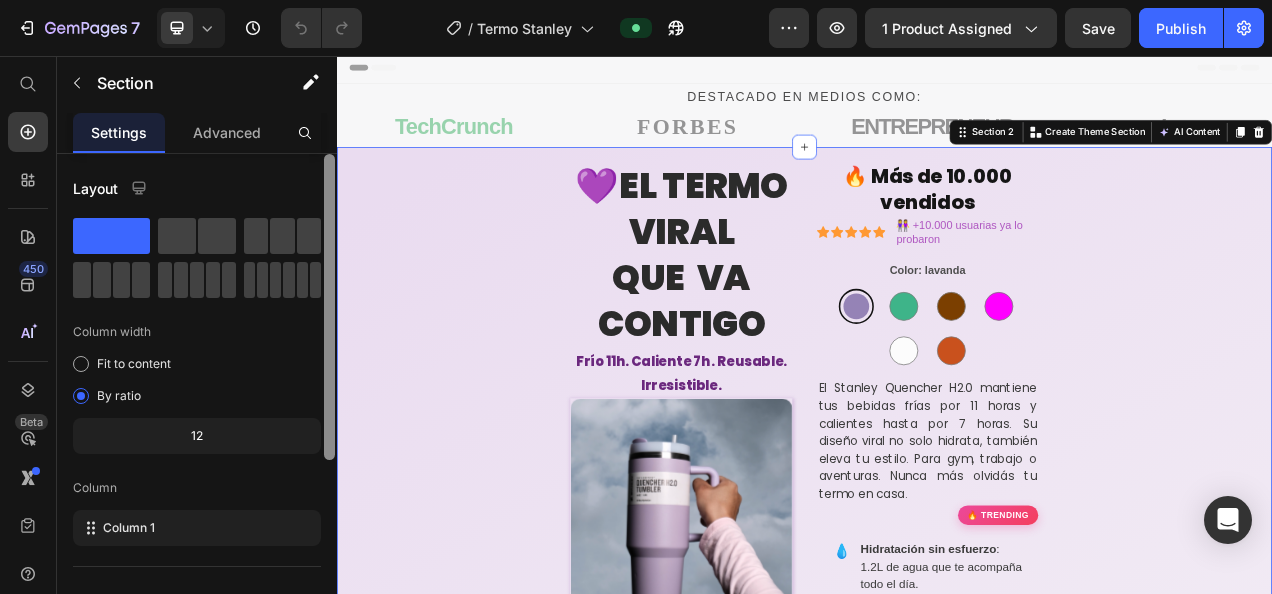 drag, startPoint x: 326, startPoint y: 407, endPoint x: 335, endPoint y: 247, distance: 160.25293 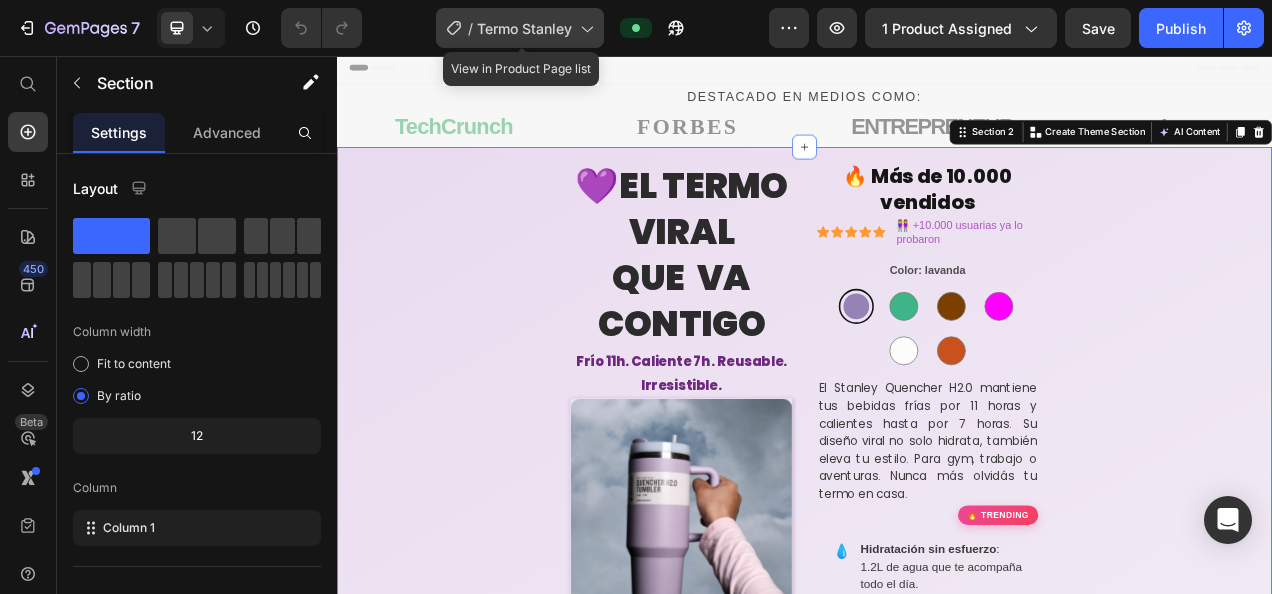 click 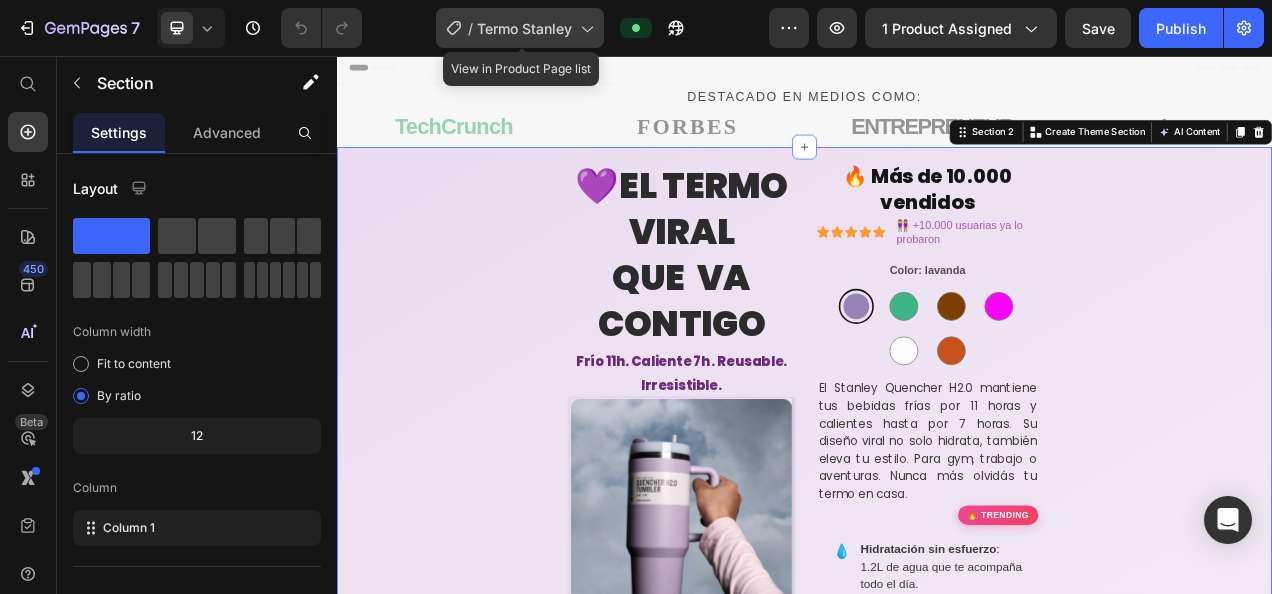 click 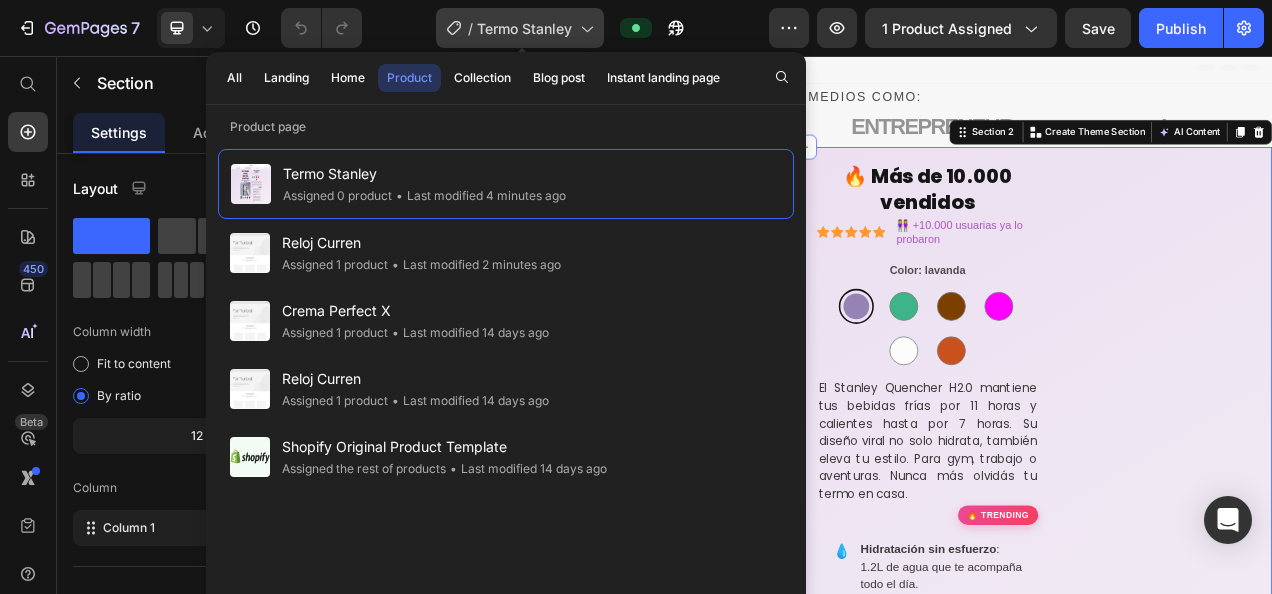click 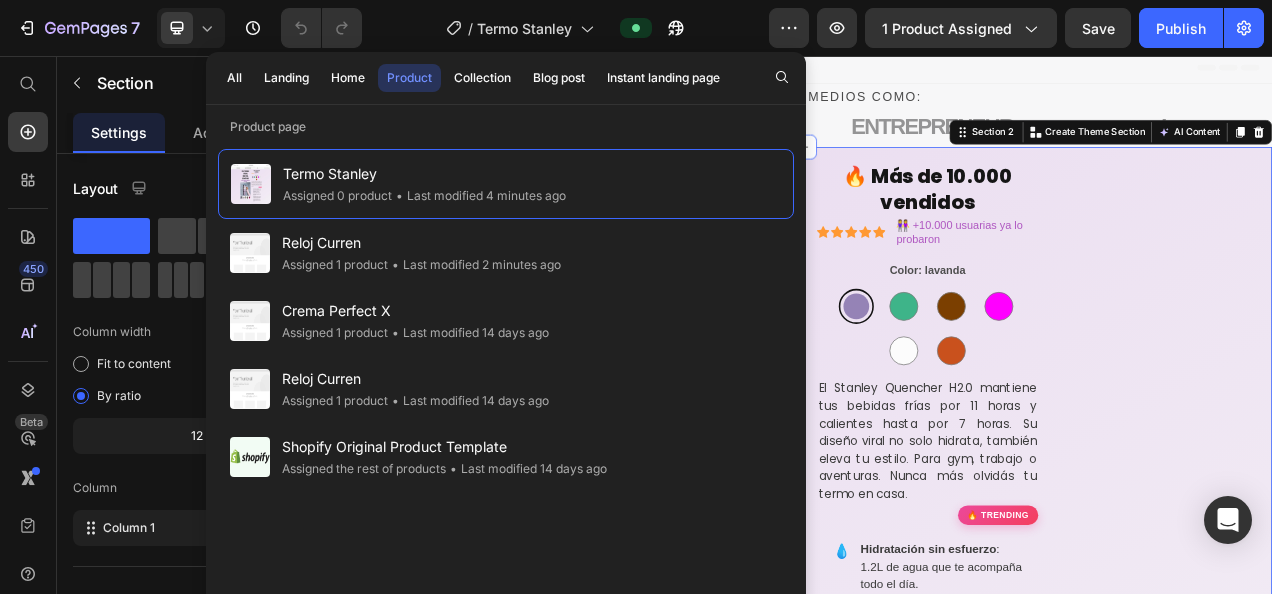 click on "💜EL TERMO VIRAL QUE  VA CONTIGO Heading  Frío 11h. Caliente 7h. Reusable. Irresistible. Text Block
Product Images 🔥 Más de 10.000 vendidos Heading Icon Icon Icon Icon Icon Icon List 👭 +10.000 usuarias ya lo probaron Text Block Row Color: lavanda lavanda lavanda acero-menta acero-menta chocolate chocolate fucsia fucsia edicion-grafica-blanco edicion-grafica-blanco terracota terracota Product Variants & Swatches El Stanley Quencher H2.0 mantiene tus bebidas frías por 11 horas y calientes hasta por 7 horas. Su diseño viral no solo hidrata, también eleva tu estilo. Para gym, trabajo o aventuras. Nunca más olvidás tu termo en casa. Text Block
🔥 Trending
💧
Hidratación sin esfuerzo
1.2L de agua que te acompaña todo el día.
✨
Diseño viral
El favorito de influencers, ahora en tu color.
🔒
Sin derrames
Tapa giratoria con 3 posiciones." at bounding box center (937, 1132) 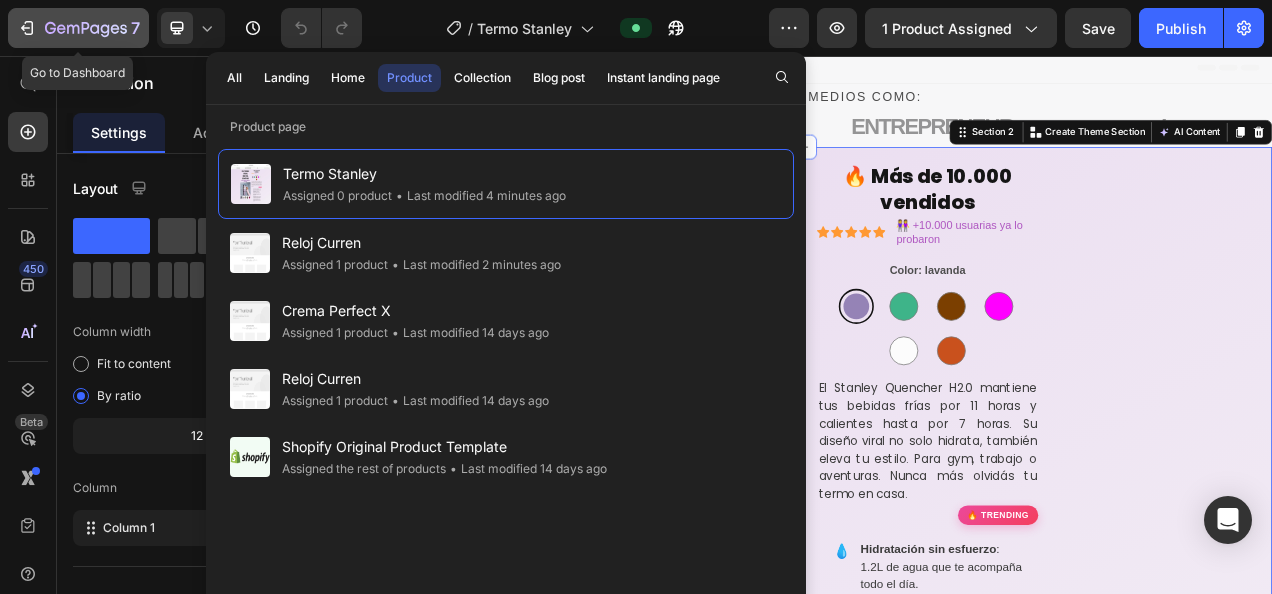 click 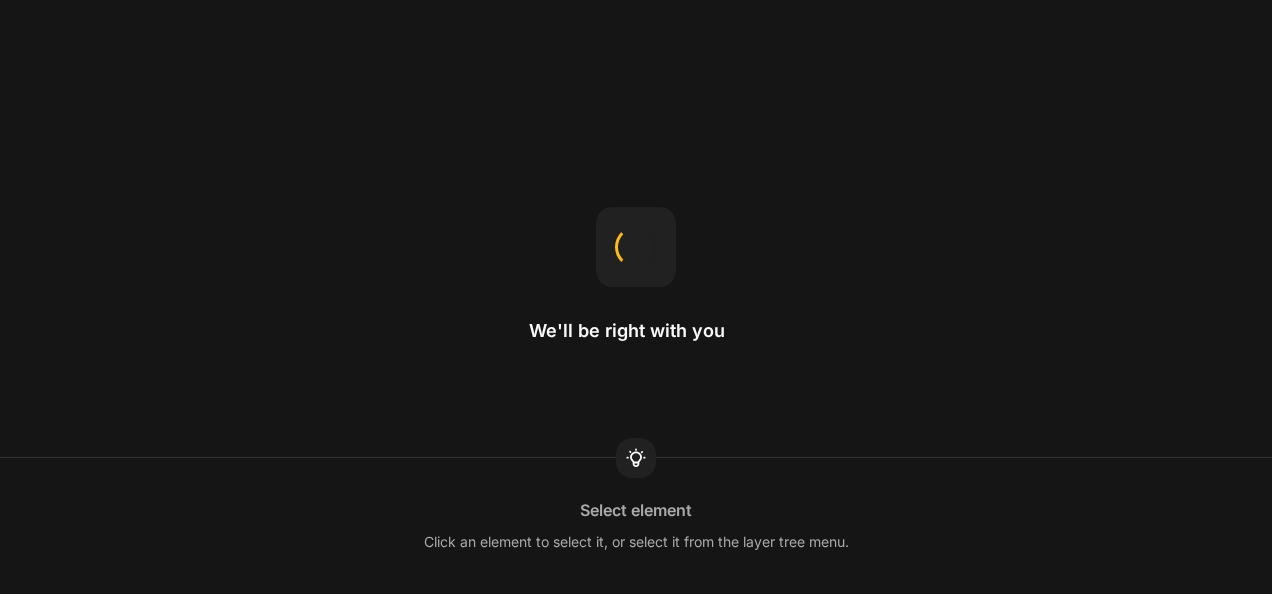 scroll, scrollTop: 0, scrollLeft: 0, axis: both 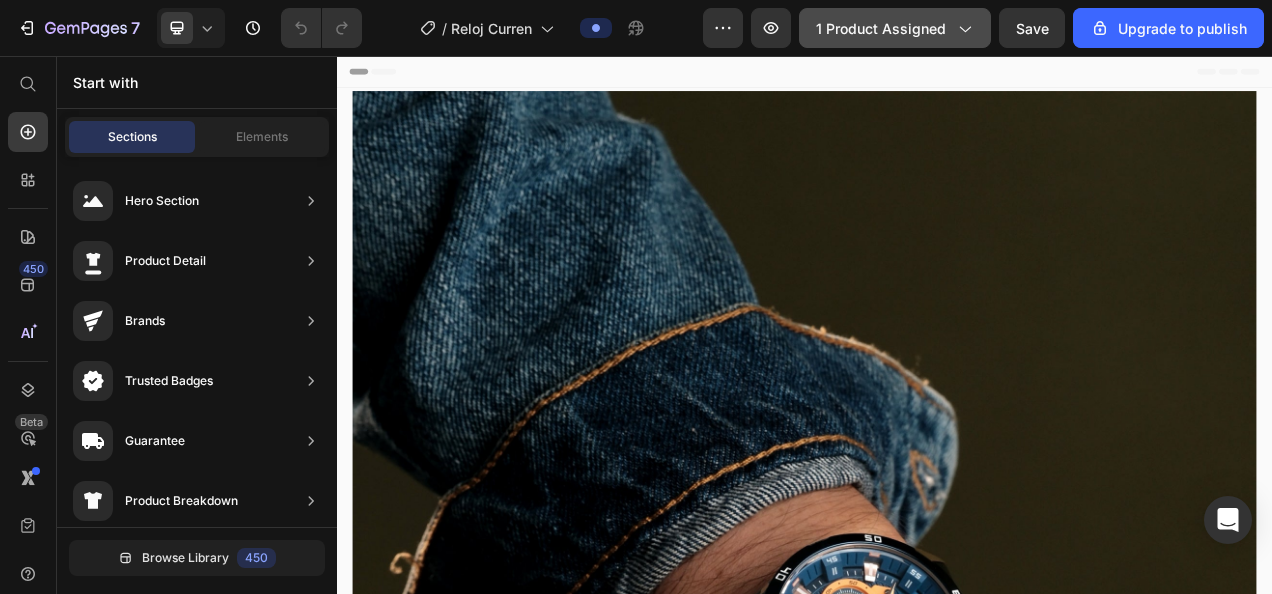 click 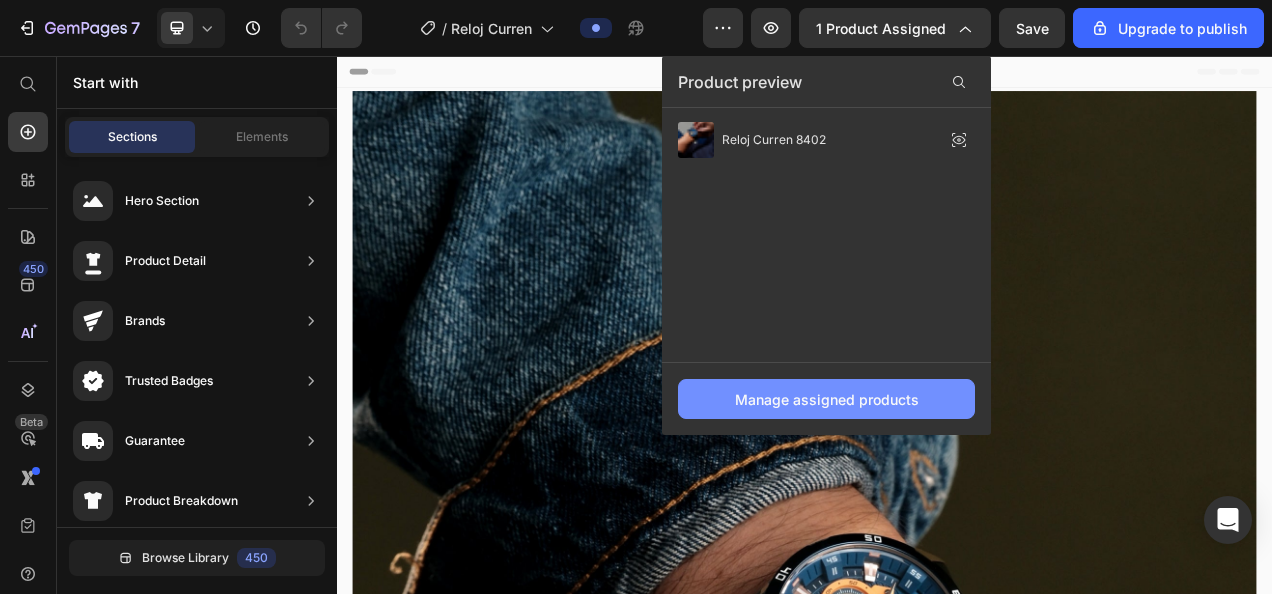 click on "Manage assigned products" at bounding box center [827, 399] 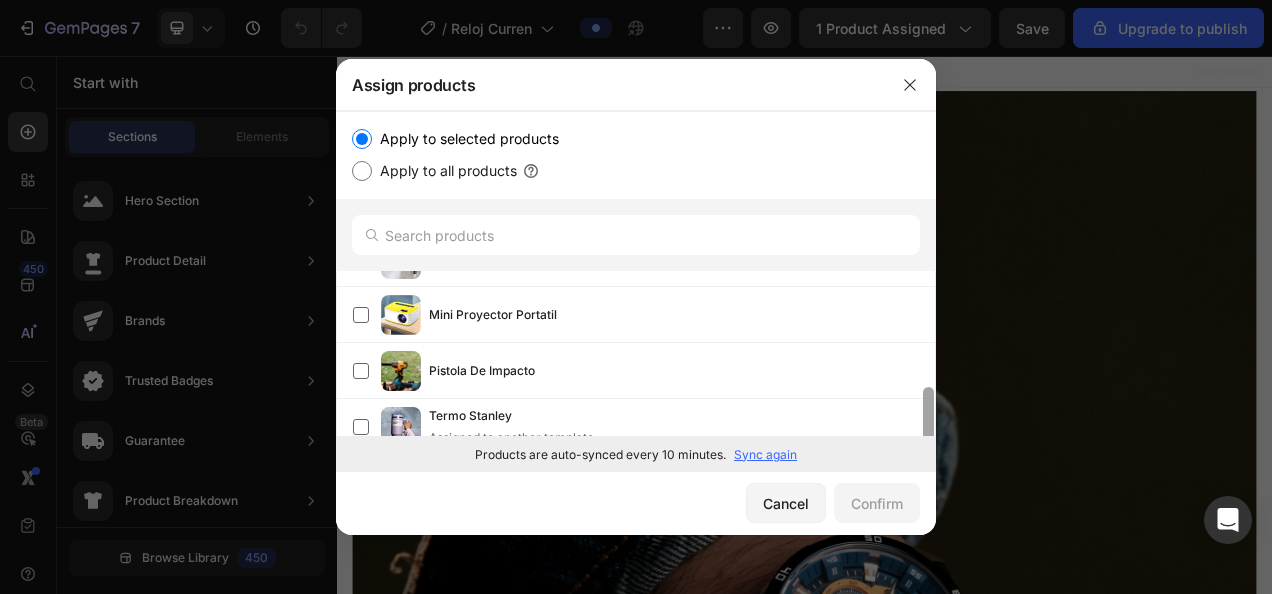 scroll, scrollTop: 340, scrollLeft: 0, axis: vertical 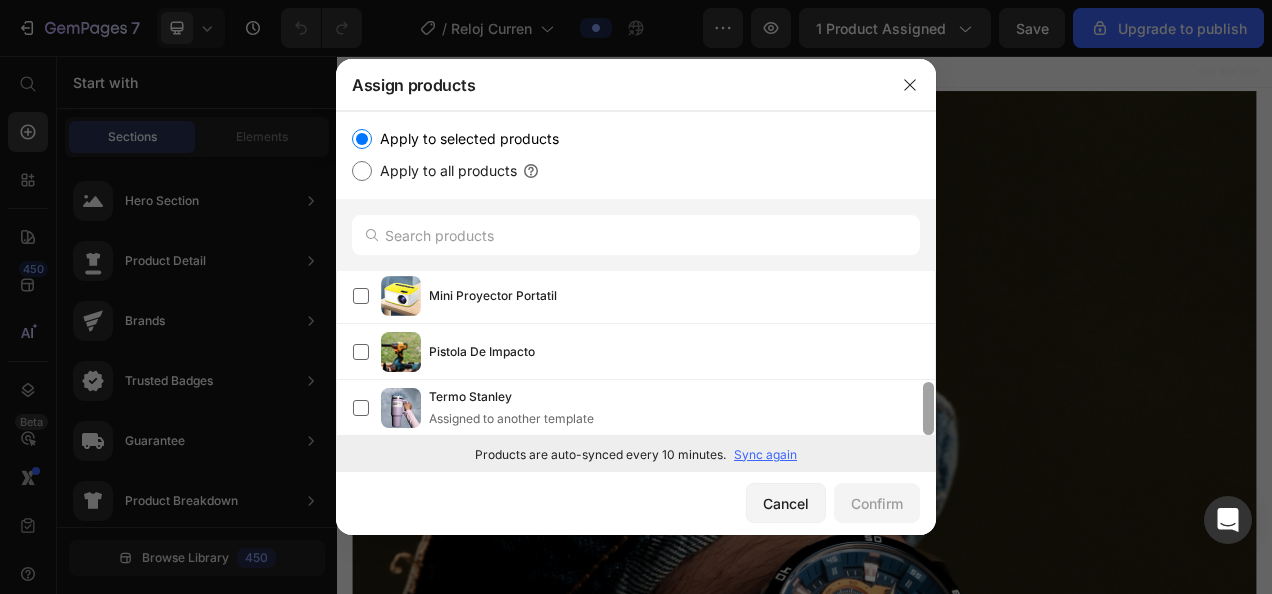 drag, startPoint x: 928, startPoint y: 288, endPoint x: 965, endPoint y: 434, distance: 150.6154 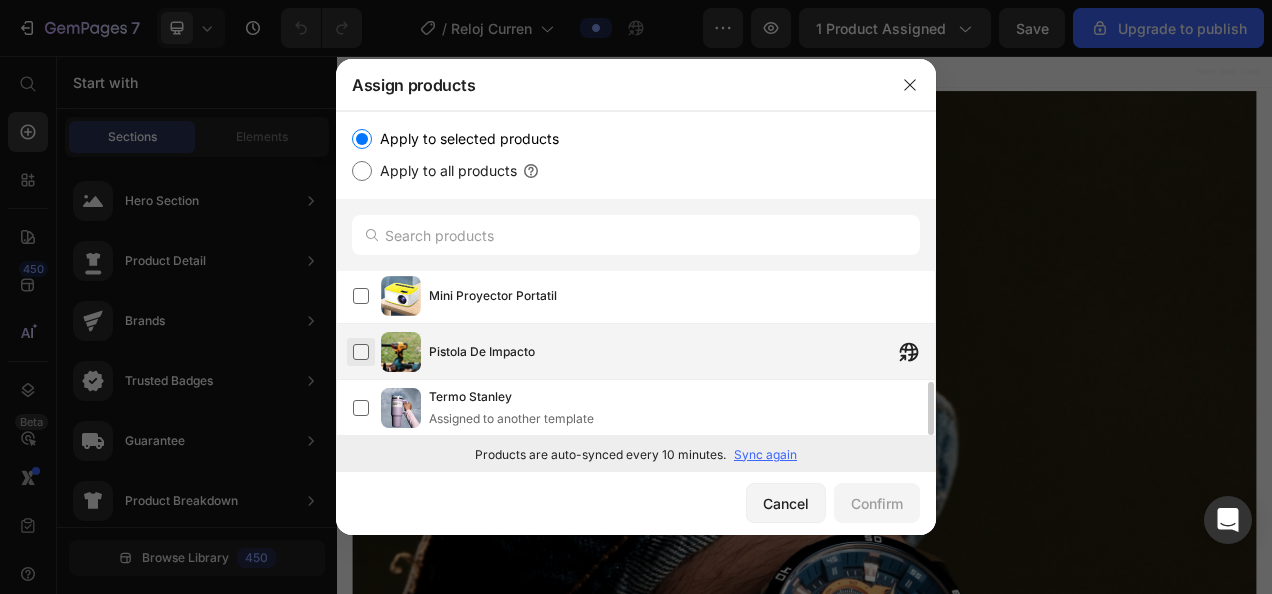 click at bounding box center (361, 352) 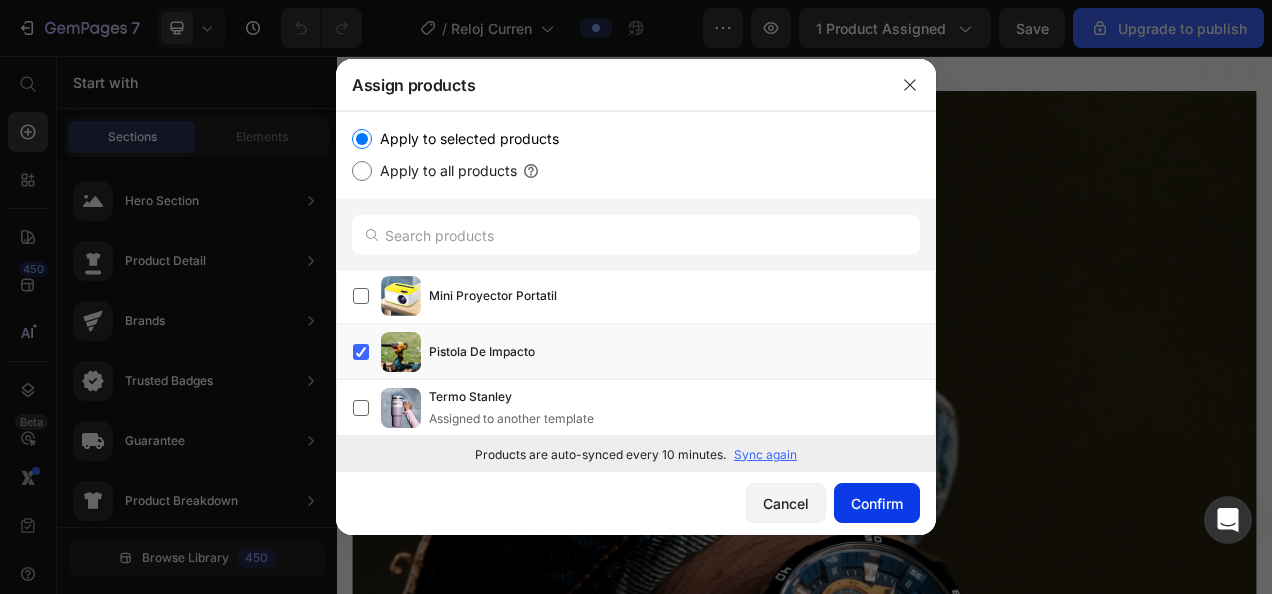 click on "Confirm" at bounding box center [877, 503] 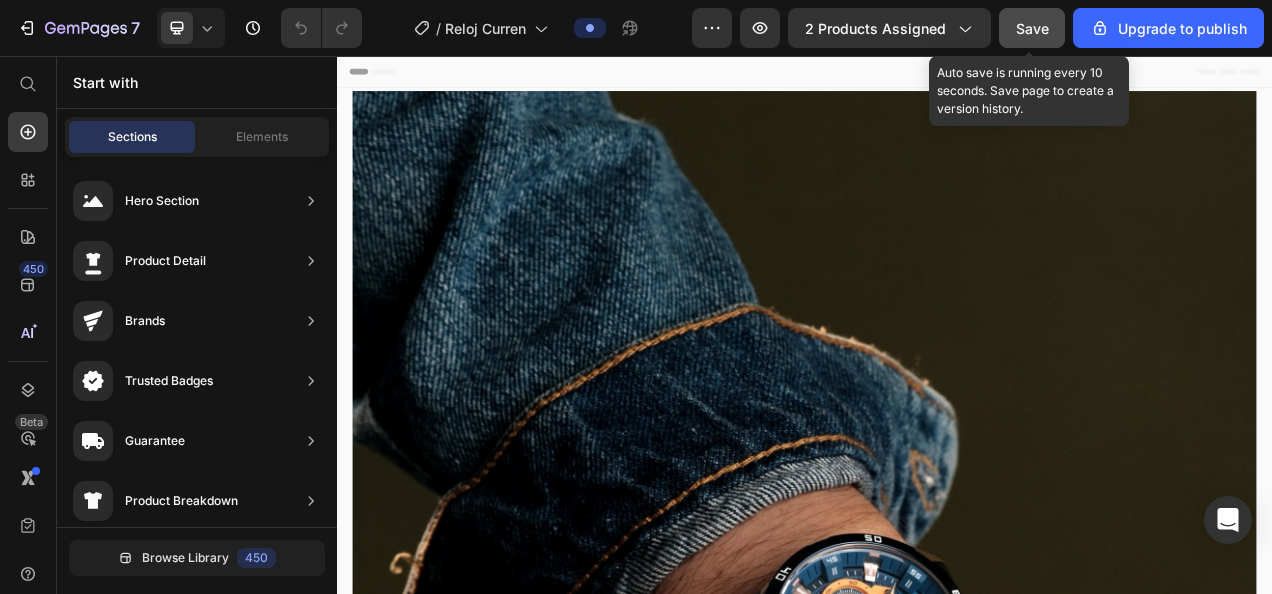 click on "Save" at bounding box center (1032, 28) 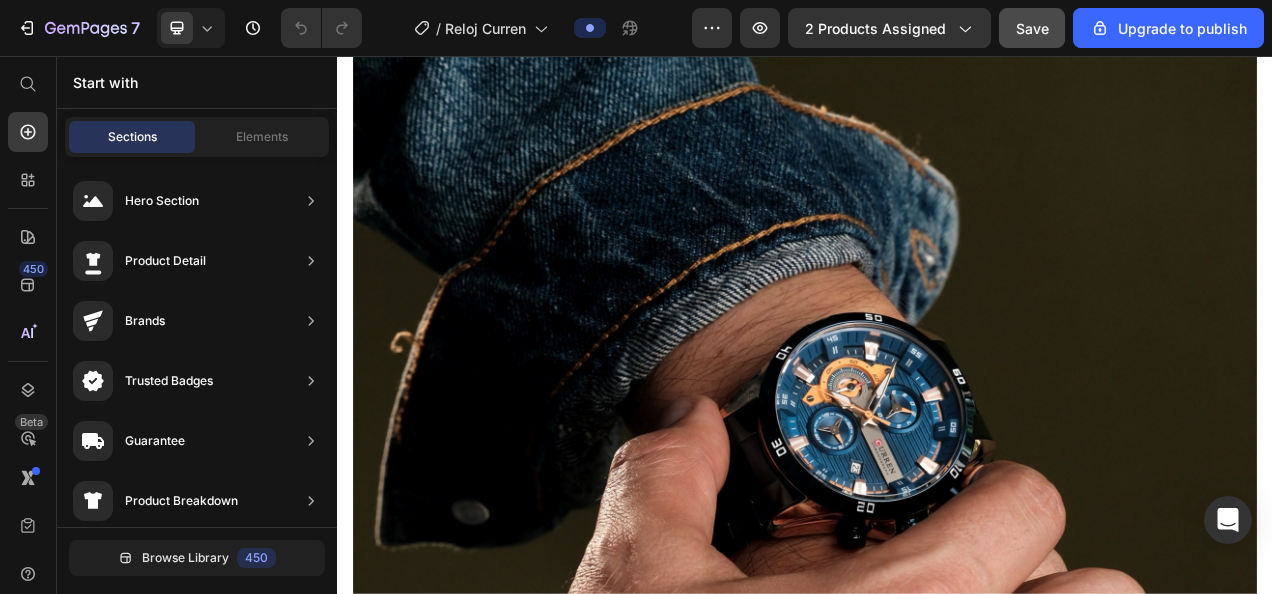 scroll, scrollTop: 0, scrollLeft: 0, axis: both 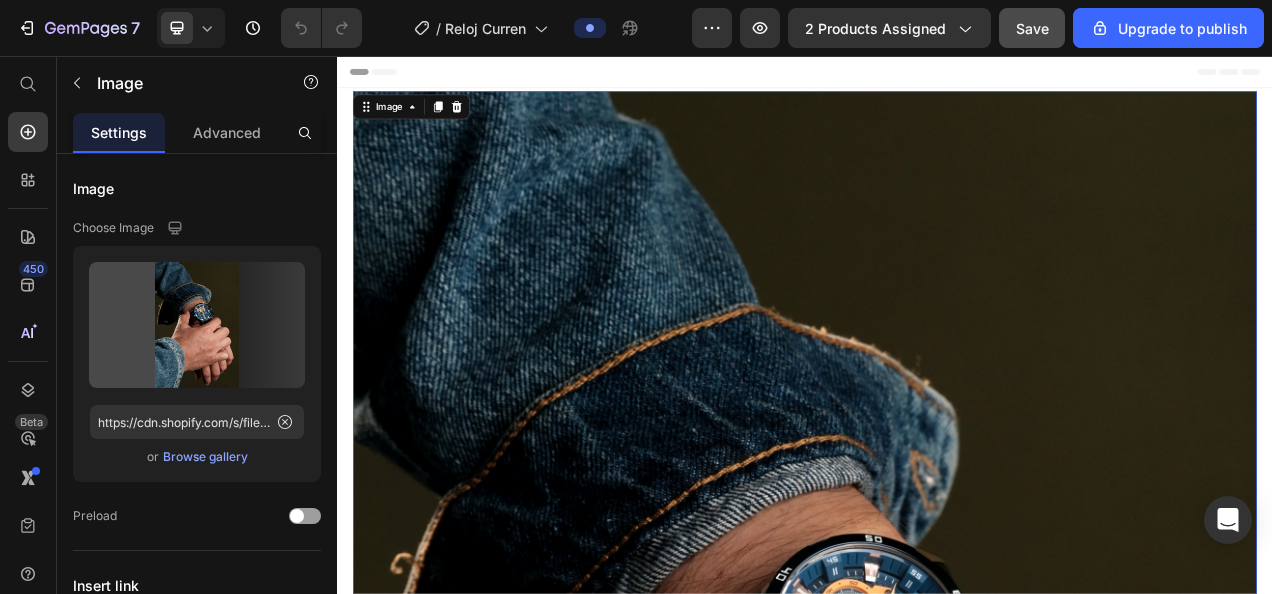 click at bounding box center [937, 971] 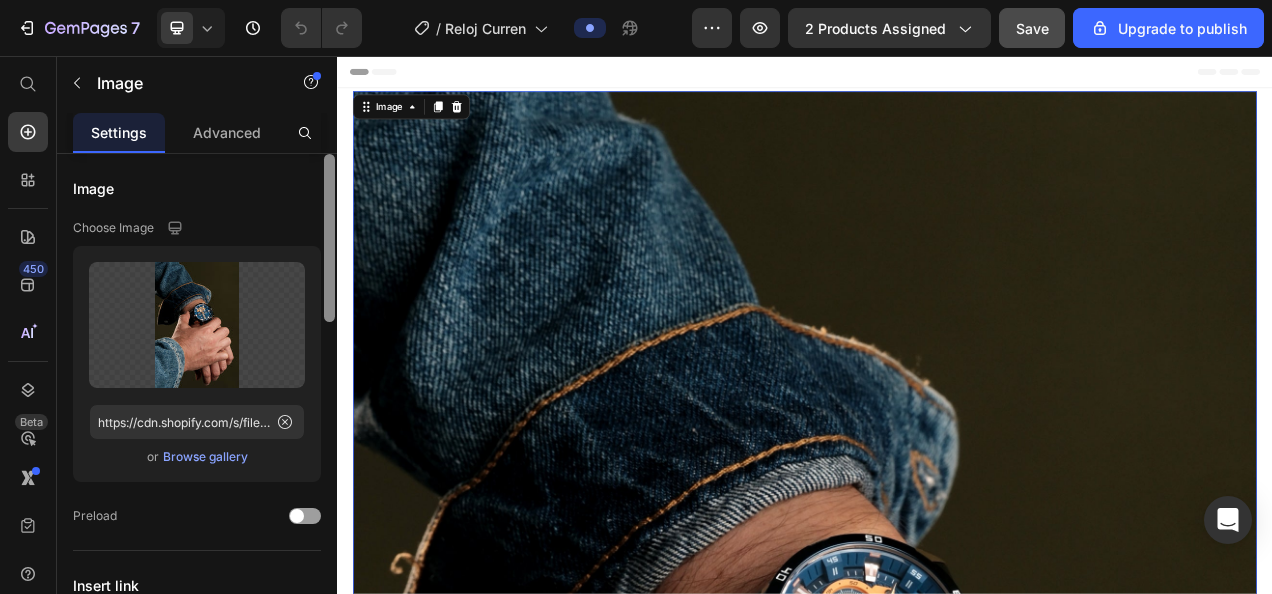 drag, startPoint x: 330, startPoint y: 257, endPoint x: 330, endPoint y: 182, distance: 75 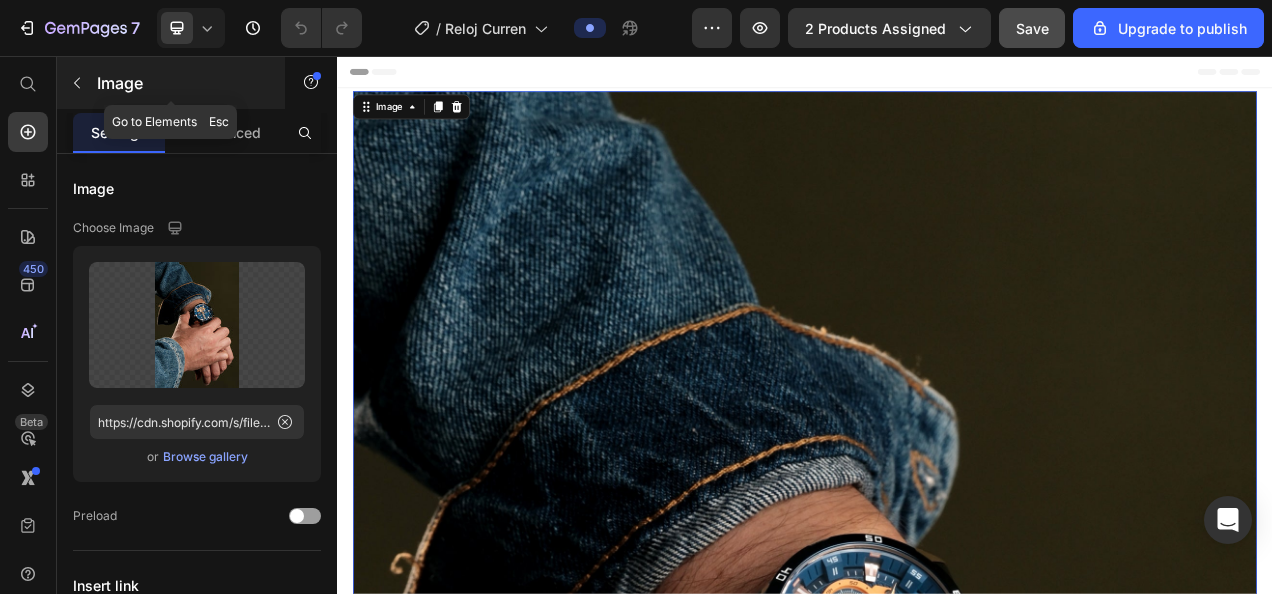 click 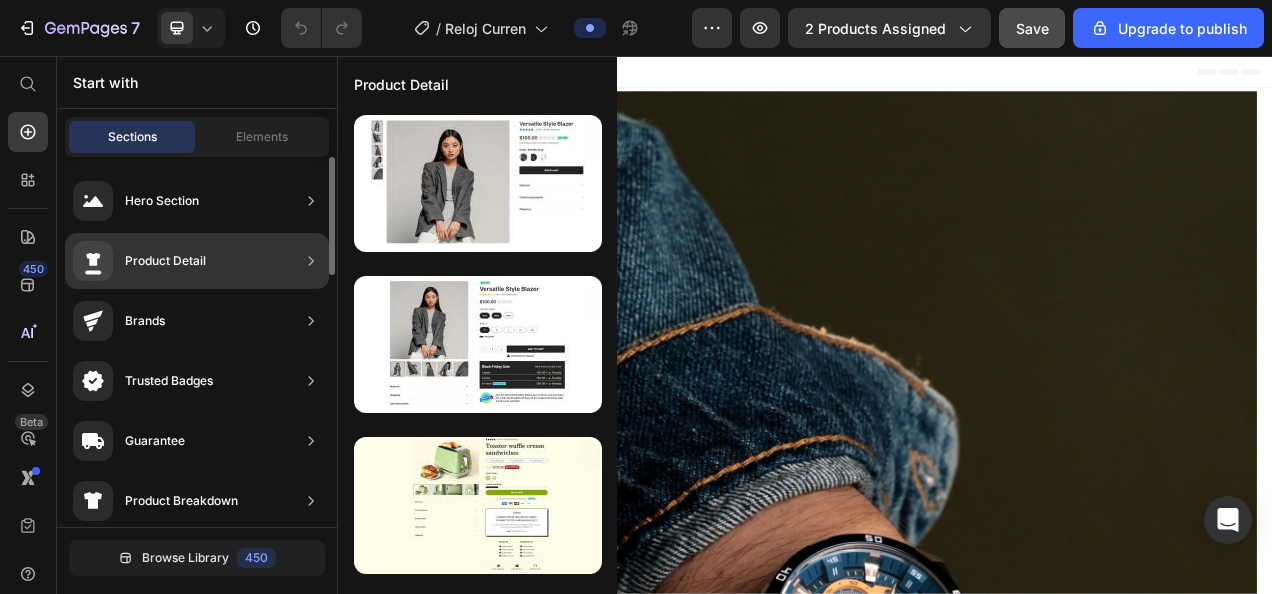 click on "Product Detail" 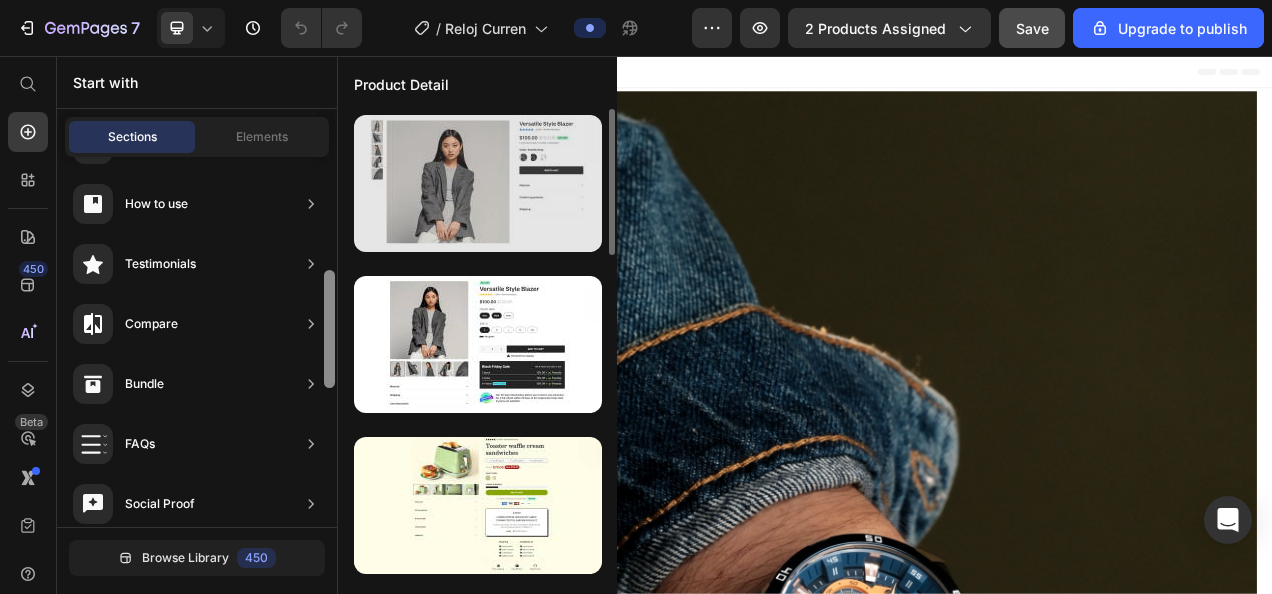 scroll, scrollTop: 0, scrollLeft: 0, axis: both 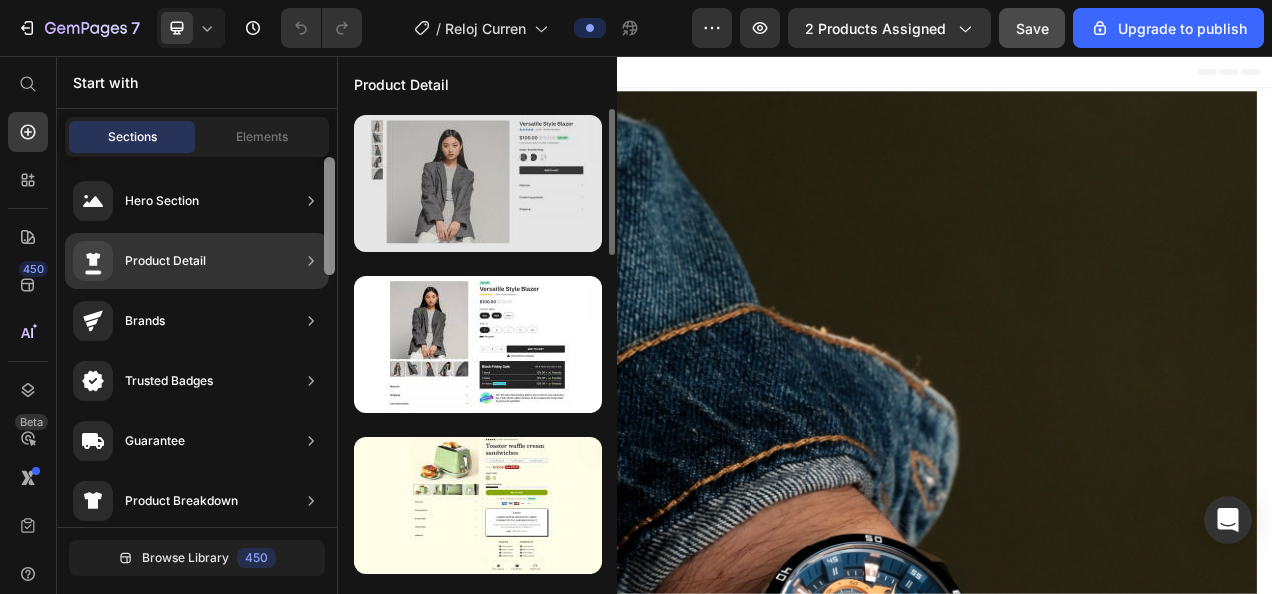 drag, startPoint x: 328, startPoint y: 234, endPoint x: 360, endPoint y: 128, distance: 110.724884 